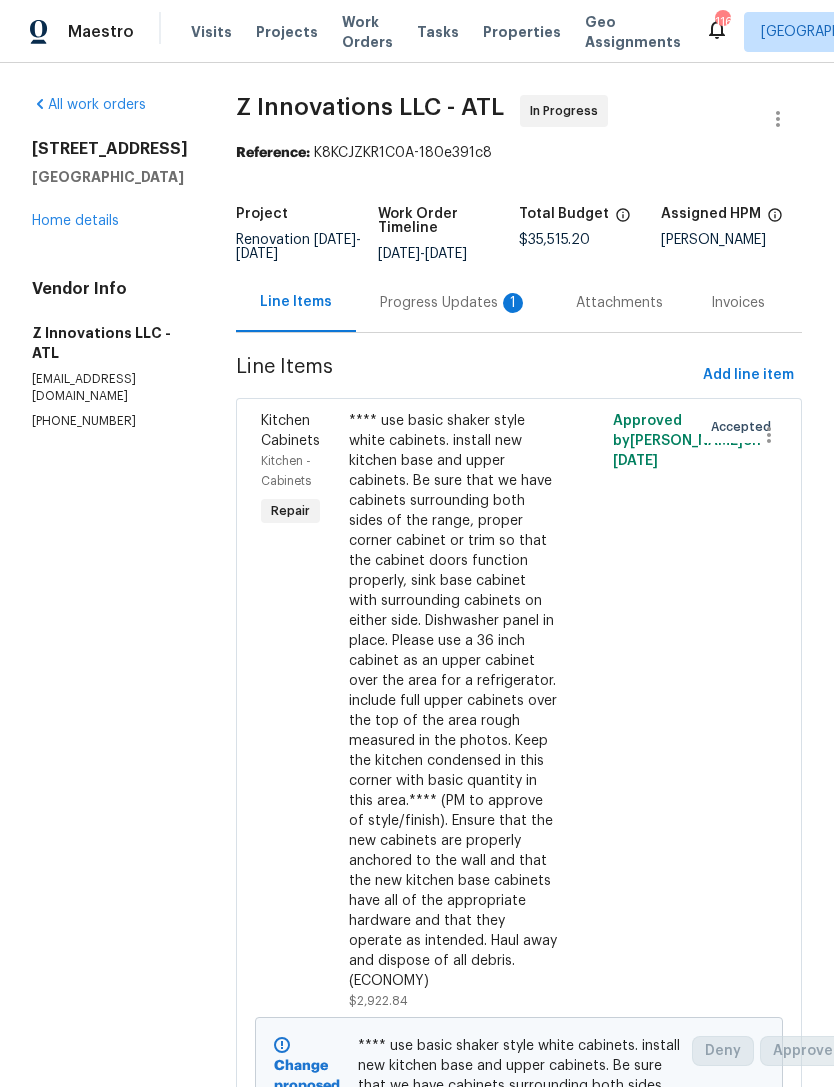 scroll, scrollTop: 0, scrollLeft: 0, axis: both 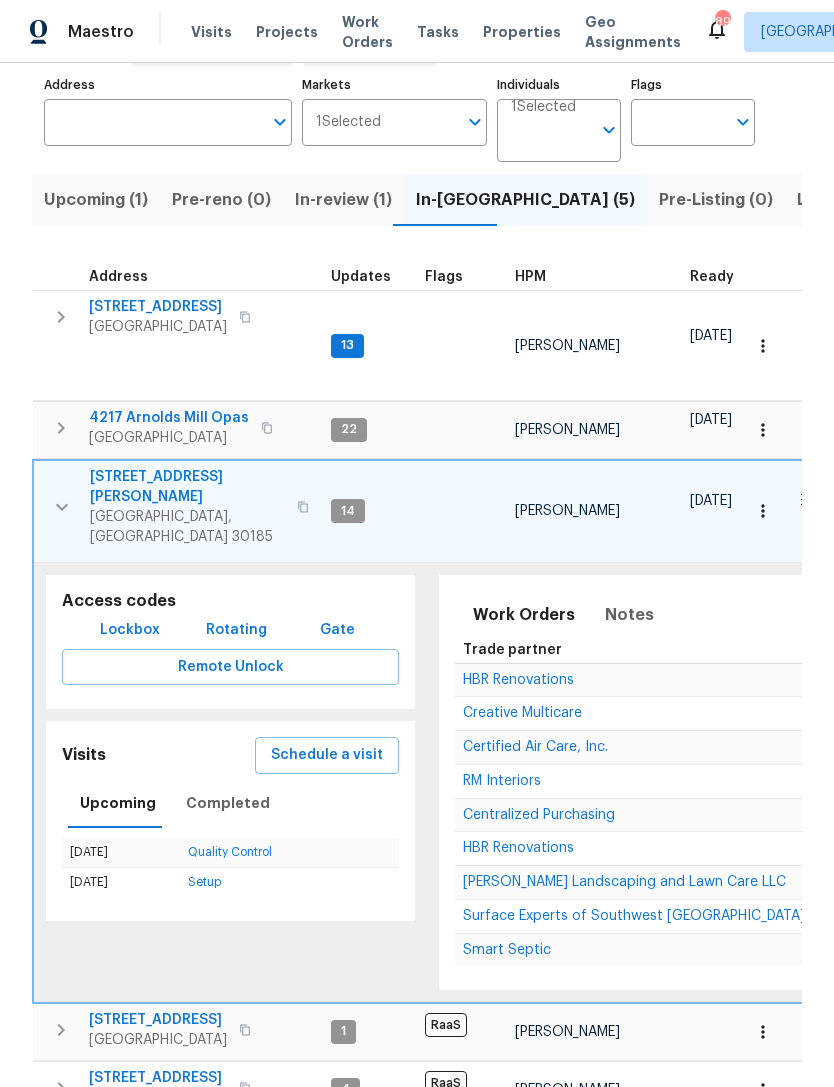 click on "Creative Multicare" at bounding box center (522, 713) 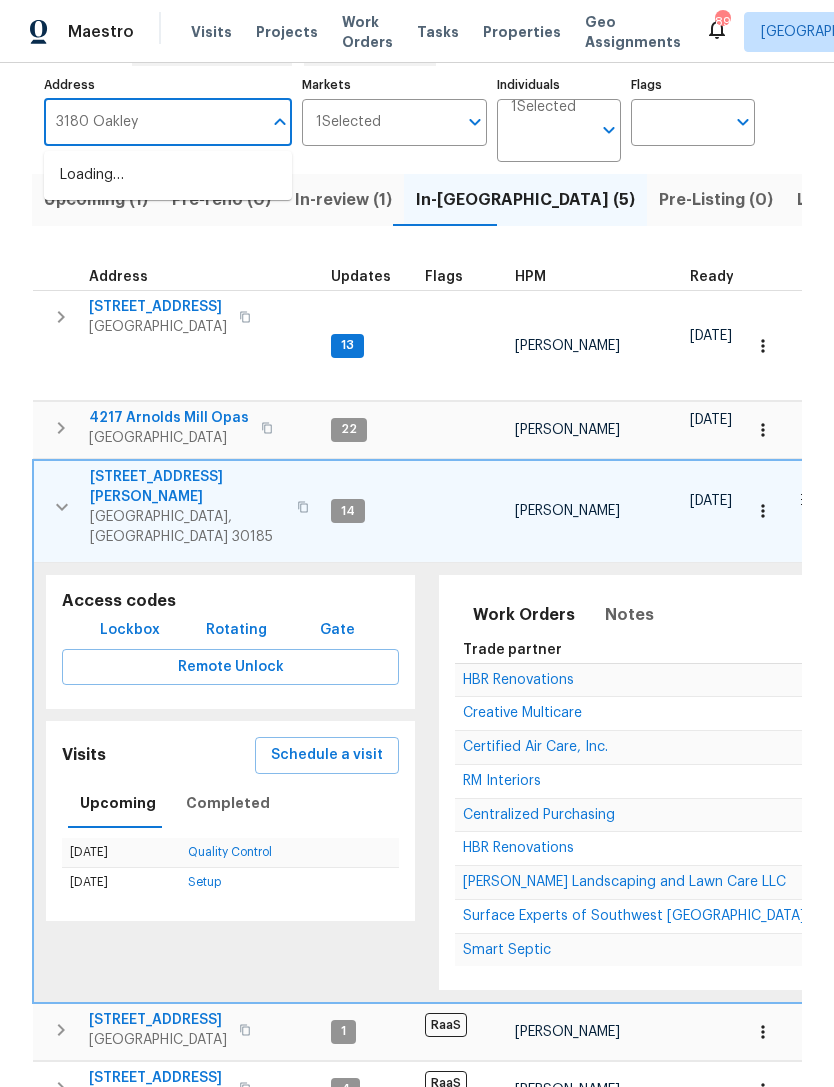 type on "3180 Oakley" 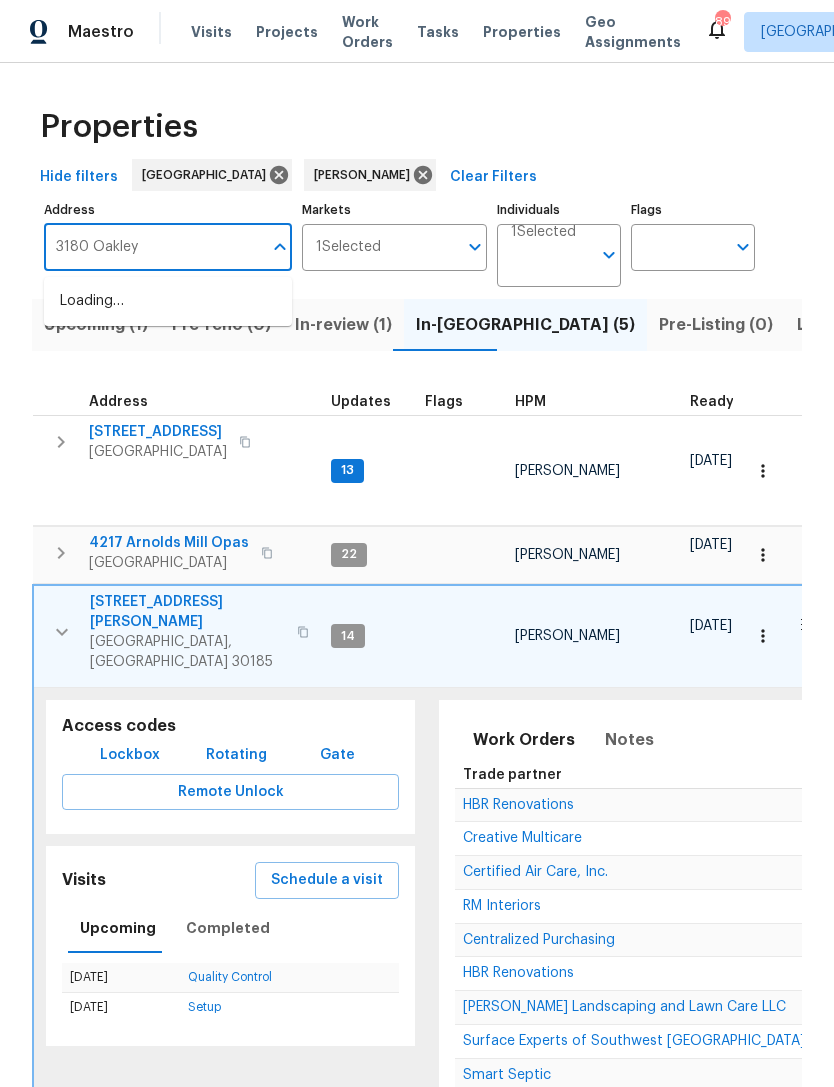 scroll, scrollTop: 0, scrollLeft: 0, axis: both 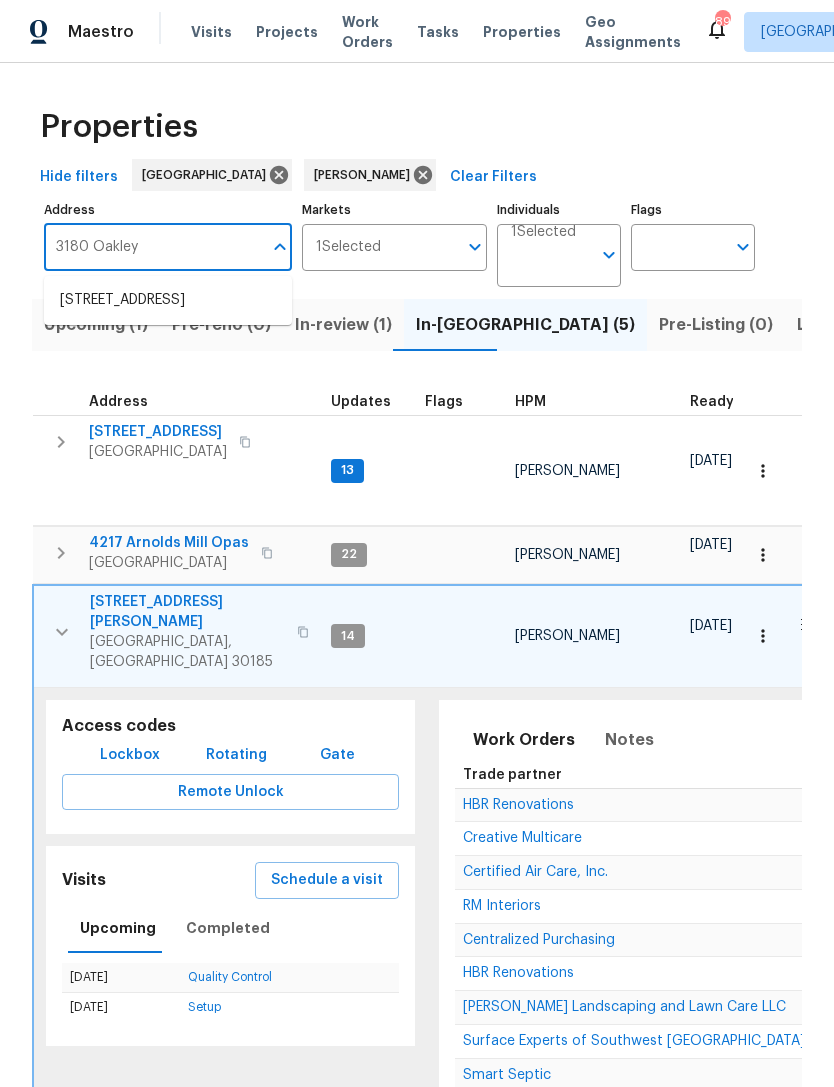 click on "3180 Oakley Pl Union City GA 30291" at bounding box center (168, 300) 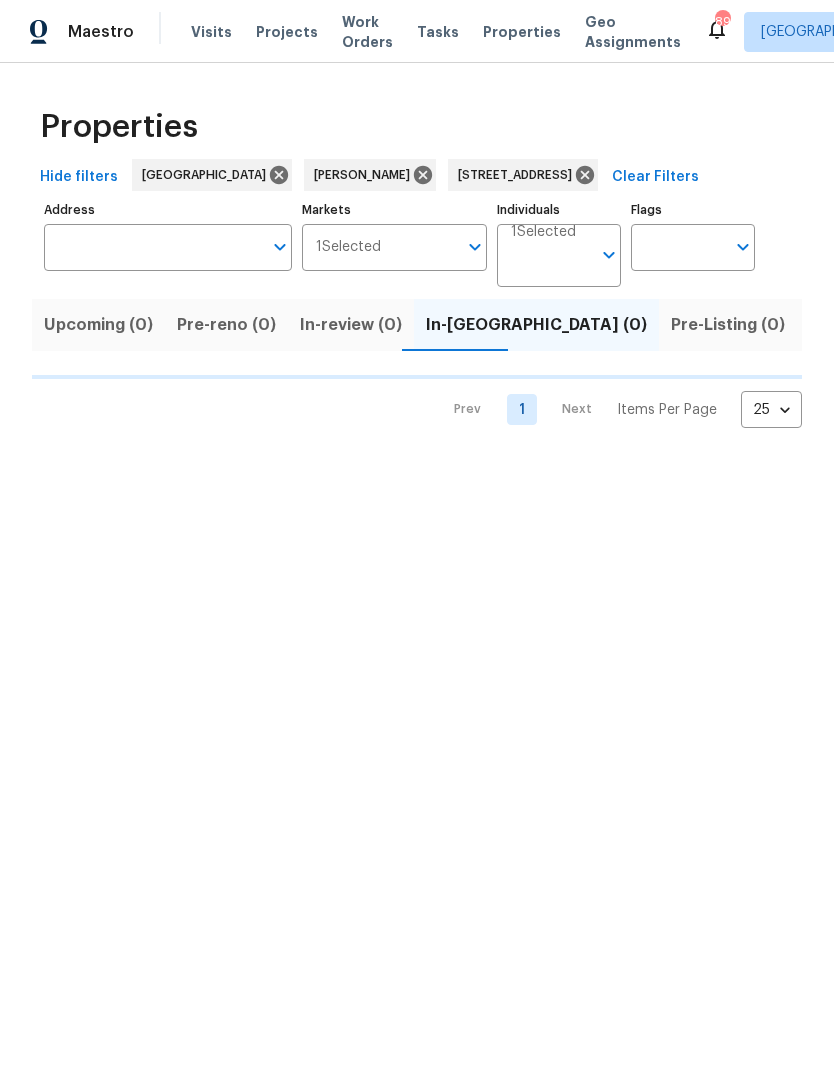 type on "3180 Oakley Pl Union City GA 30291" 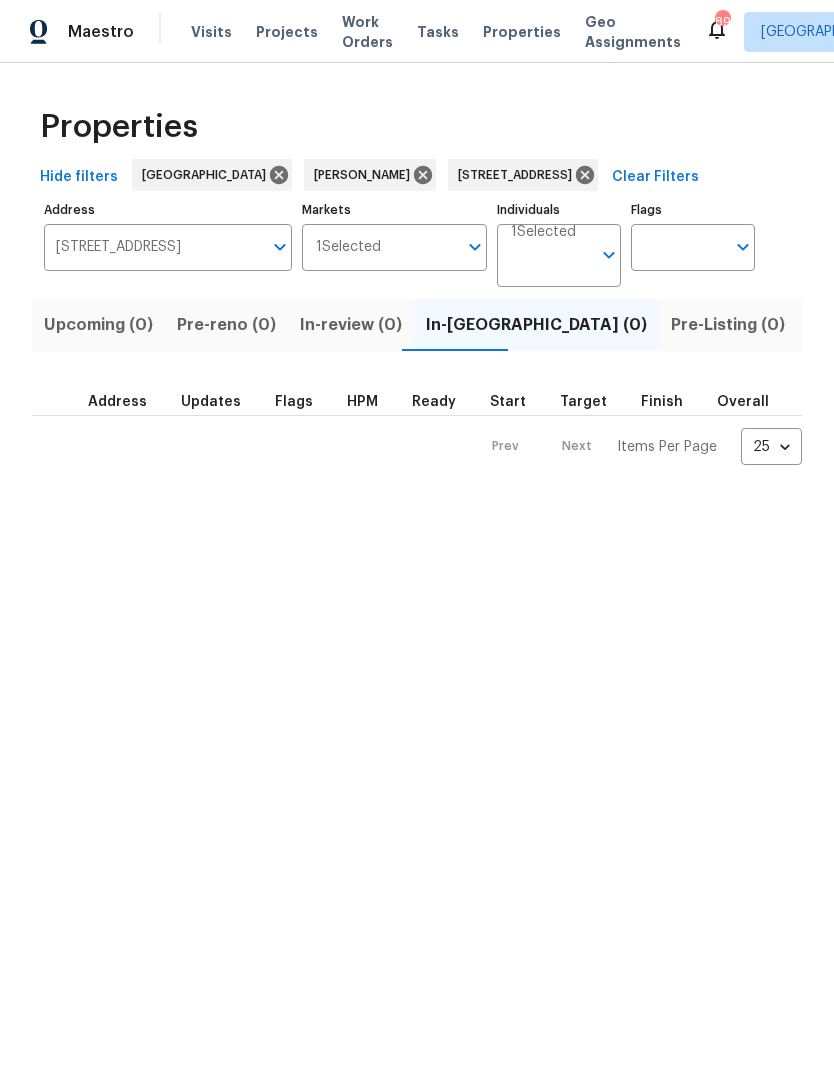 click on "Listed (1)" at bounding box center (845, 325) 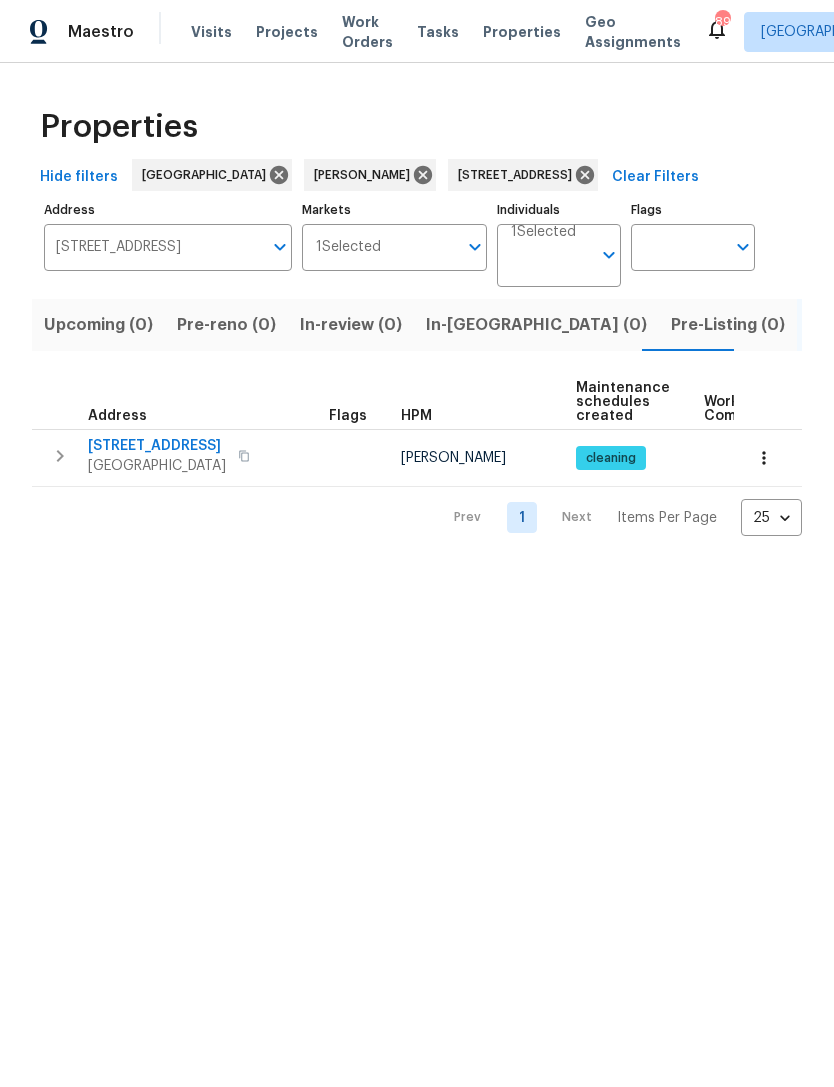 click 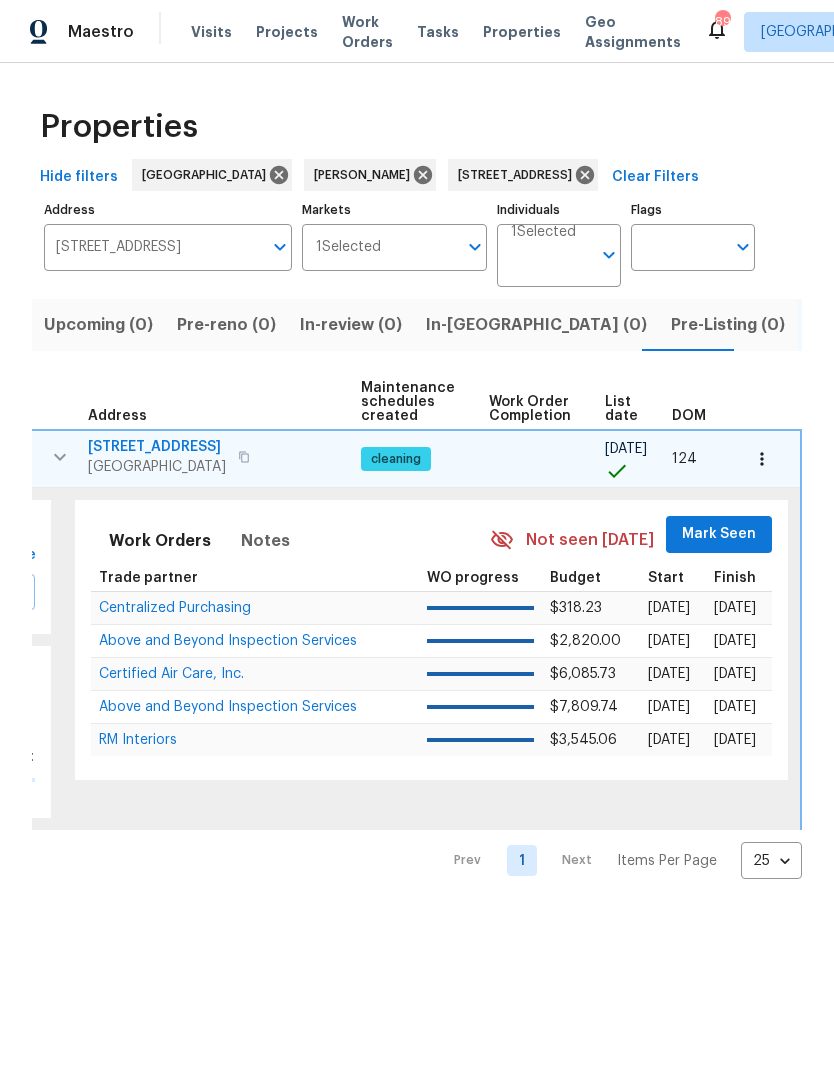 scroll, scrollTop: 0, scrollLeft: 208, axis: horizontal 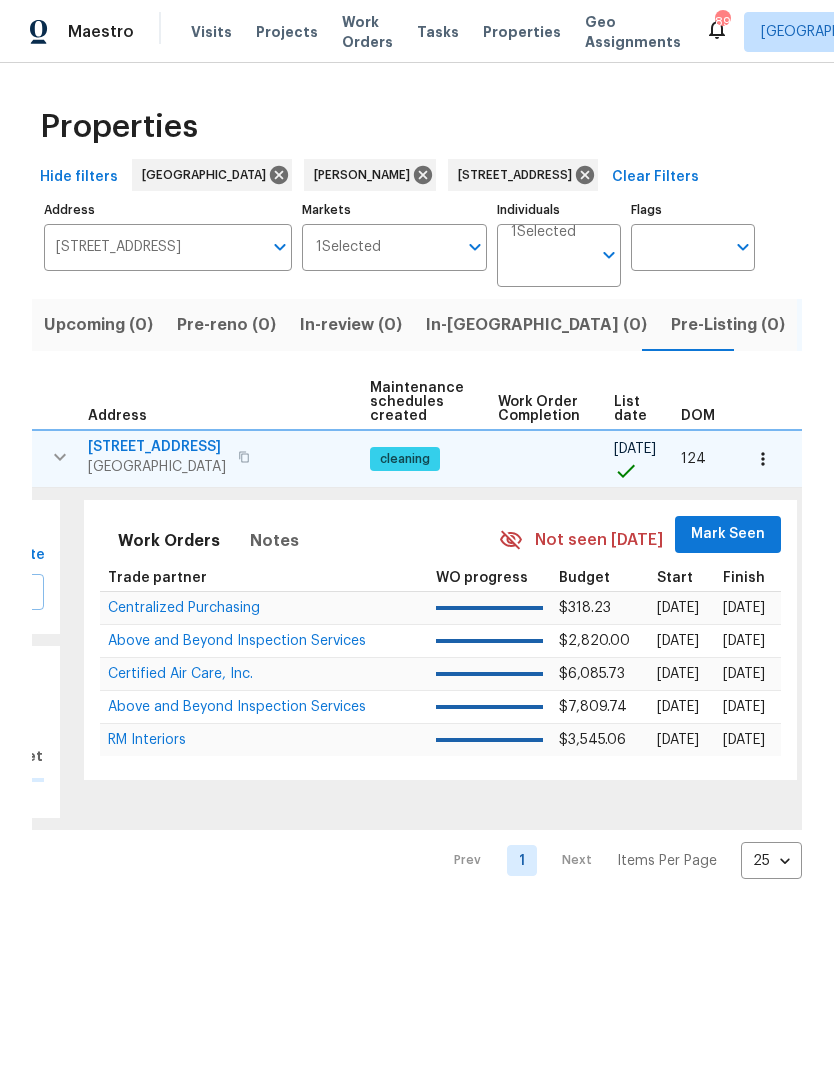 click on "Mark Seen" at bounding box center [728, 534] 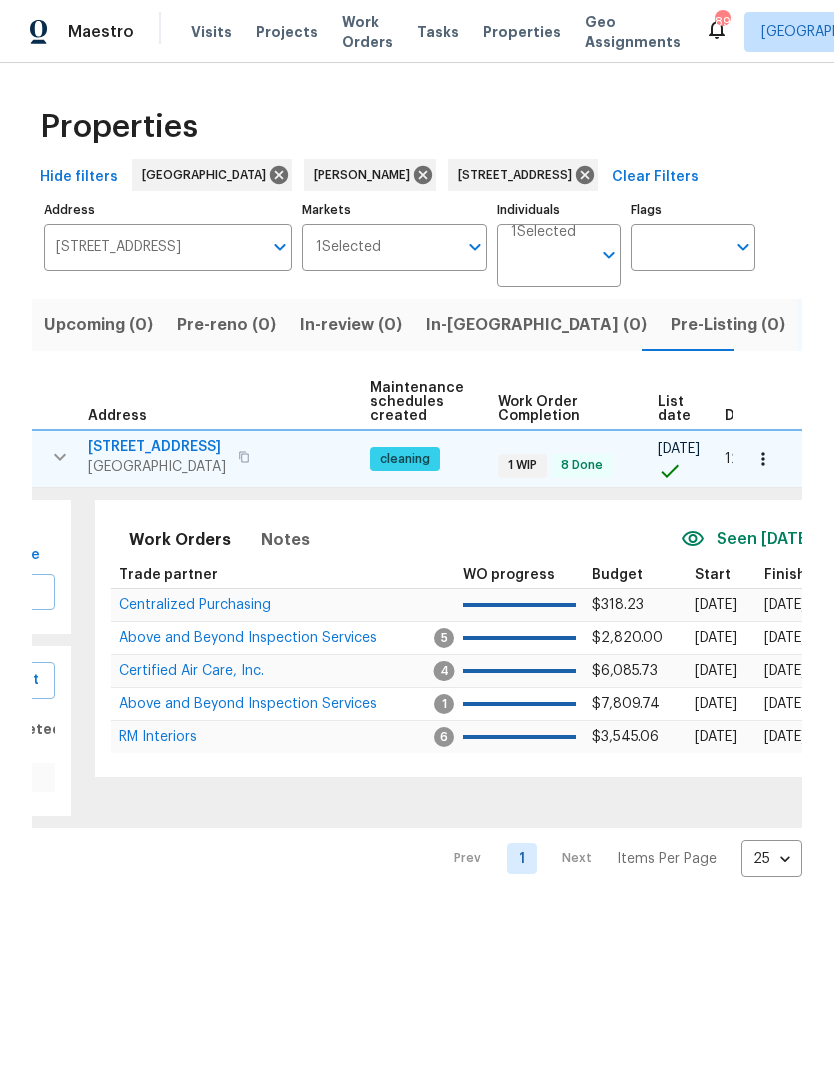 click on "Certified Air Care, Inc." at bounding box center (191, 671) 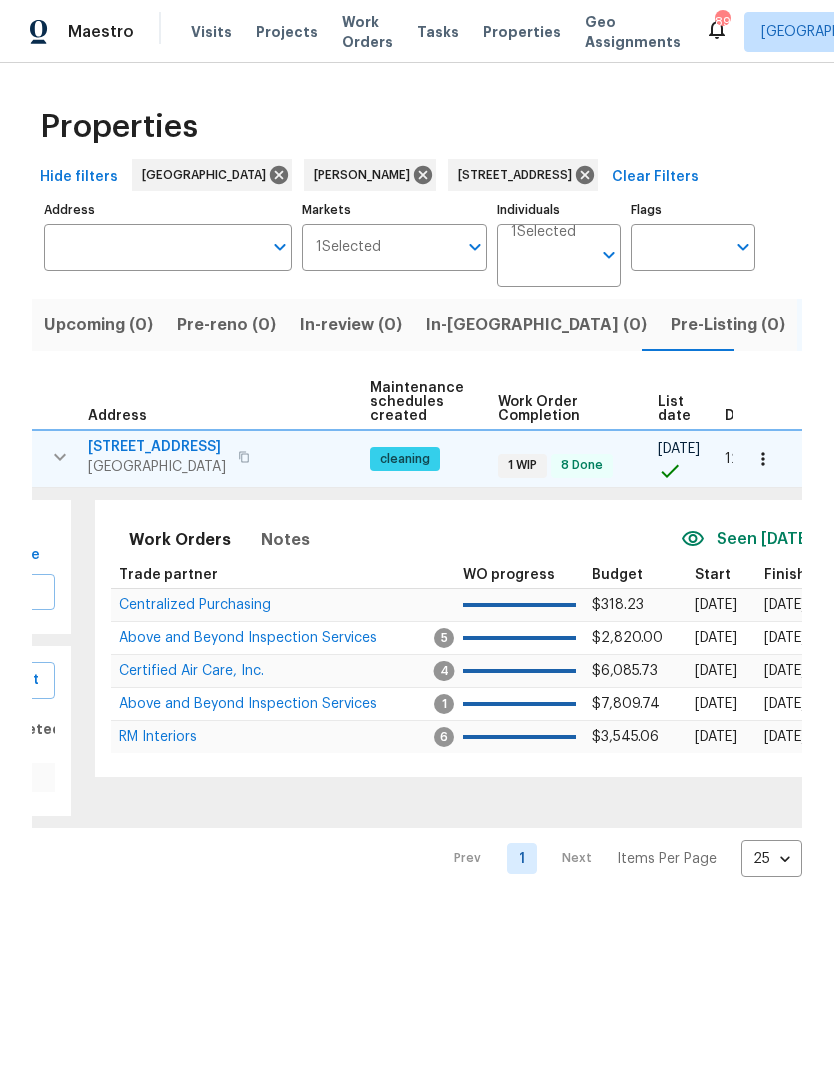 type on "3180 Oakley Pl Union City GA 30291" 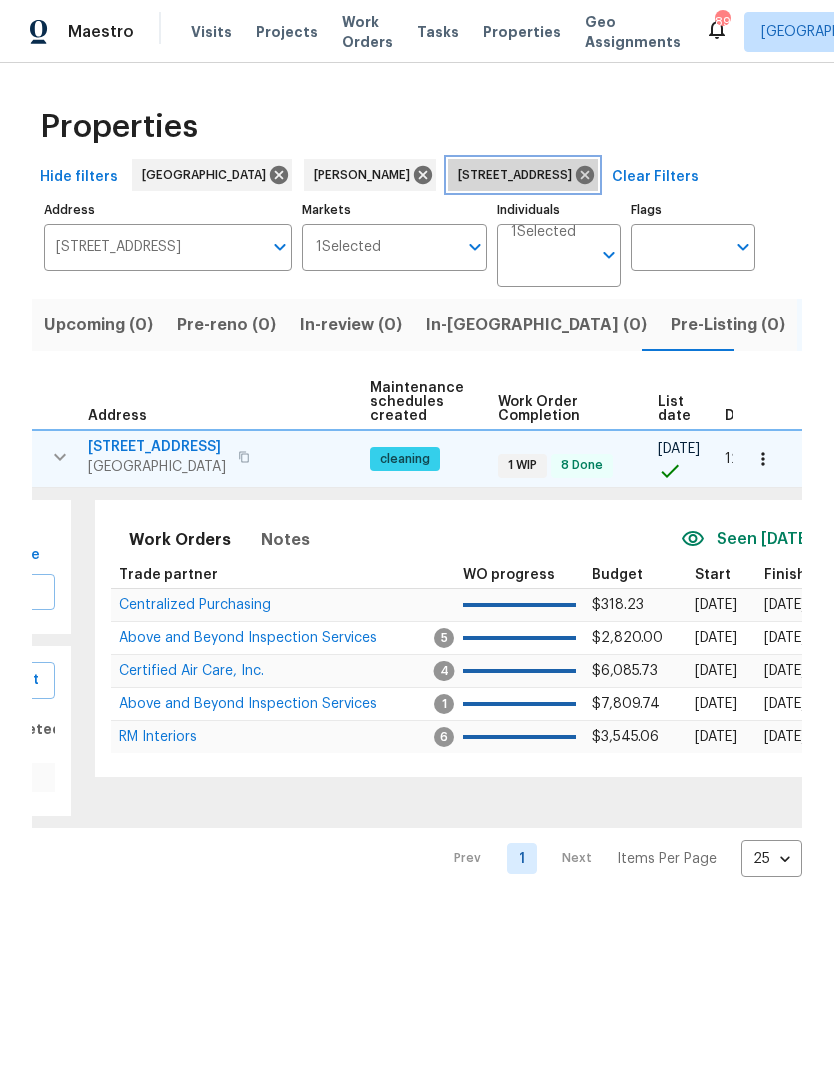click 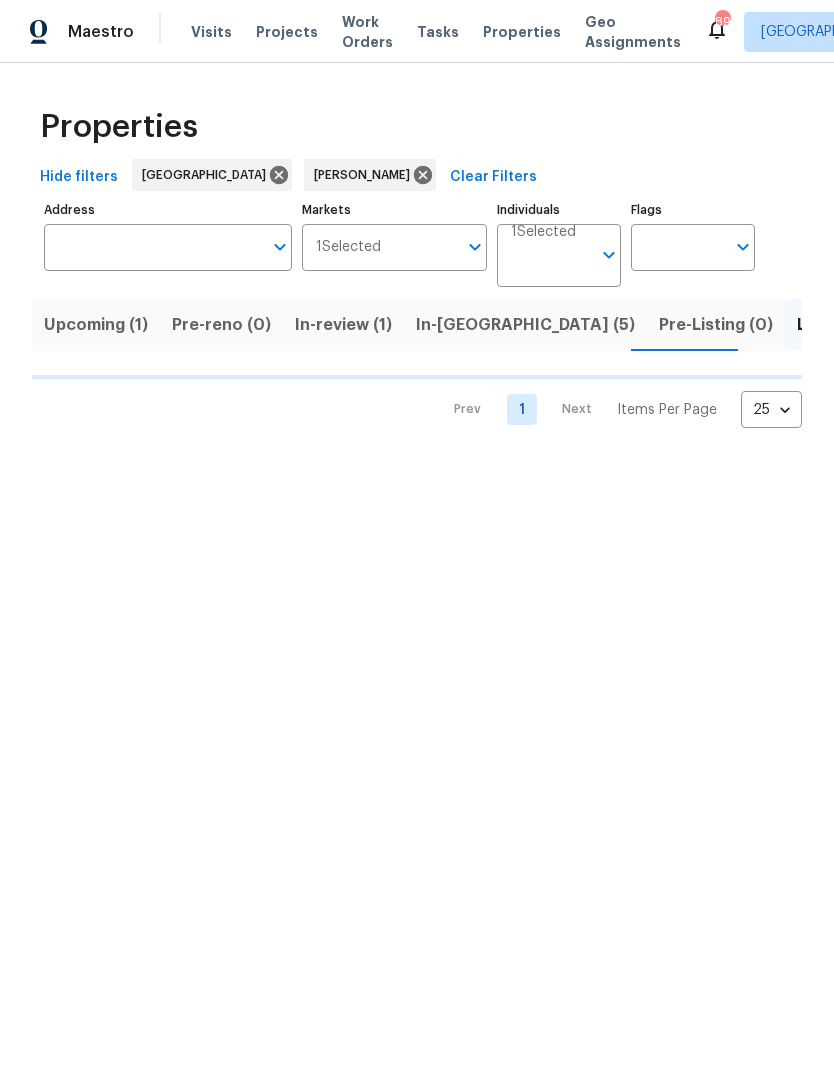 click on "Address" at bounding box center [153, 247] 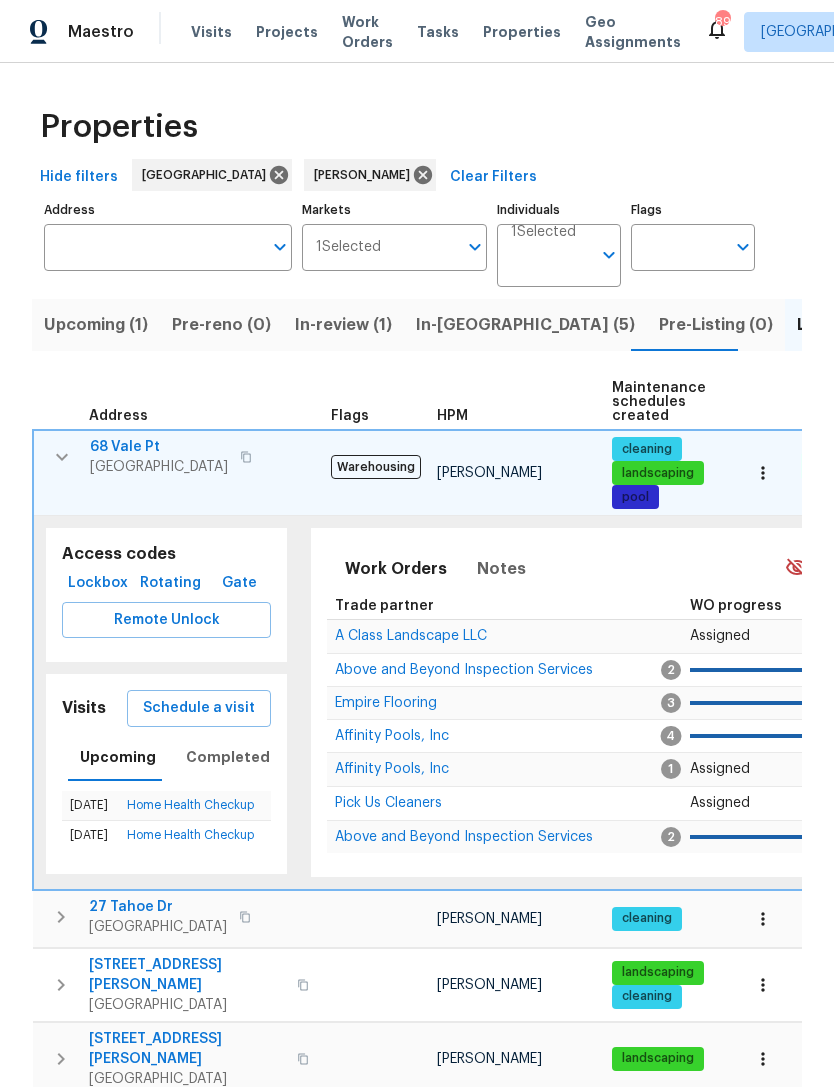 click on "Address" at bounding box center (153, 247) 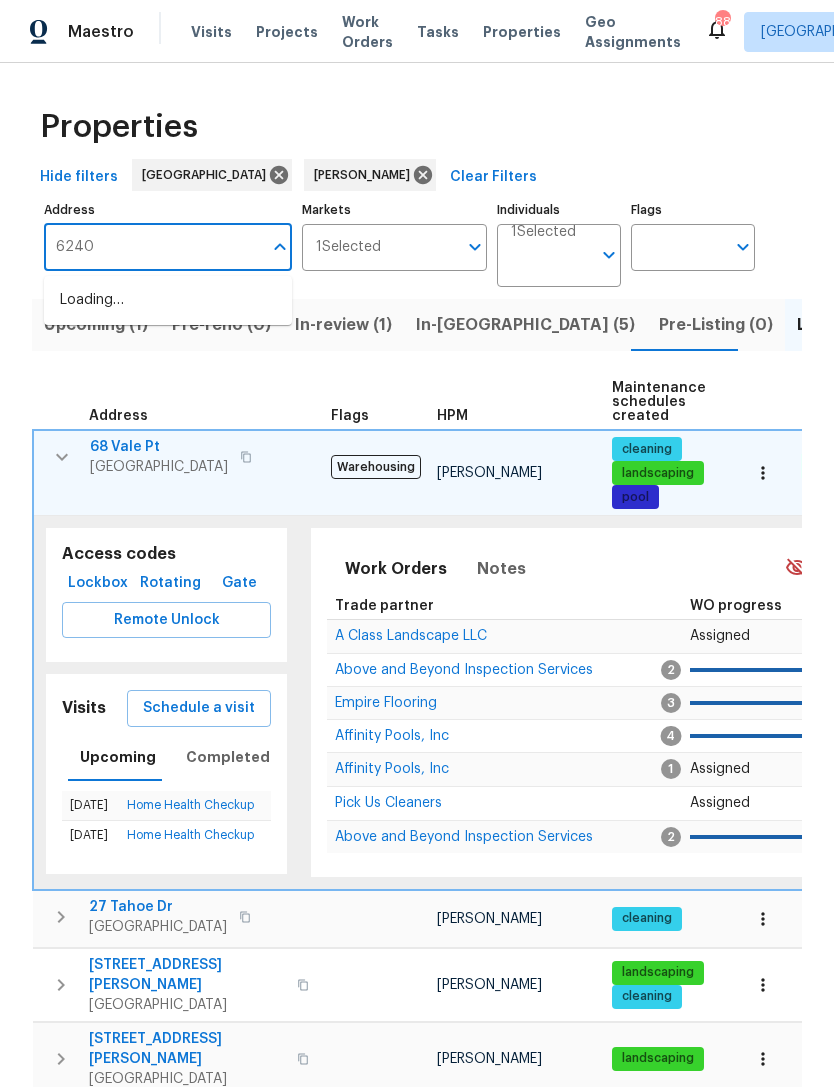 type on "6240" 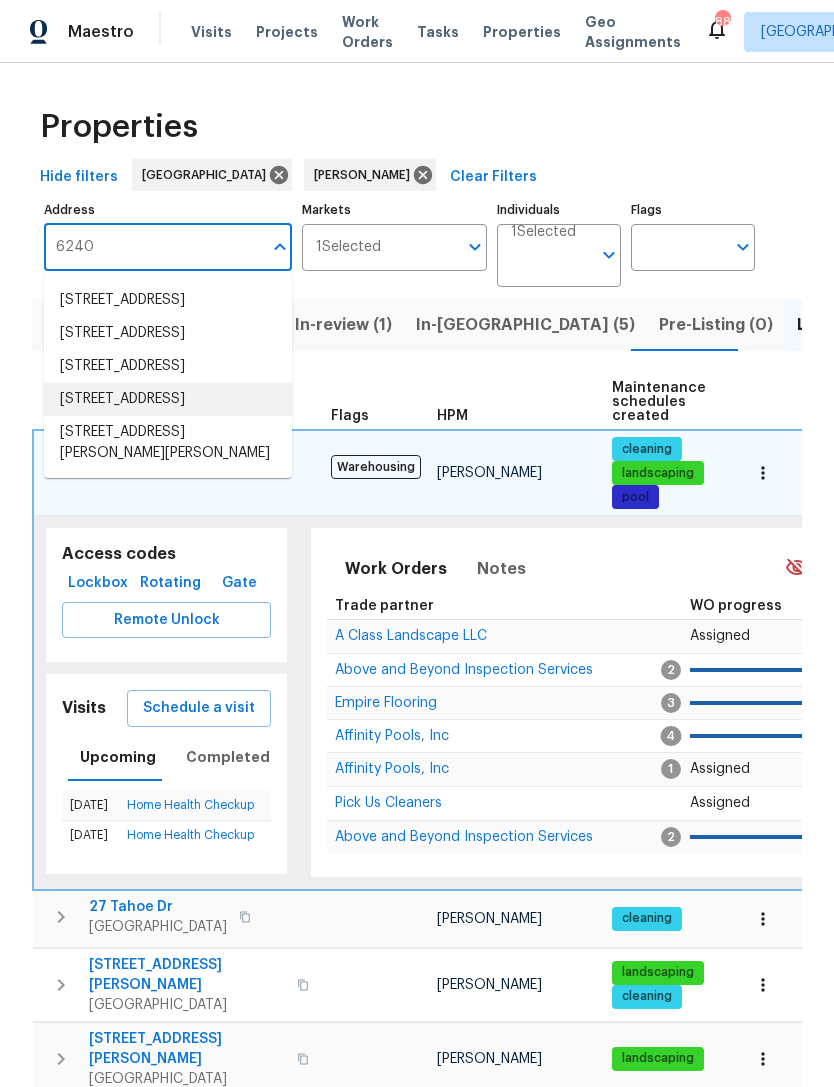 click on "6240 Shenfield Ln Union City GA 30291" at bounding box center (168, 399) 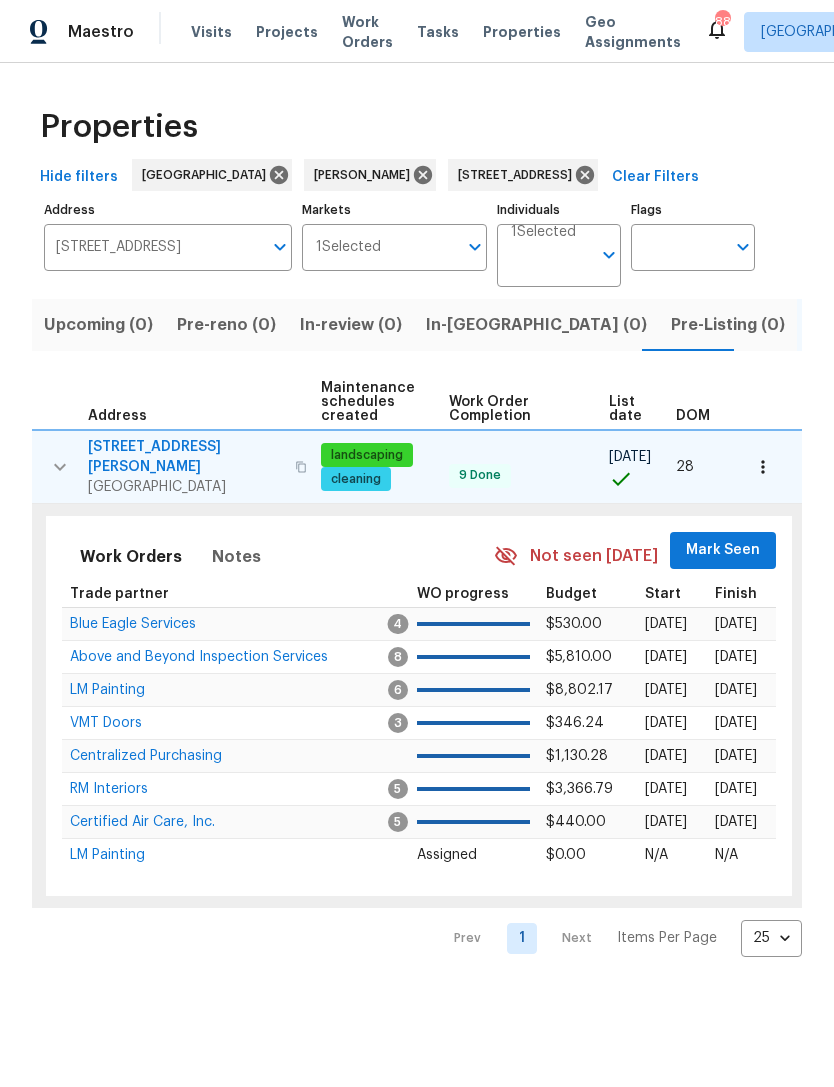 scroll, scrollTop: 0, scrollLeft: 256, axis: horizontal 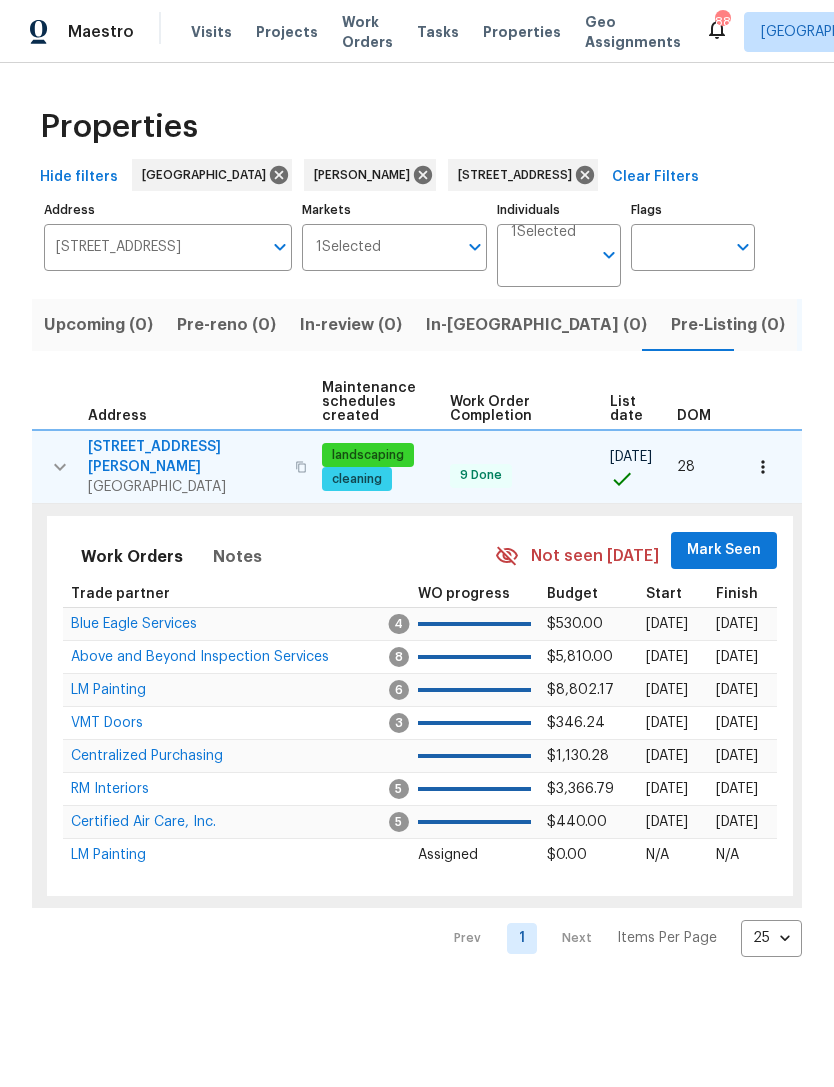 click on "Mark Seen" at bounding box center (724, 550) 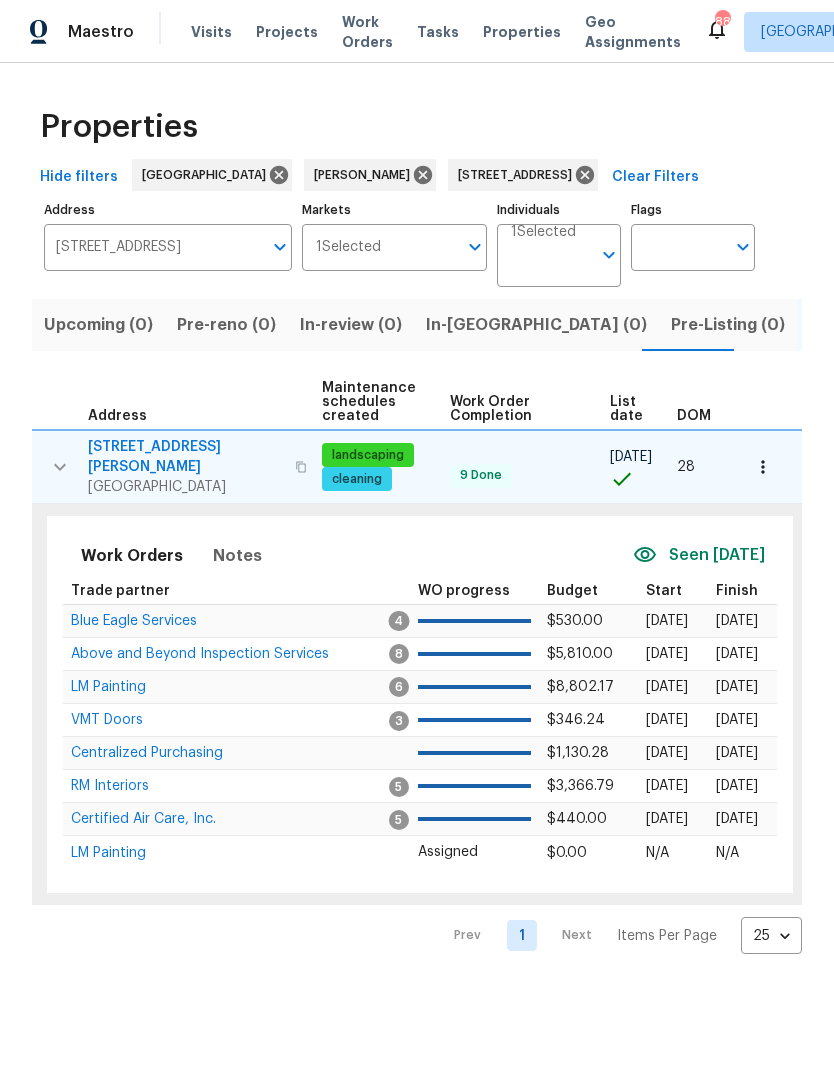 click on "Certified Air Care, Inc." at bounding box center [143, 819] 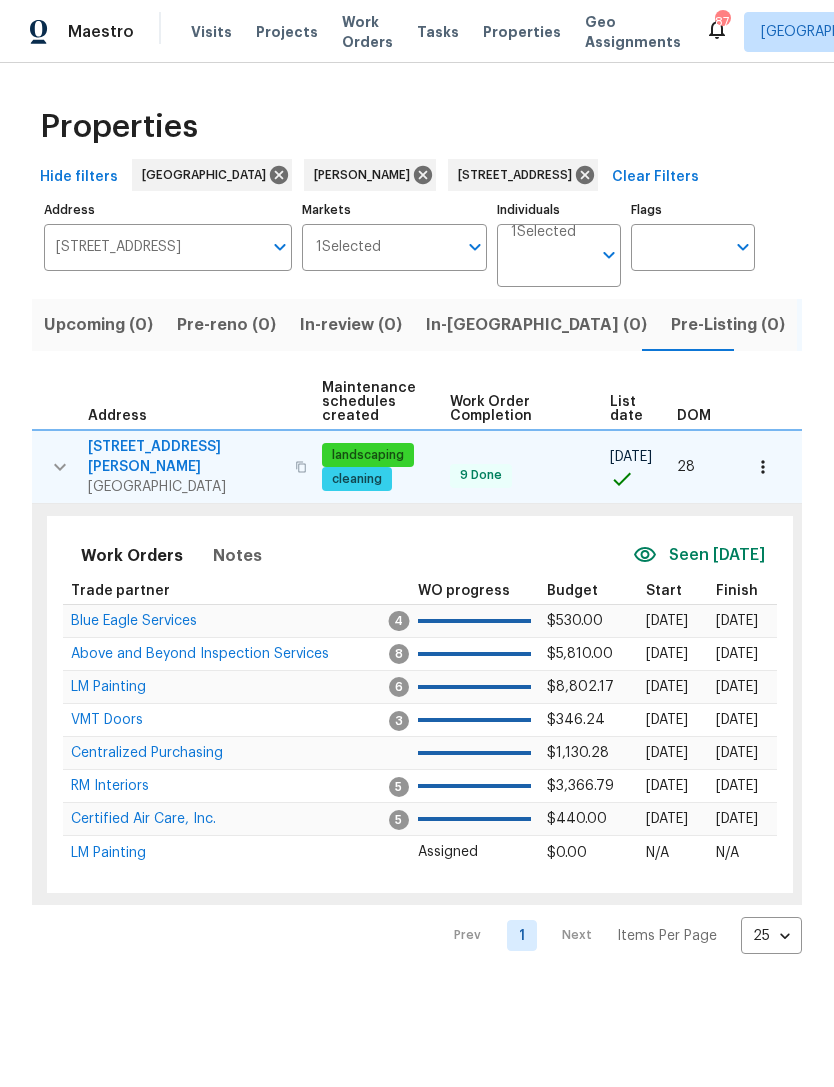 click on "6240 Shenfield Ln Union City GA 30291" at bounding box center (153, 247) 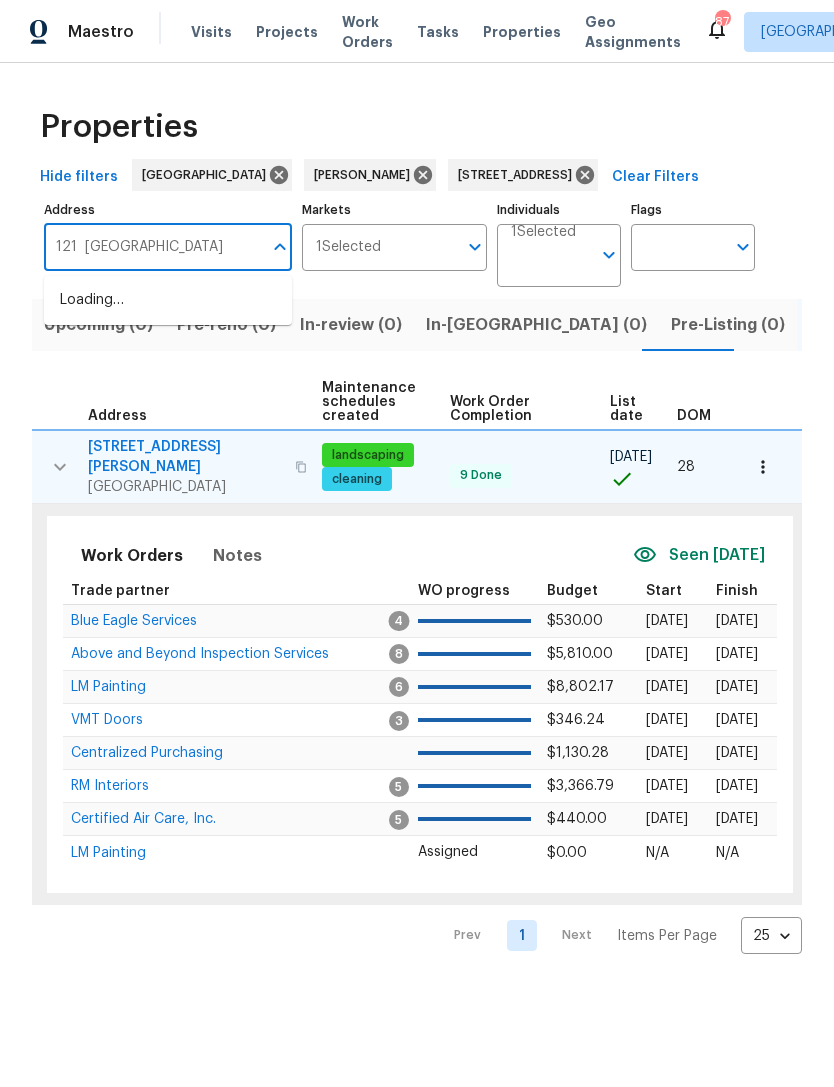 type on "121  northwoods" 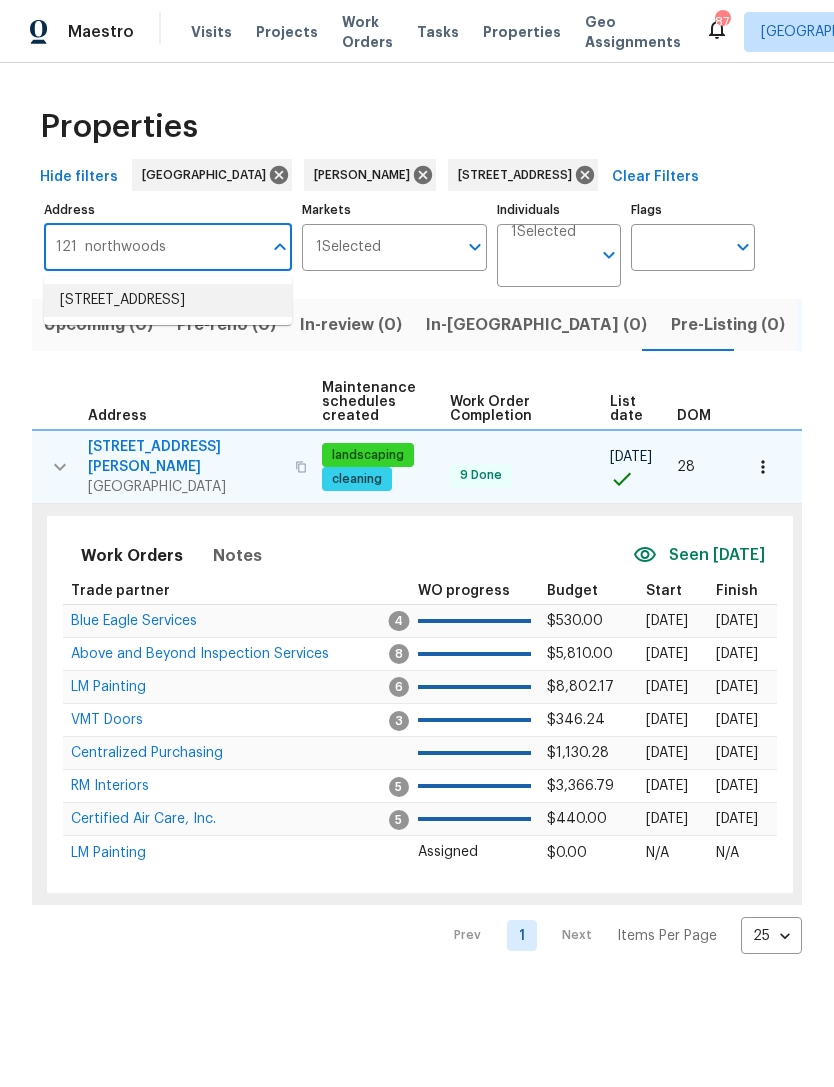 click on "121 Northwoods Rd Sharpsburg GA 30277" at bounding box center (168, 300) 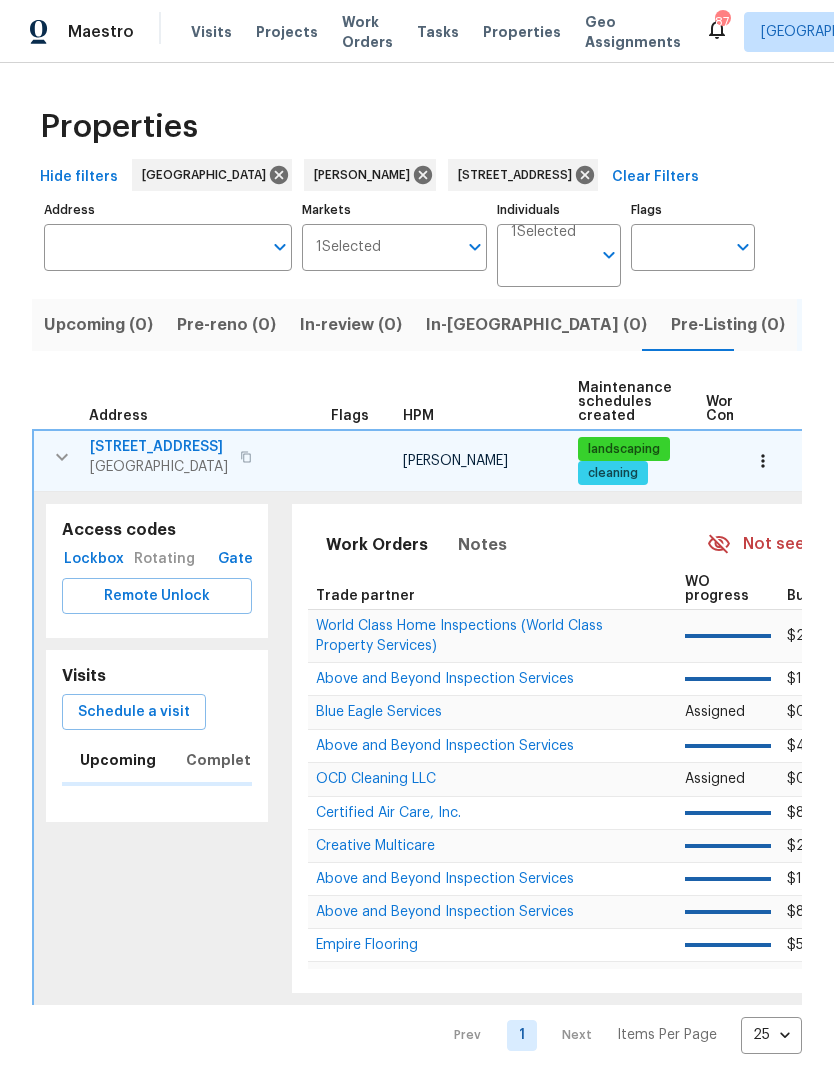 type on "121 Northwoods Rd Sharpsburg GA 30277" 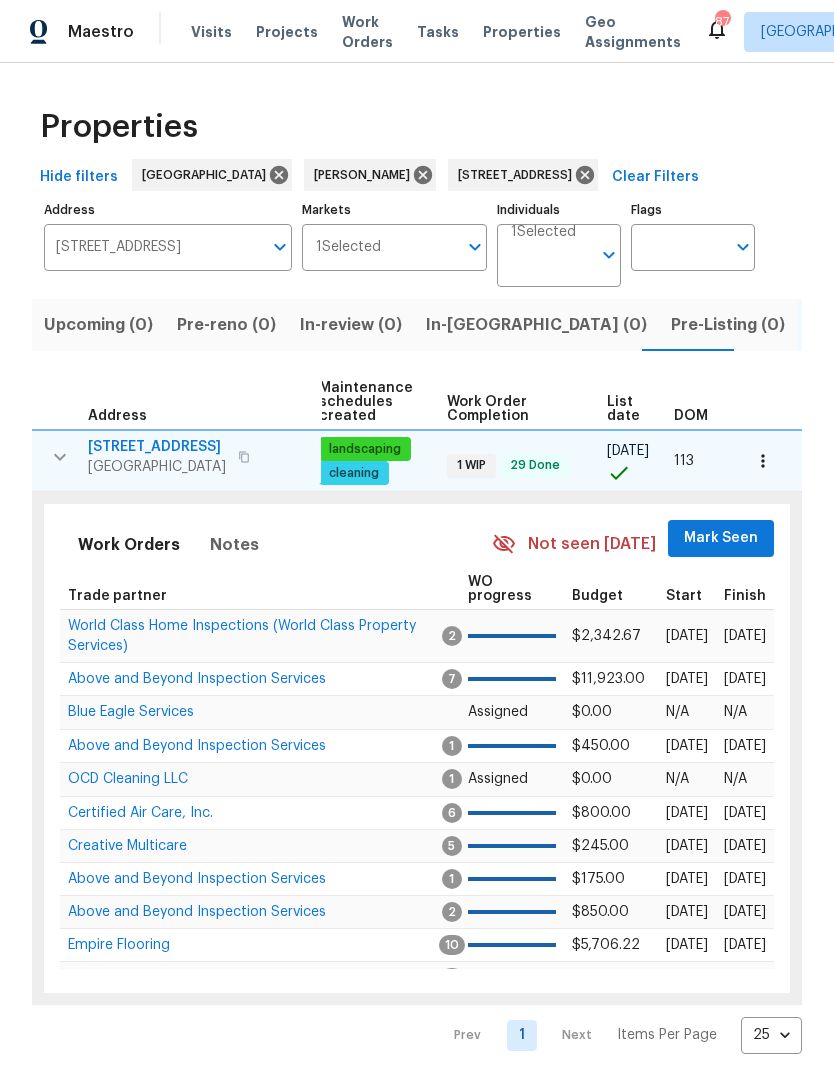 scroll, scrollTop: 0, scrollLeft: 257, axis: horizontal 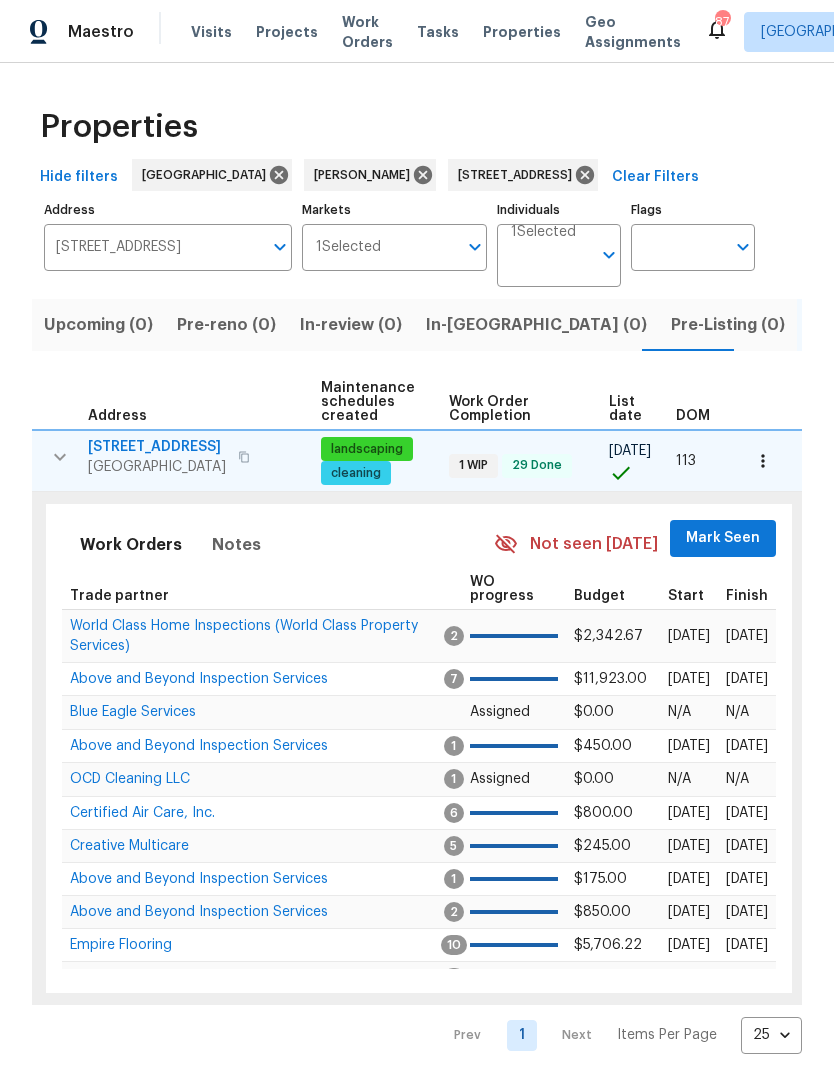 click on "Mark Seen" at bounding box center [723, 538] 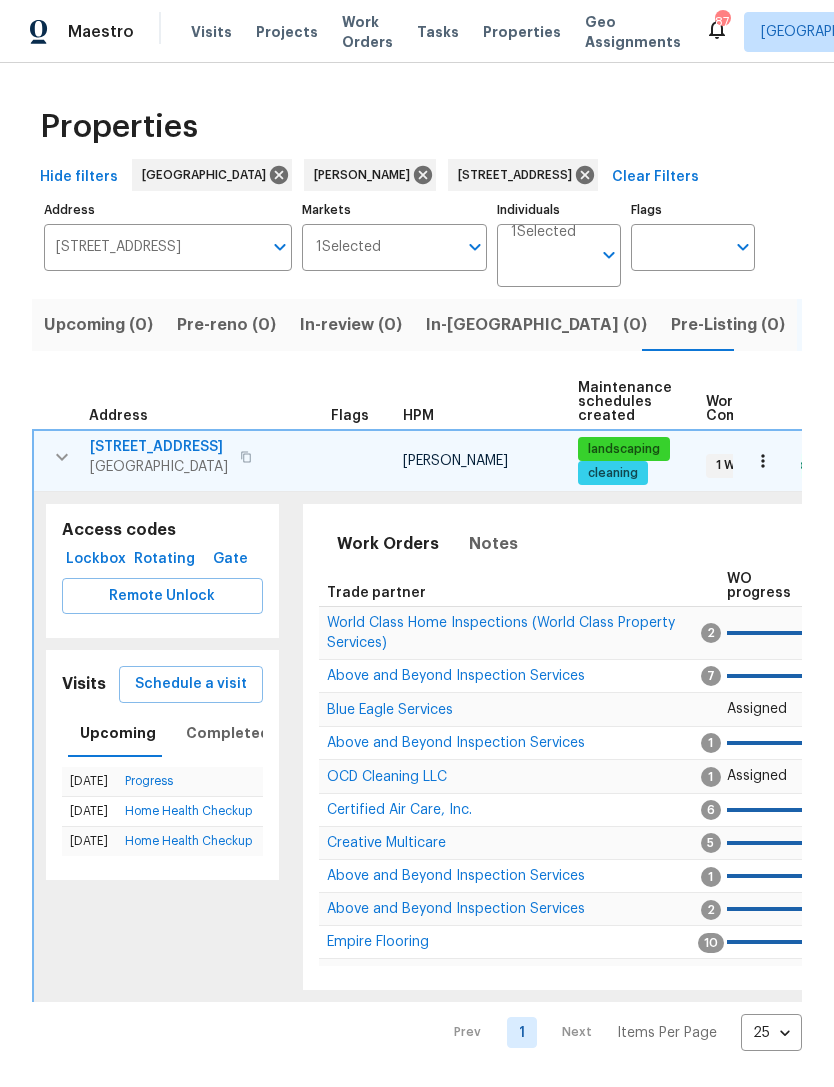 scroll, scrollTop: 0, scrollLeft: 0, axis: both 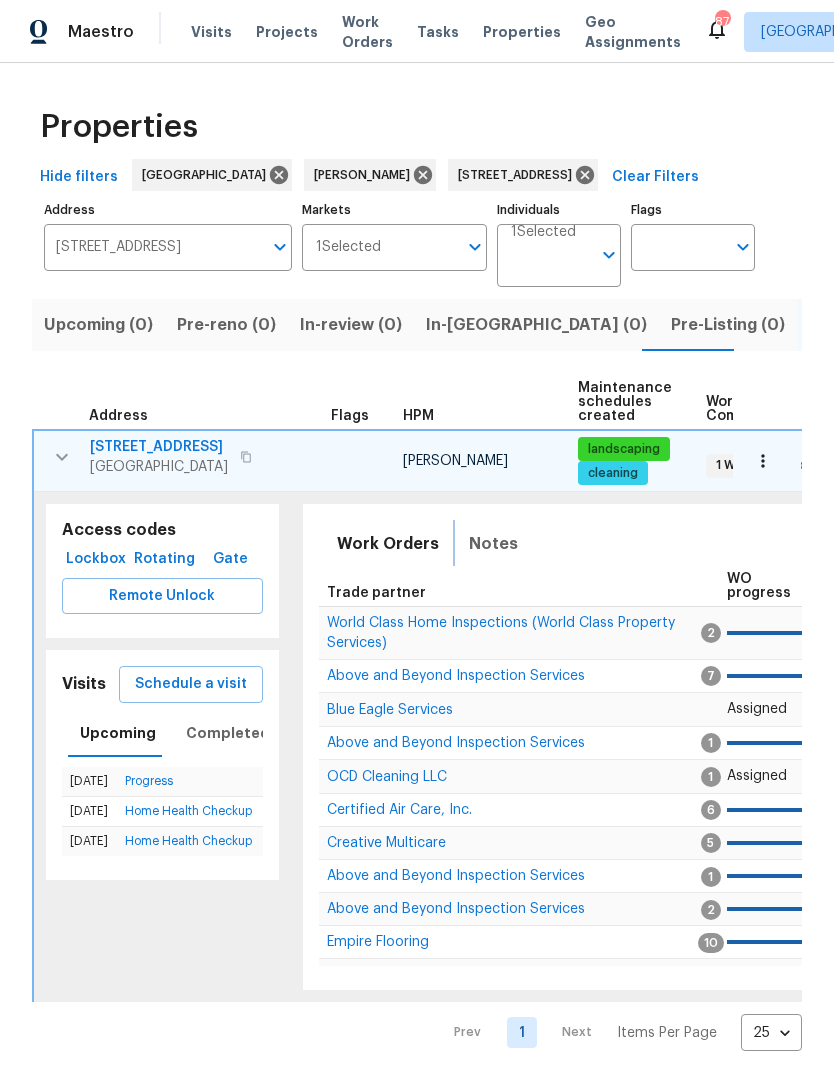 click on "Notes" at bounding box center (493, 544) 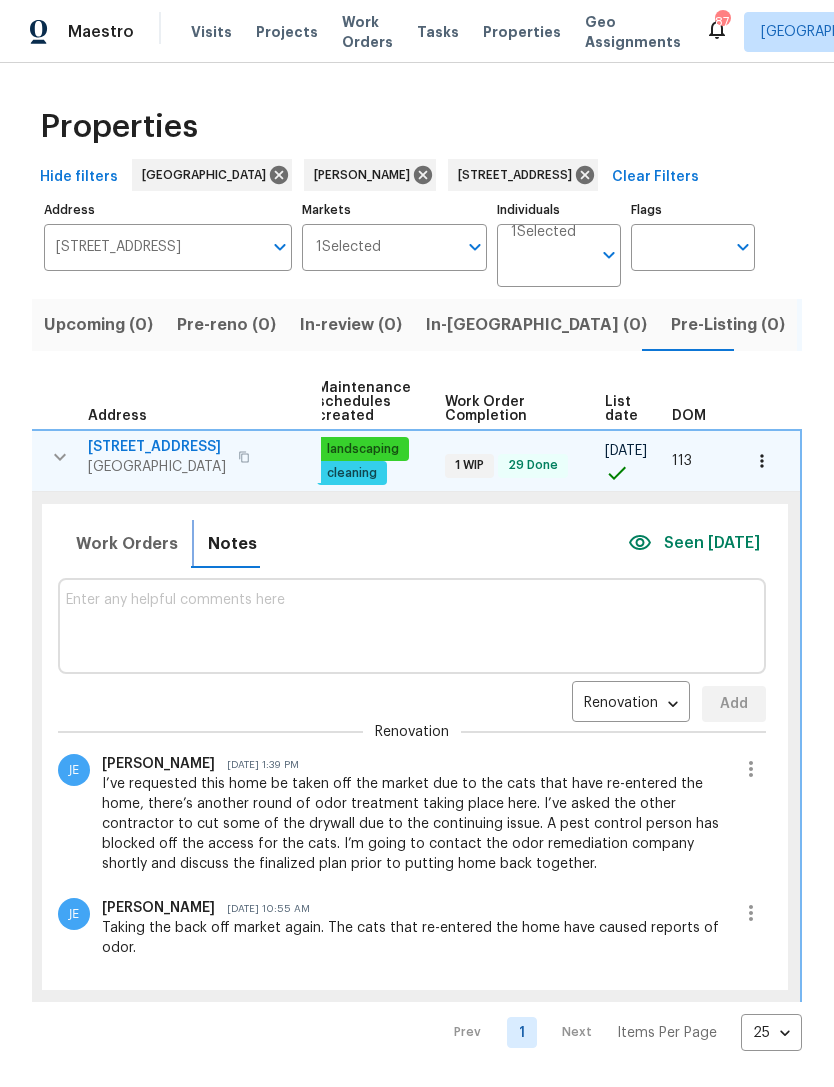 scroll, scrollTop: 0, scrollLeft: 257, axis: horizontal 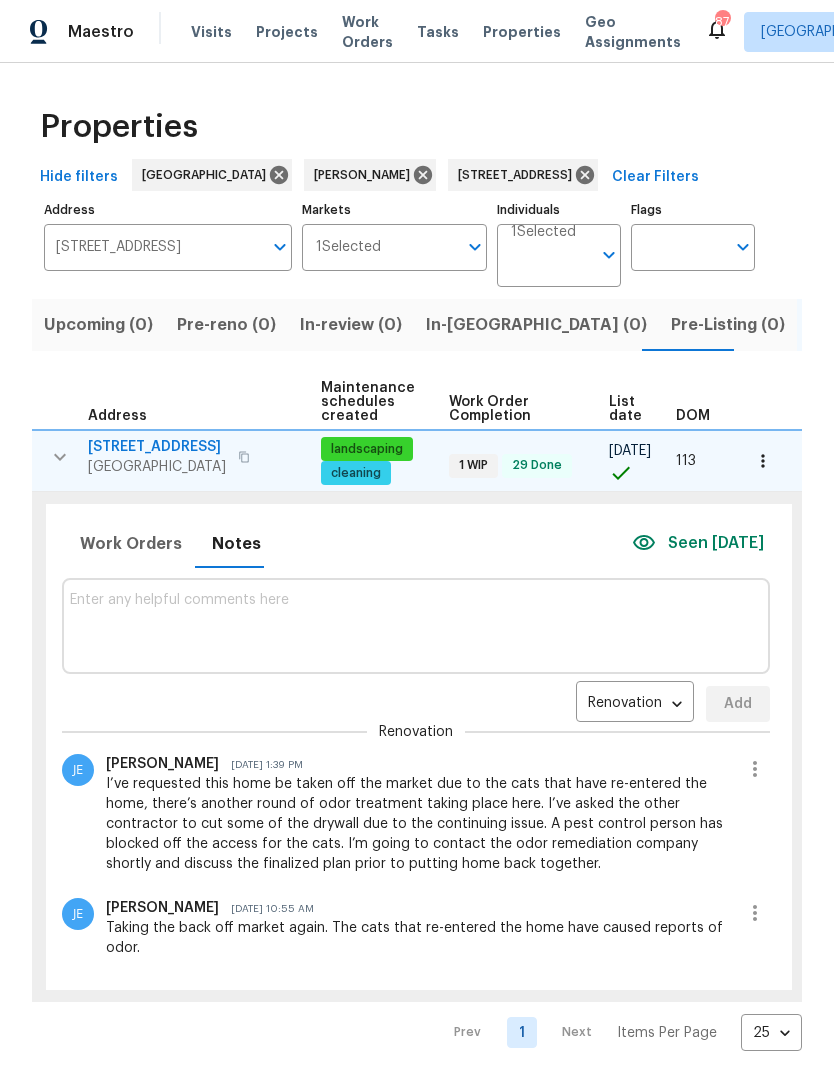 click 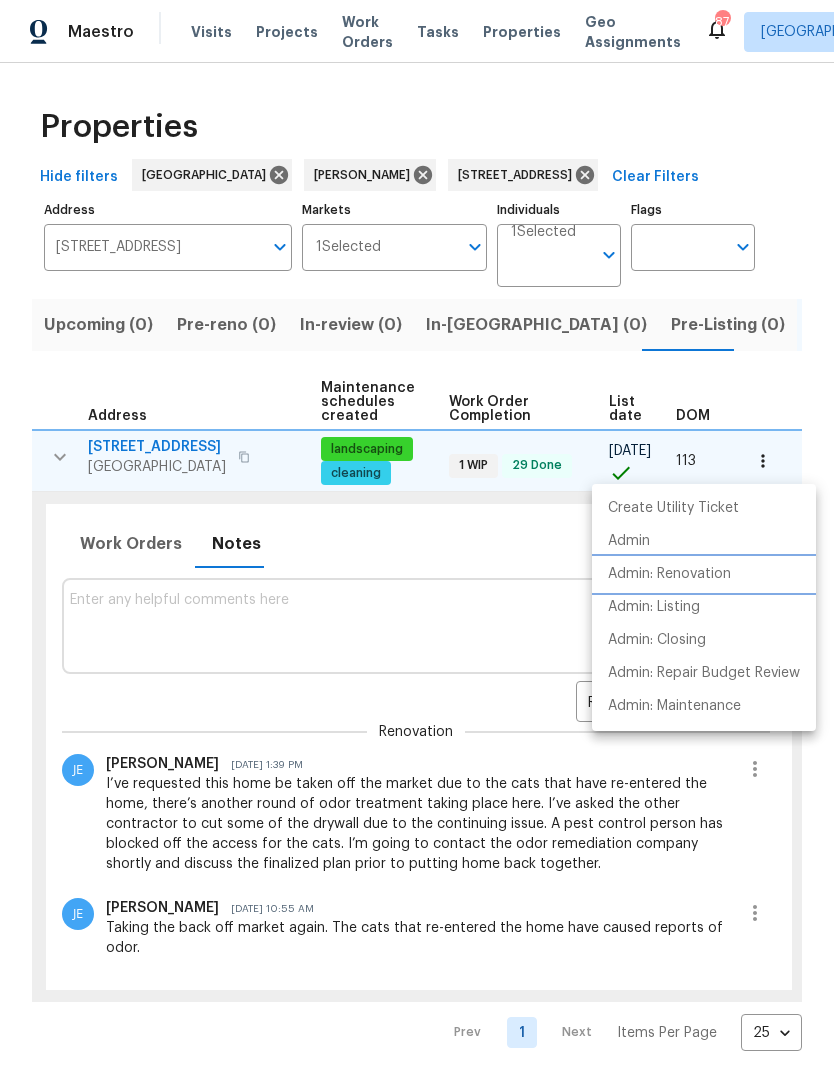 click on "Admin: Renovation" at bounding box center [669, 574] 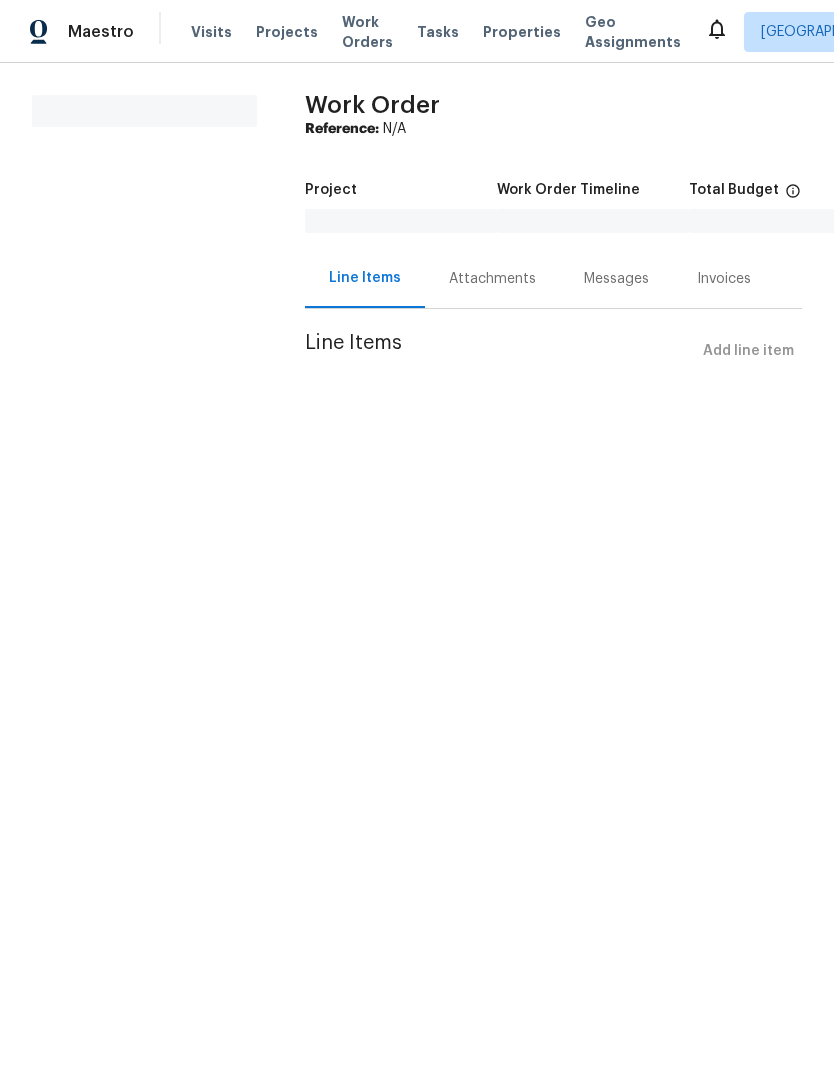 scroll, scrollTop: 0, scrollLeft: 0, axis: both 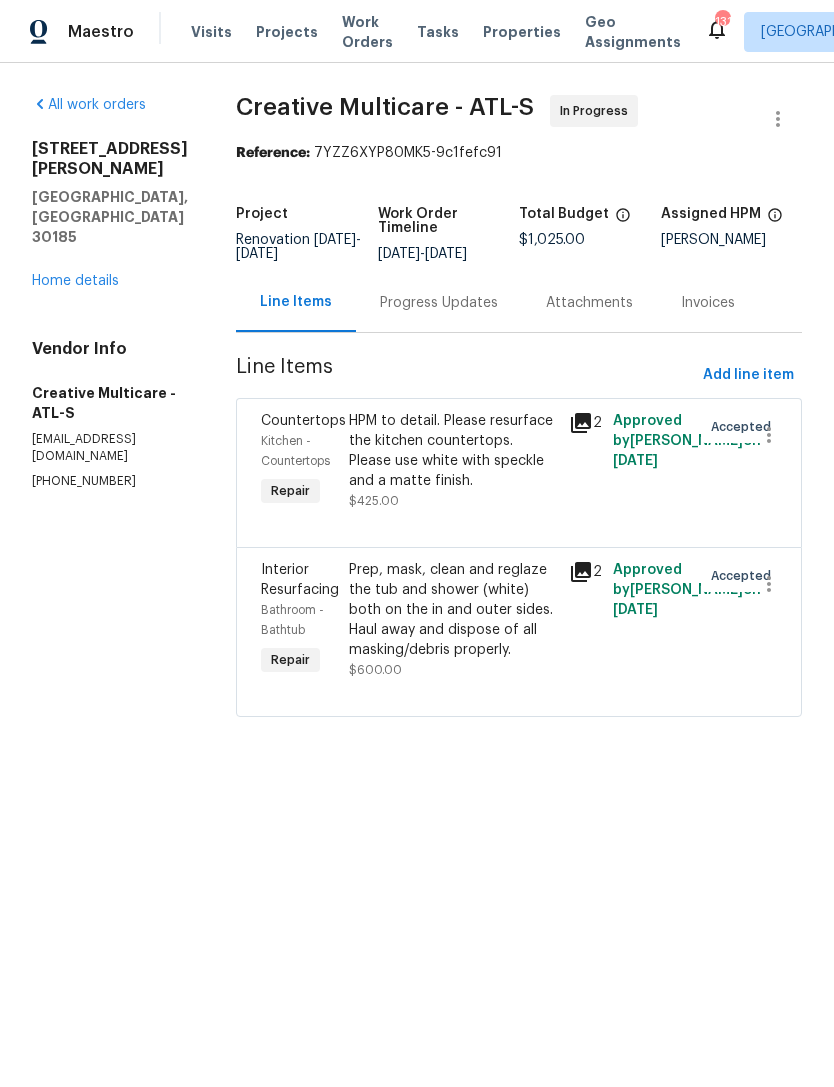 click on "HPM to detail. Please resurface the kitchen countertops. Please use white with speckle and a matte finish." at bounding box center (453, 451) 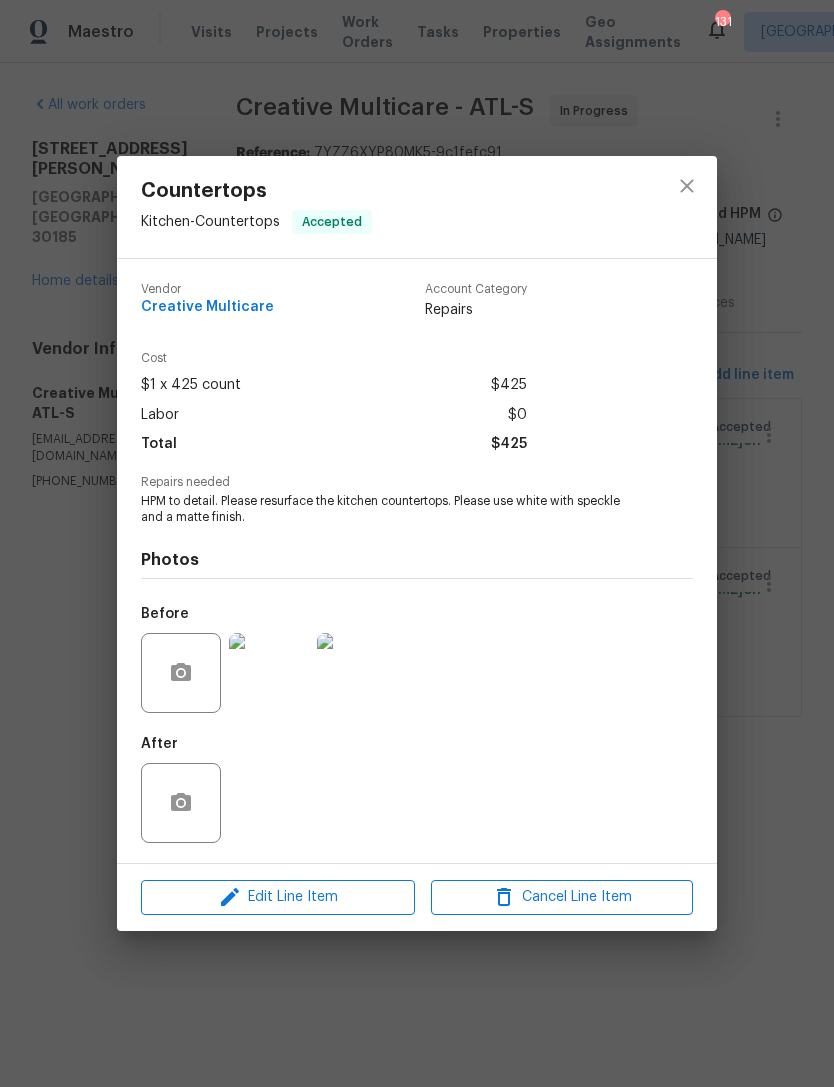 click at bounding box center [269, 673] 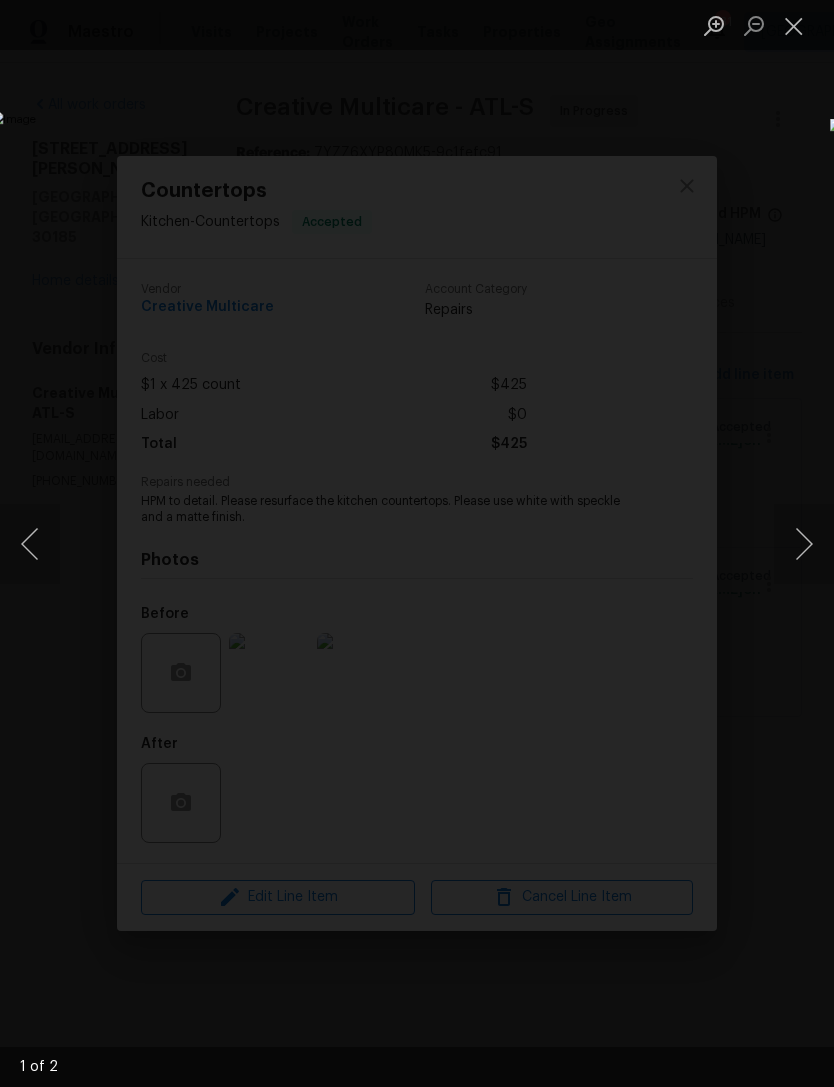 click at bounding box center (417, 543) 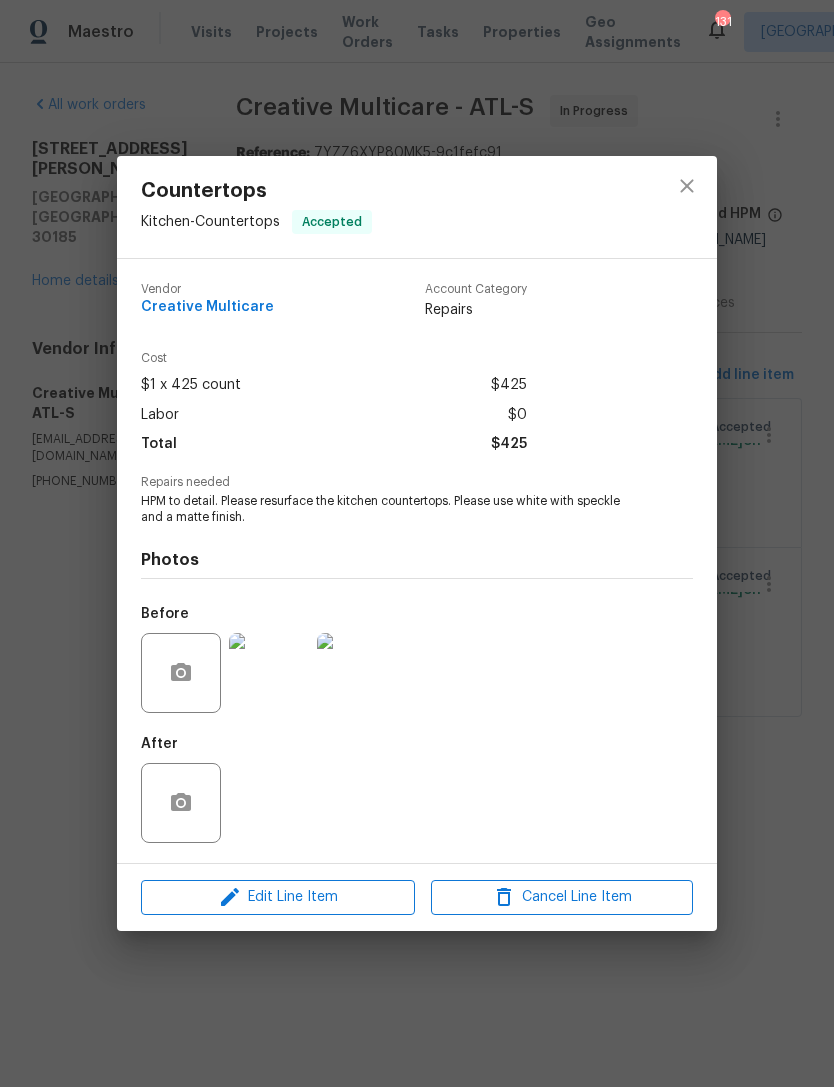 click at bounding box center [687, 186] 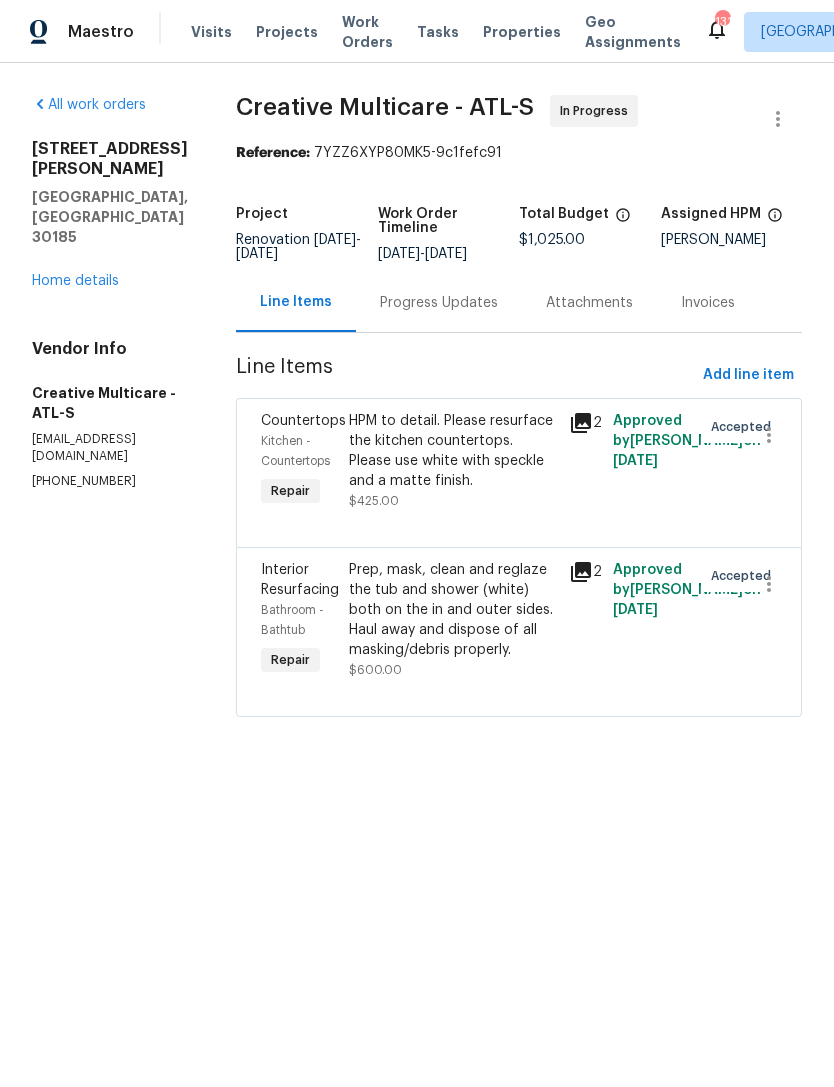 click on "Home details" at bounding box center [75, 281] 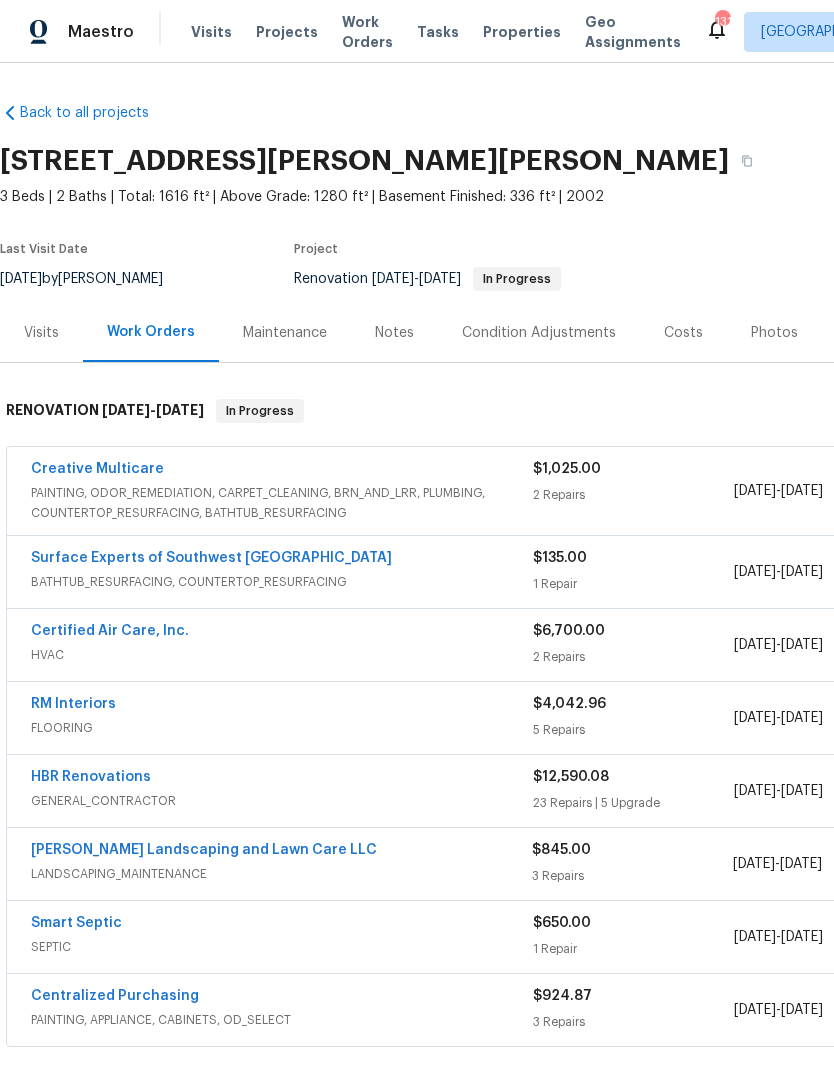 scroll, scrollTop: 0, scrollLeft: 0, axis: both 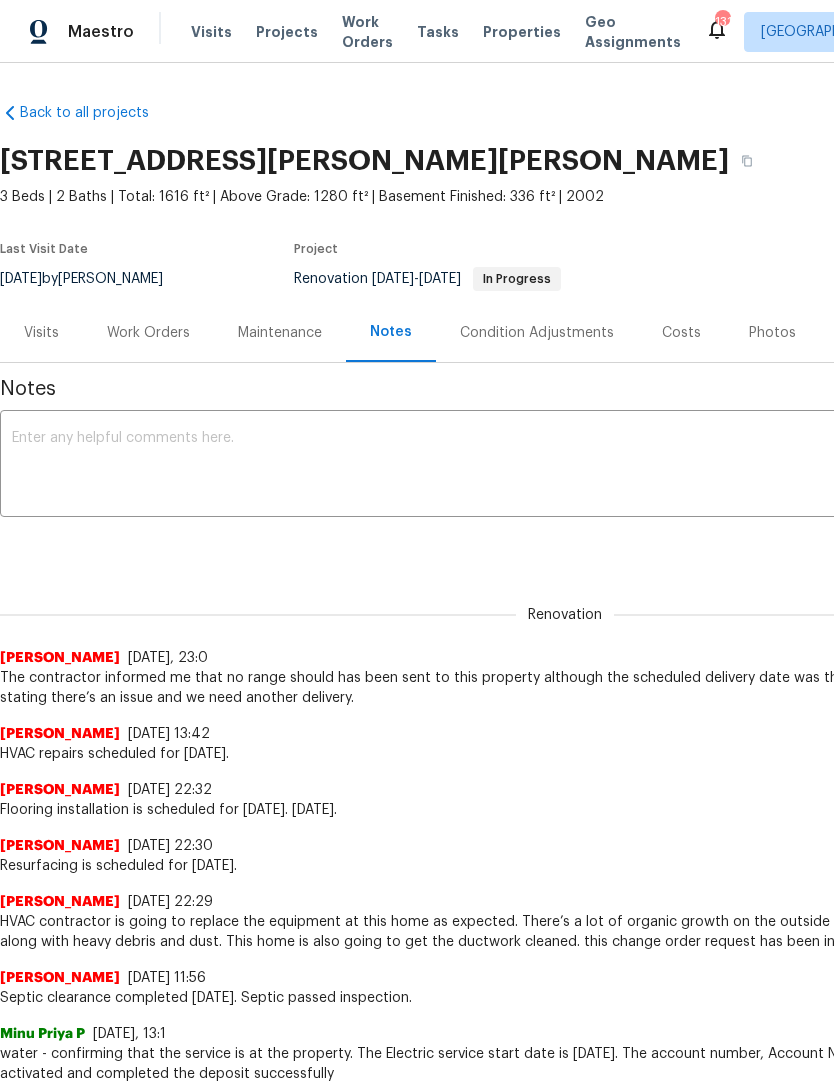 click on "Work Orders" at bounding box center (148, 333) 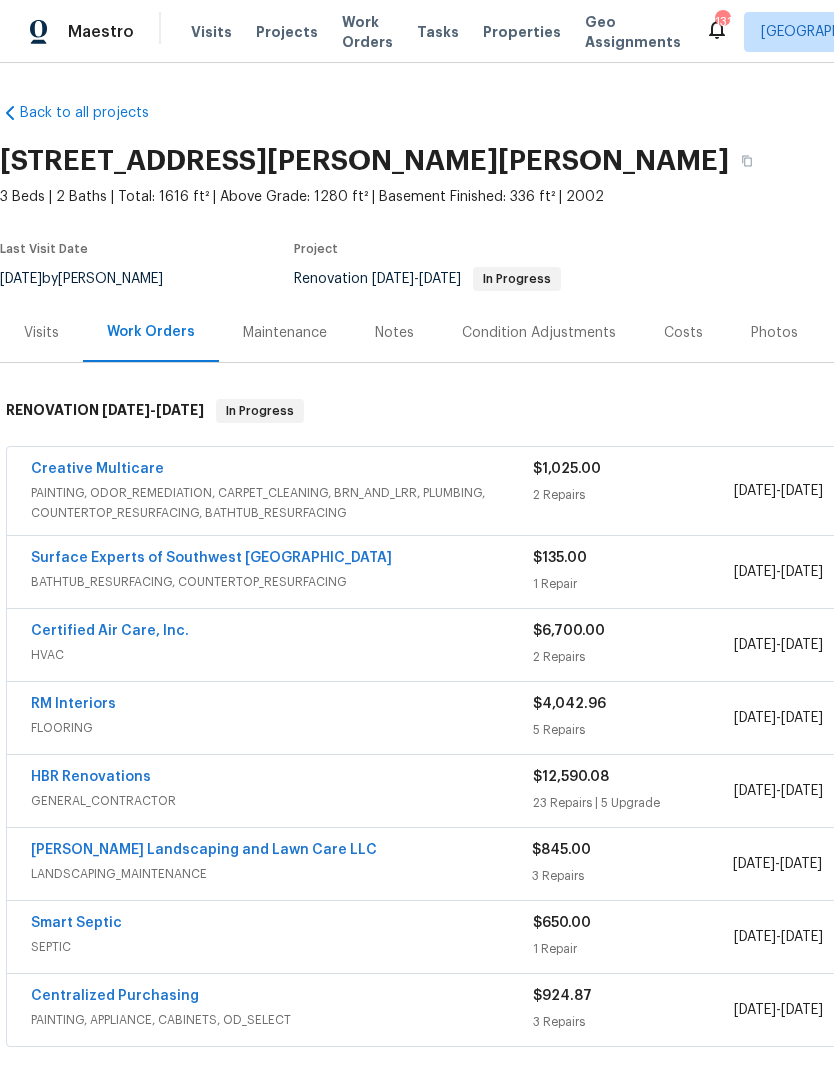 click on "Notes" at bounding box center [394, 333] 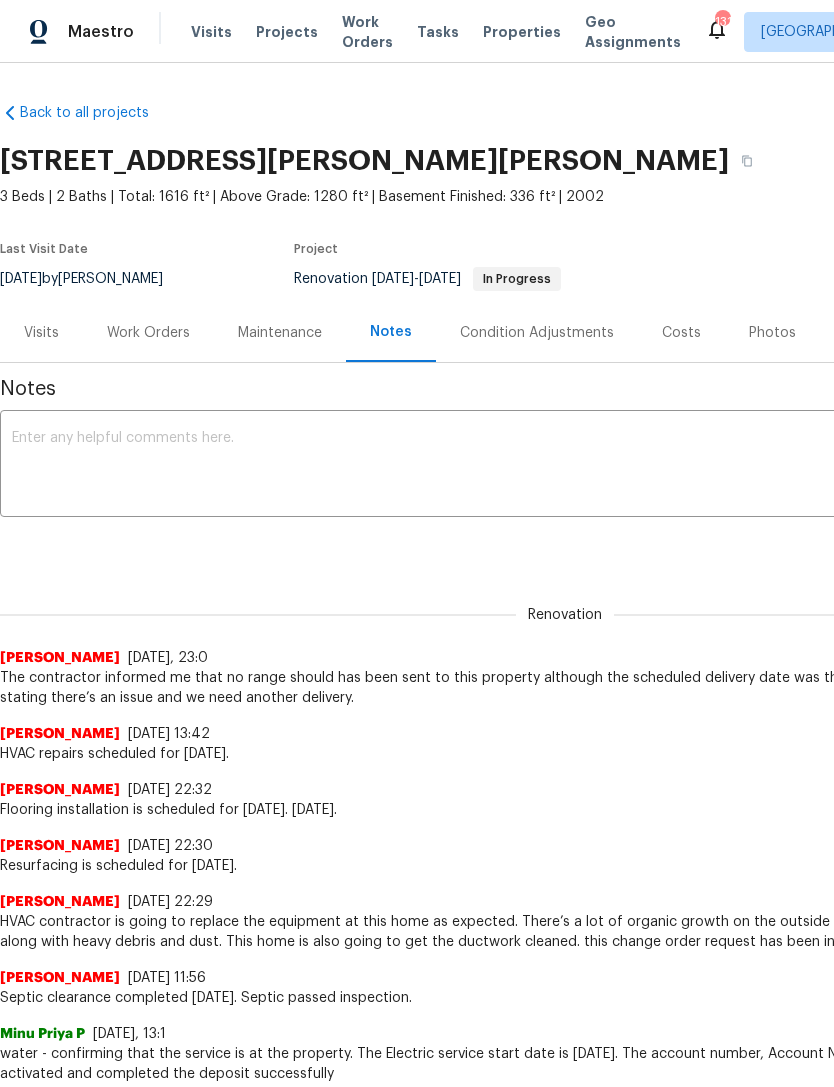 click at bounding box center [565, 466] 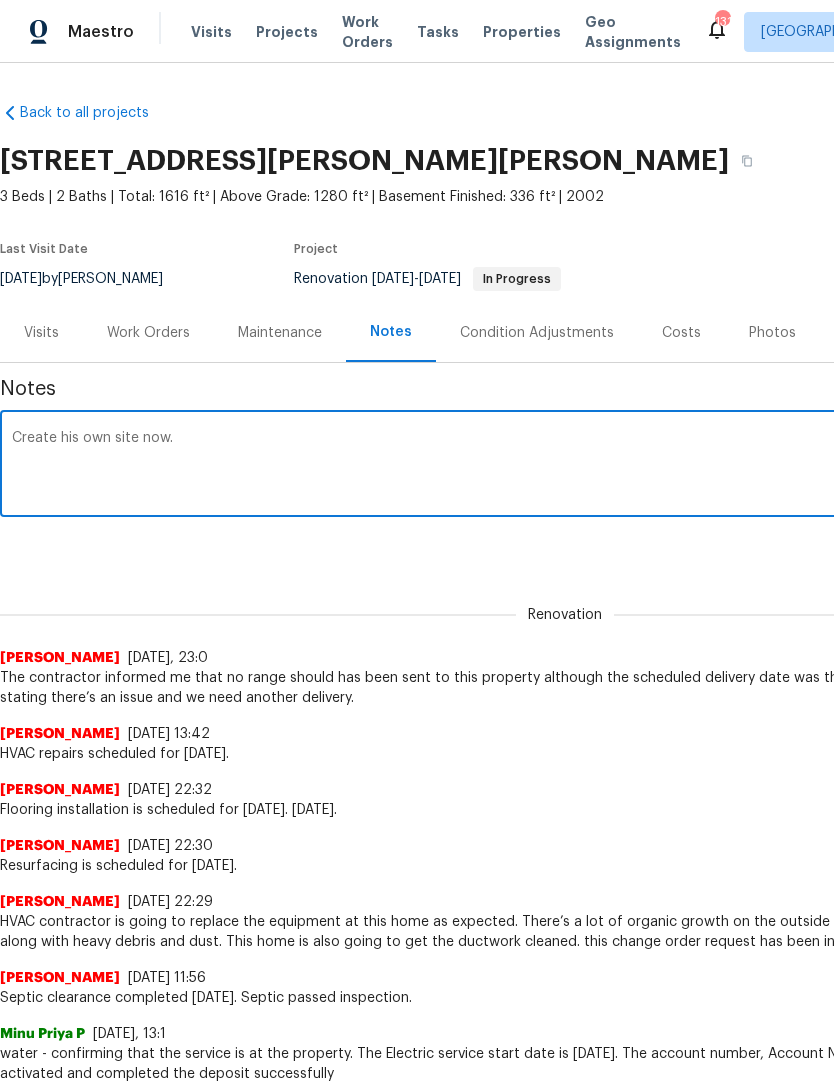click on "Create his own site now. x ​" at bounding box center [565, 466] 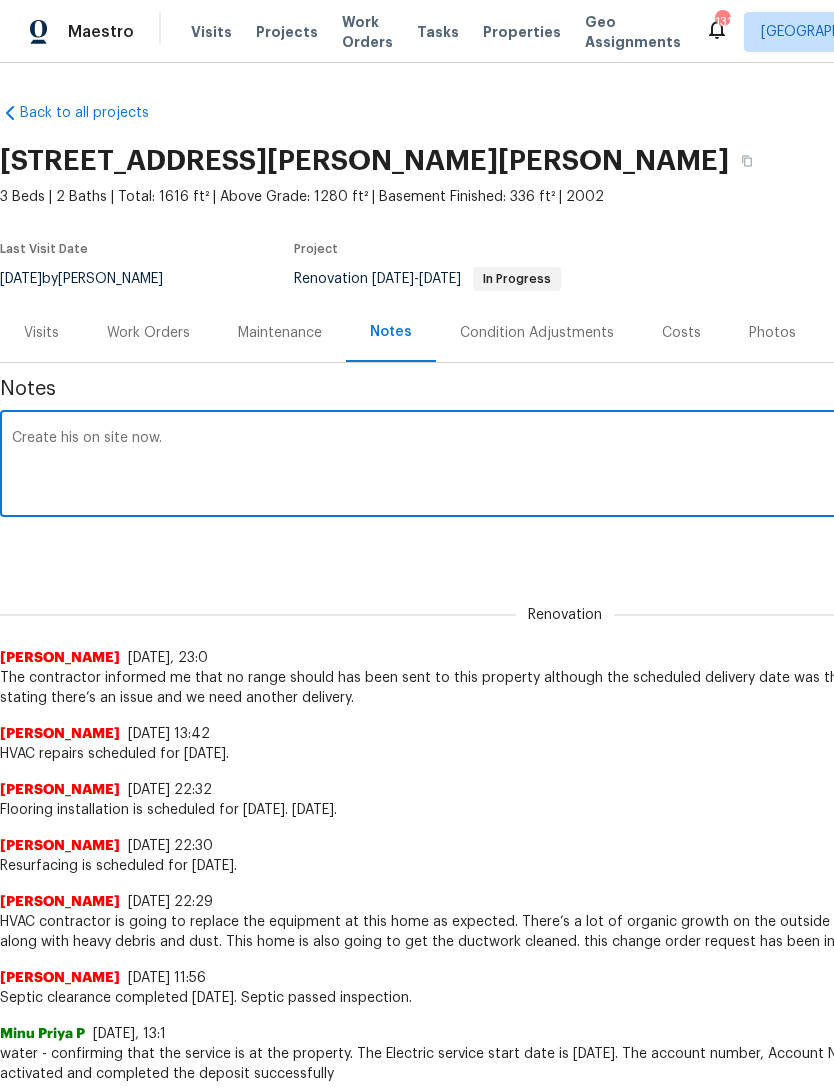 click on "Create his on site now. x ​" at bounding box center [565, 466] 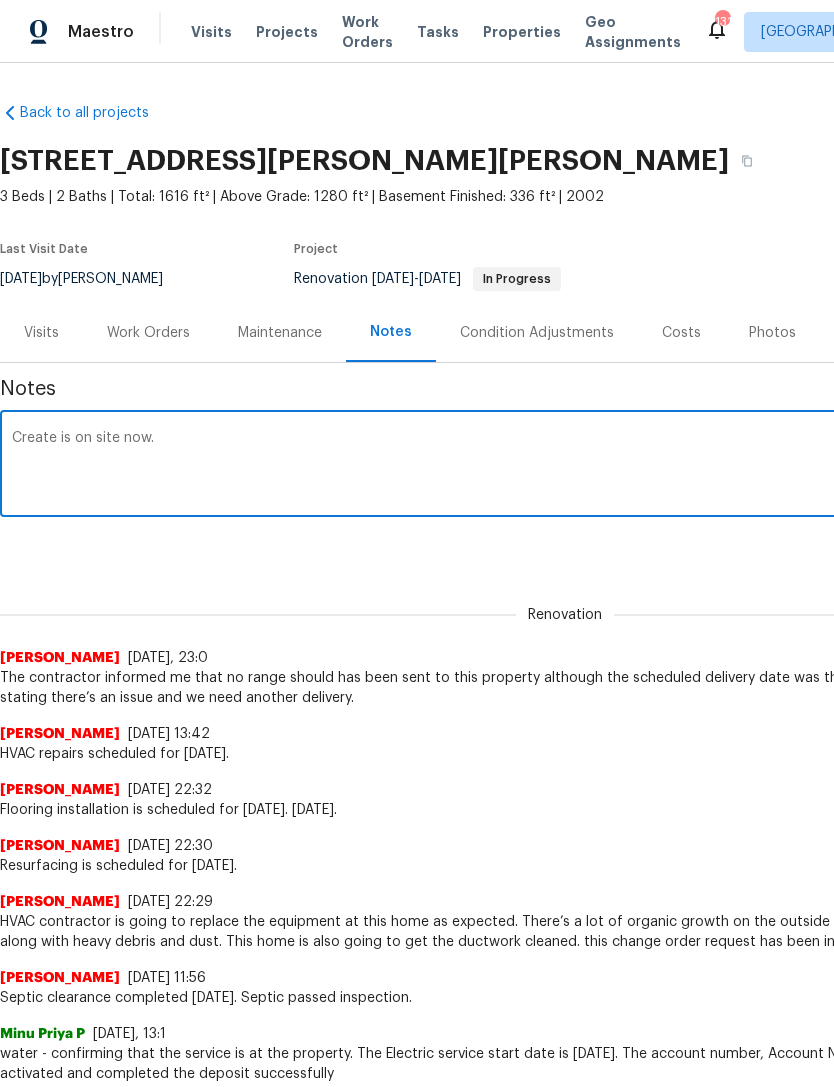 type on "Create is on site now." 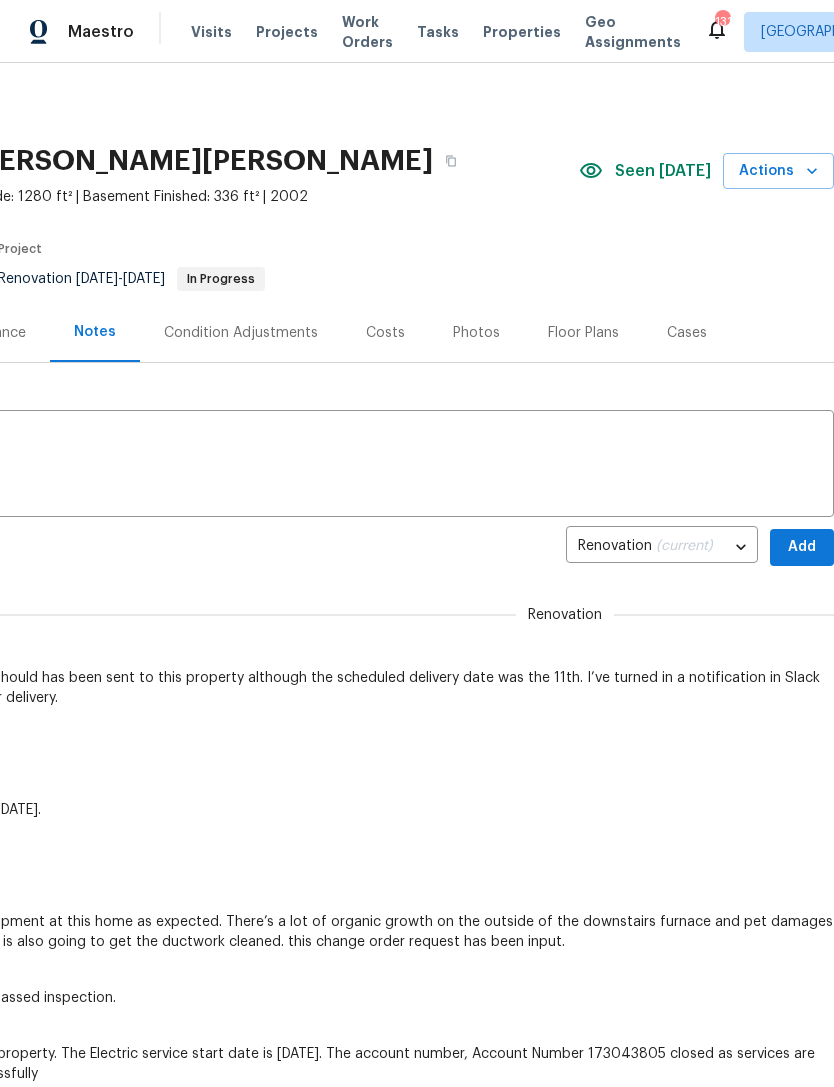 scroll, scrollTop: 0, scrollLeft: 296, axis: horizontal 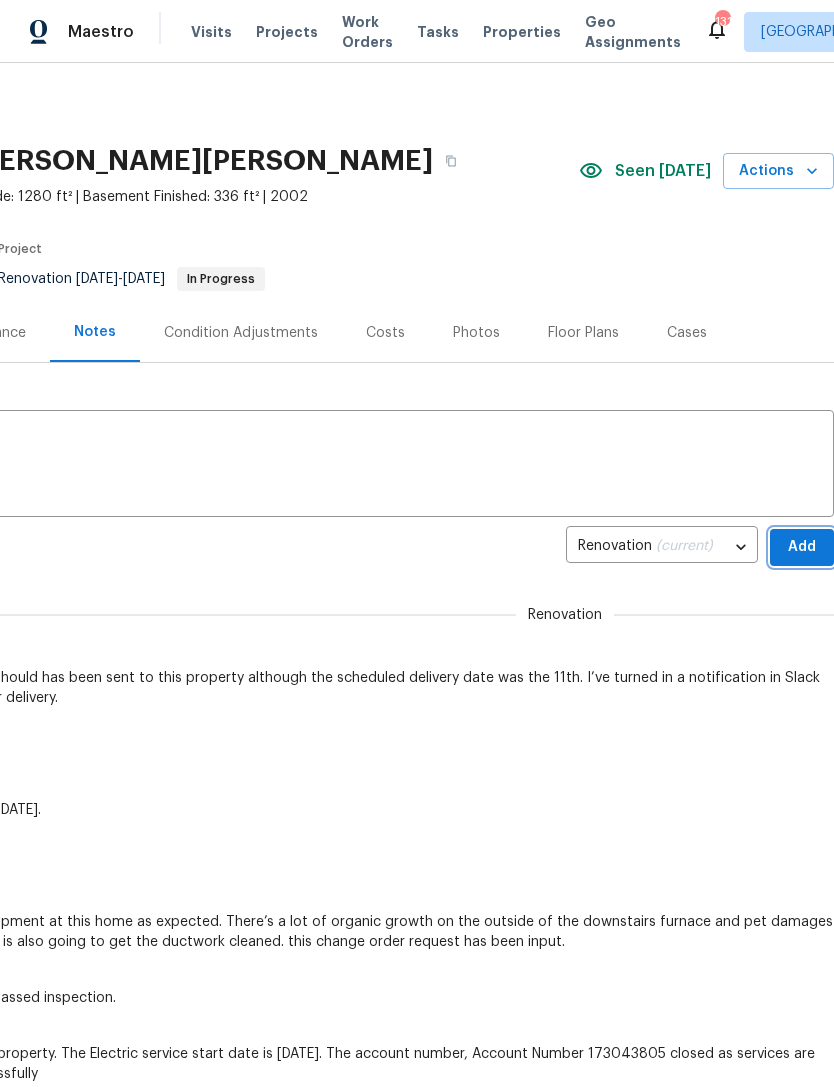 click on "Add" at bounding box center [802, 547] 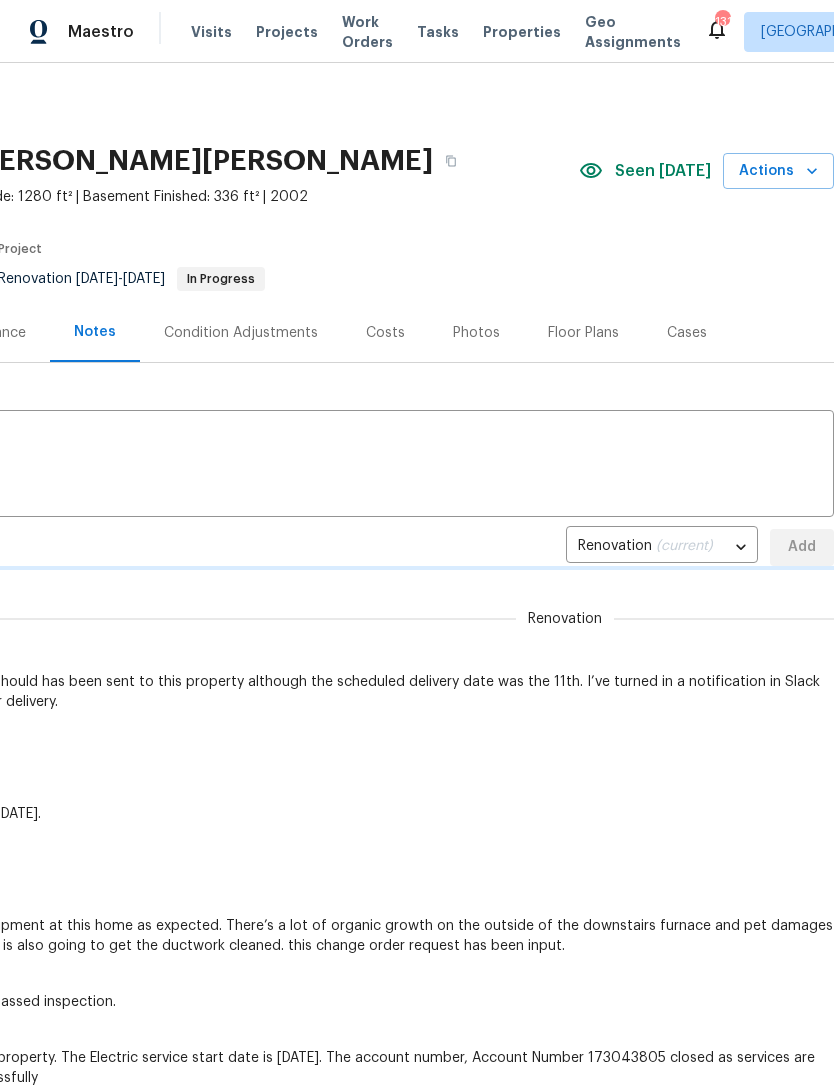 type 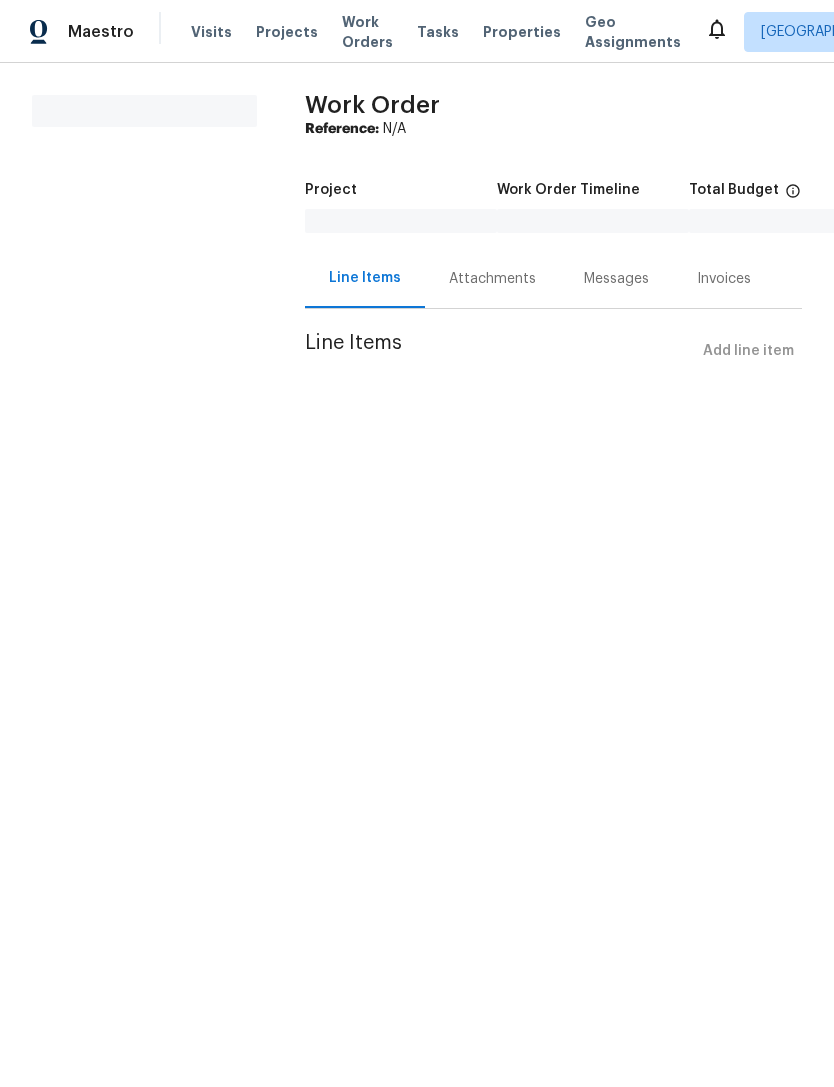 scroll, scrollTop: 0, scrollLeft: 0, axis: both 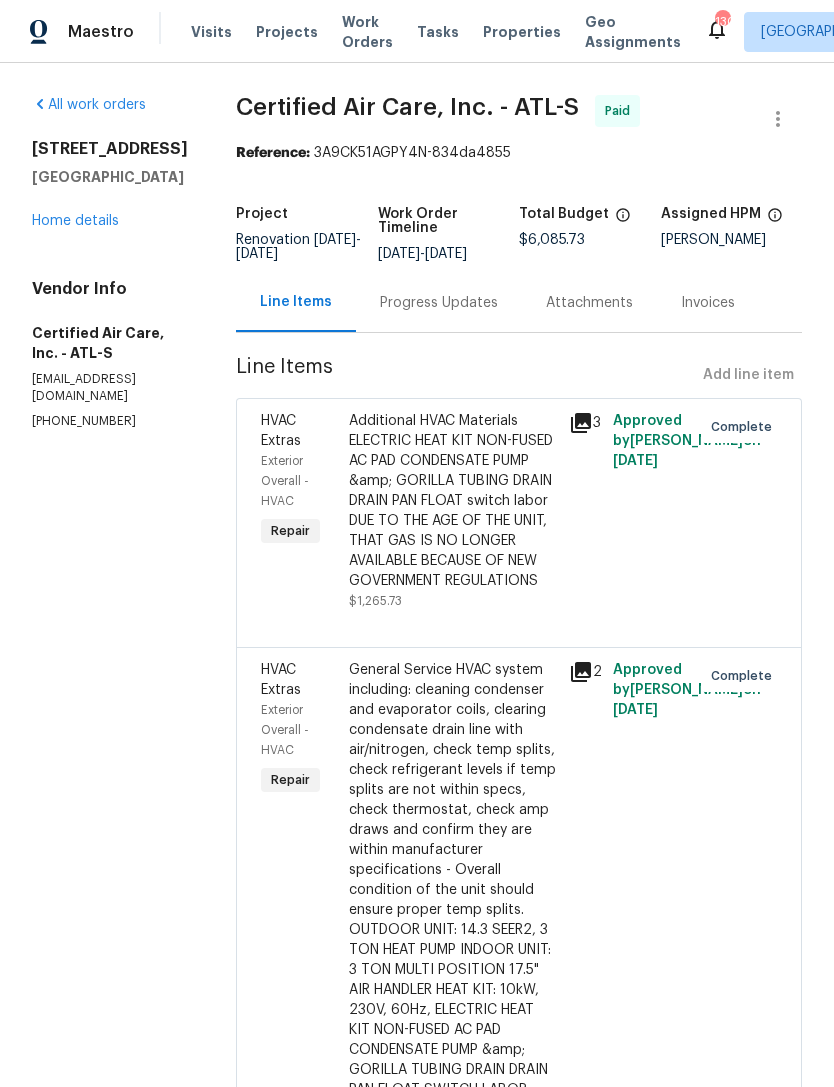 click on "Home details" at bounding box center (75, 221) 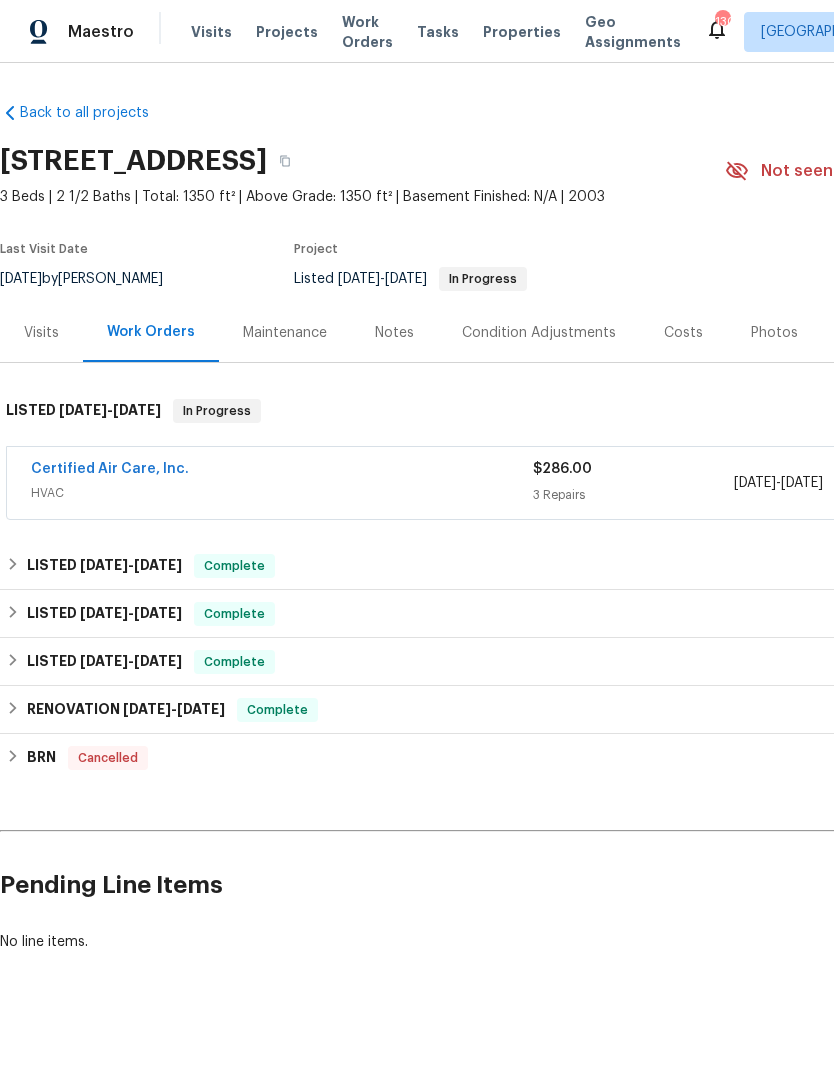scroll, scrollTop: 0, scrollLeft: 0, axis: both 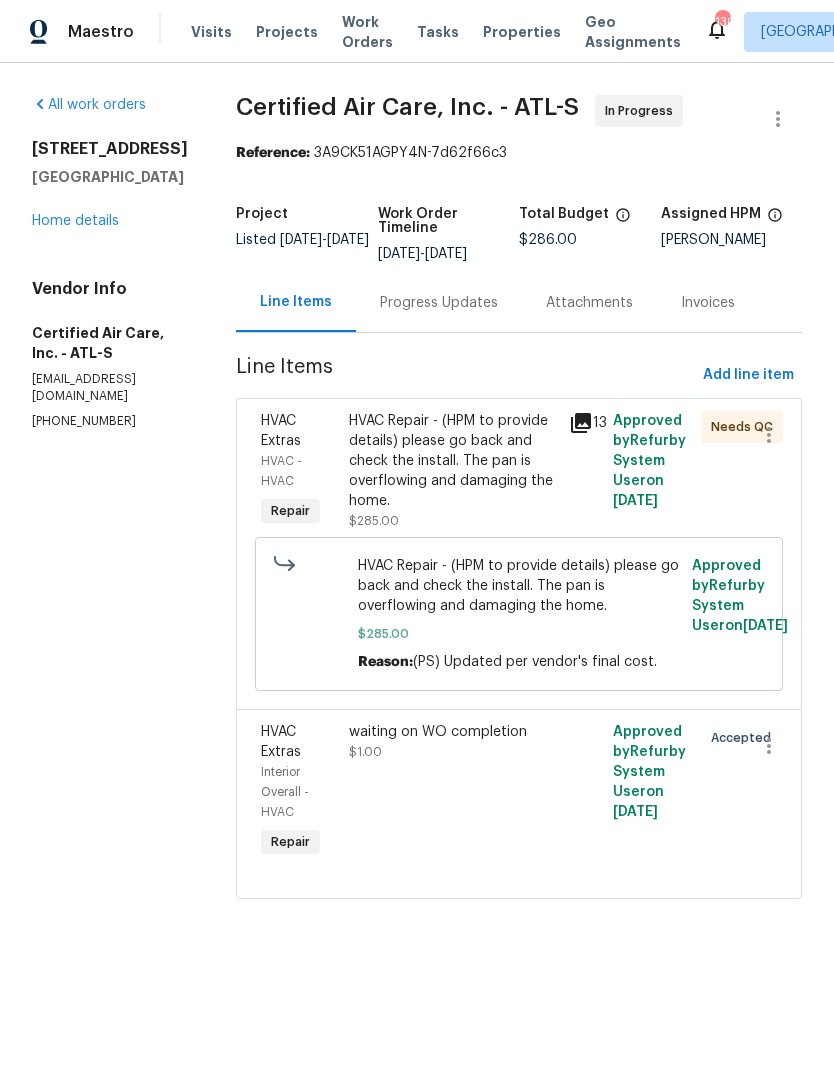 click on "HVAC Repair - (HPM to provide details) please go back and check the install. The pan is overflowing and damaging the home." at bounding box center [453, 461] 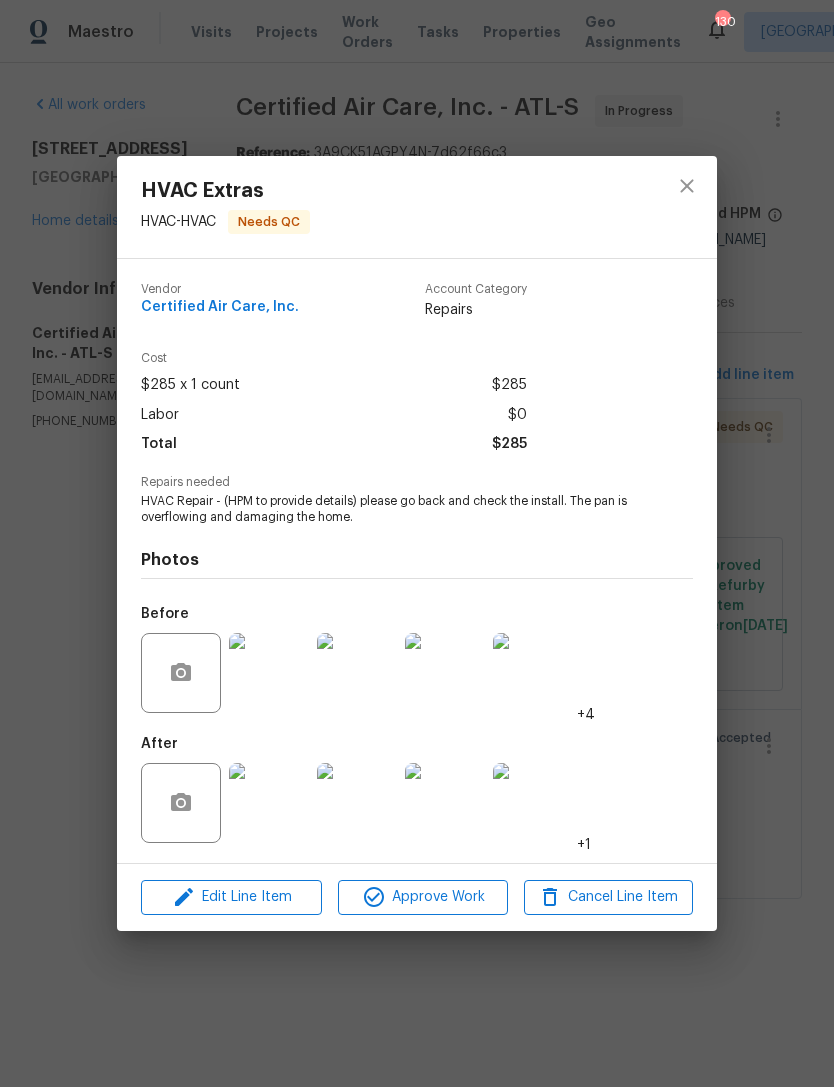 click on "HVAC Extras HVAC  -  HVAC Needs QC Vendor Certified Air Care, Inc. Account Category Repairs Cost $285 x 1 count $285 Labor $0 Total $285 Repairs needed HVAC Repair - (HPM to provide details) please go back and check the install. The pan is overflowing and damaging the home. Photos Before  +4 After  +1  Edit Line Item  Approve Work  Cancel Line Item" at bounding box center (417, 543) 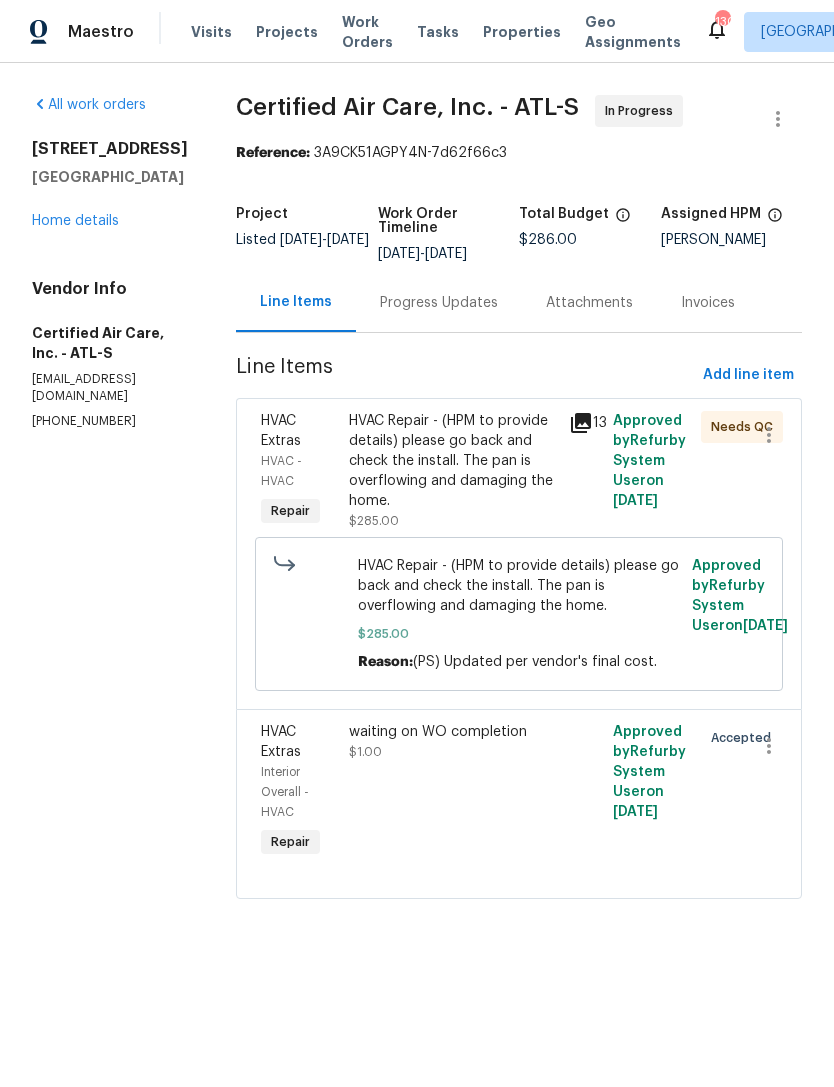 click on "Progress Updates" at bounding box center [439, 303] 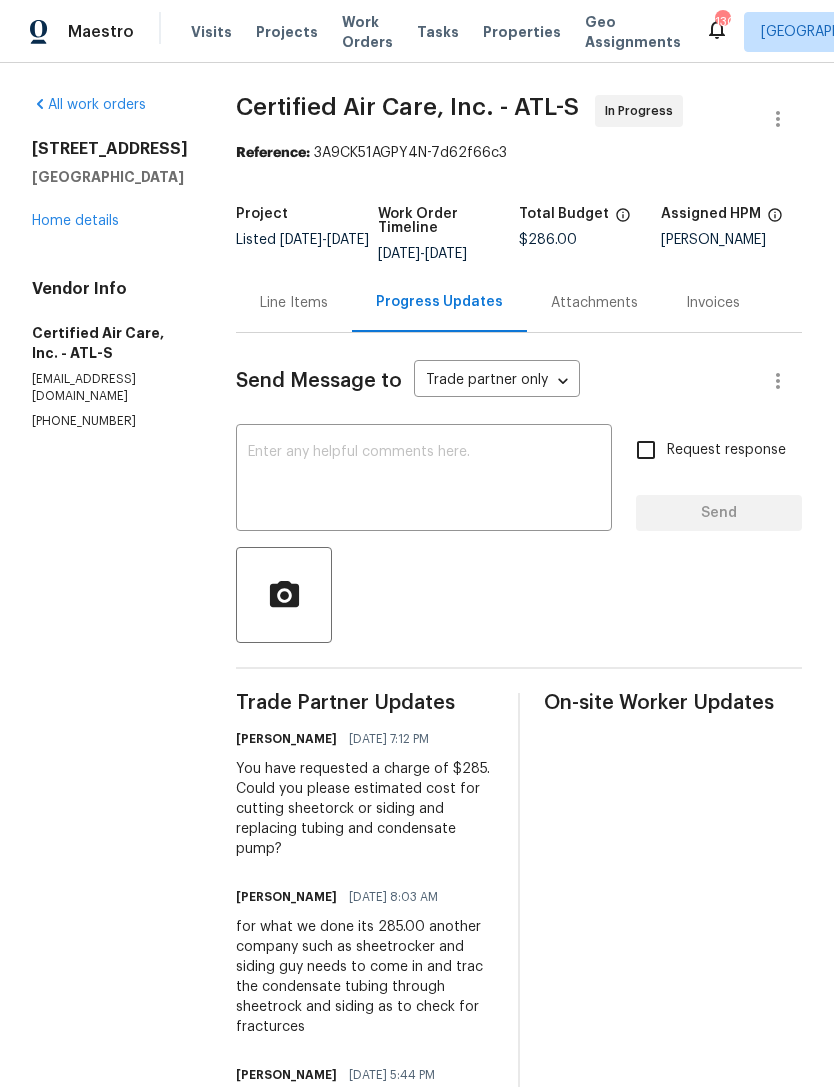 scroll, scrollTop: 0, scrollLeft: 0, axis: both 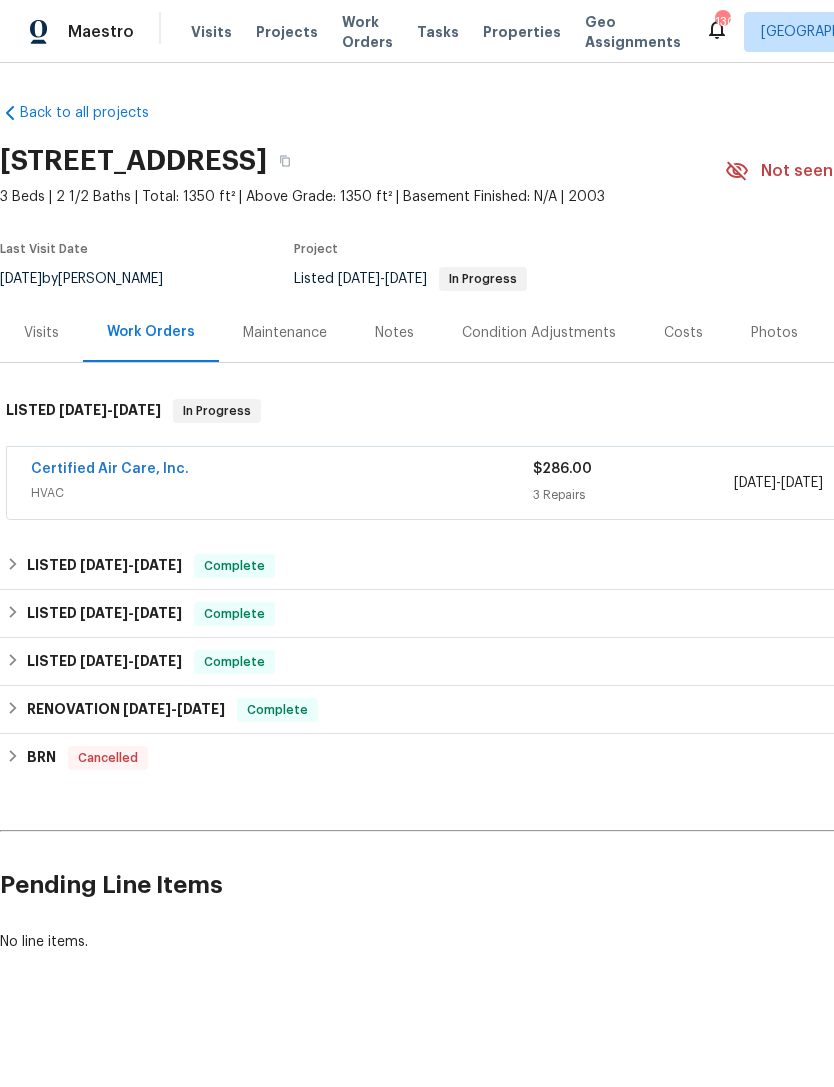click on "Certified Air Care, Inc." at bounding box center [110, 469] 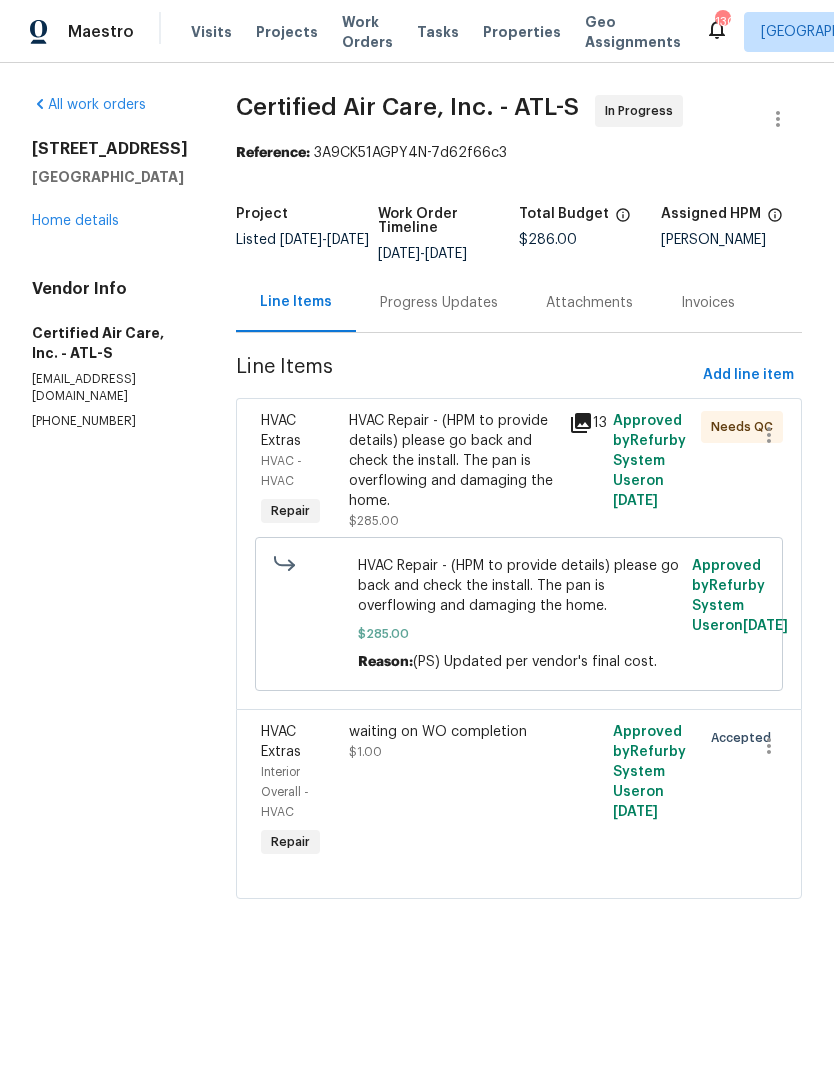 click on "HVAC Repair - (HPM to provide details) please go back and check the install. The pan is overflowing and damaging the home." at bounding box center (453, 461) 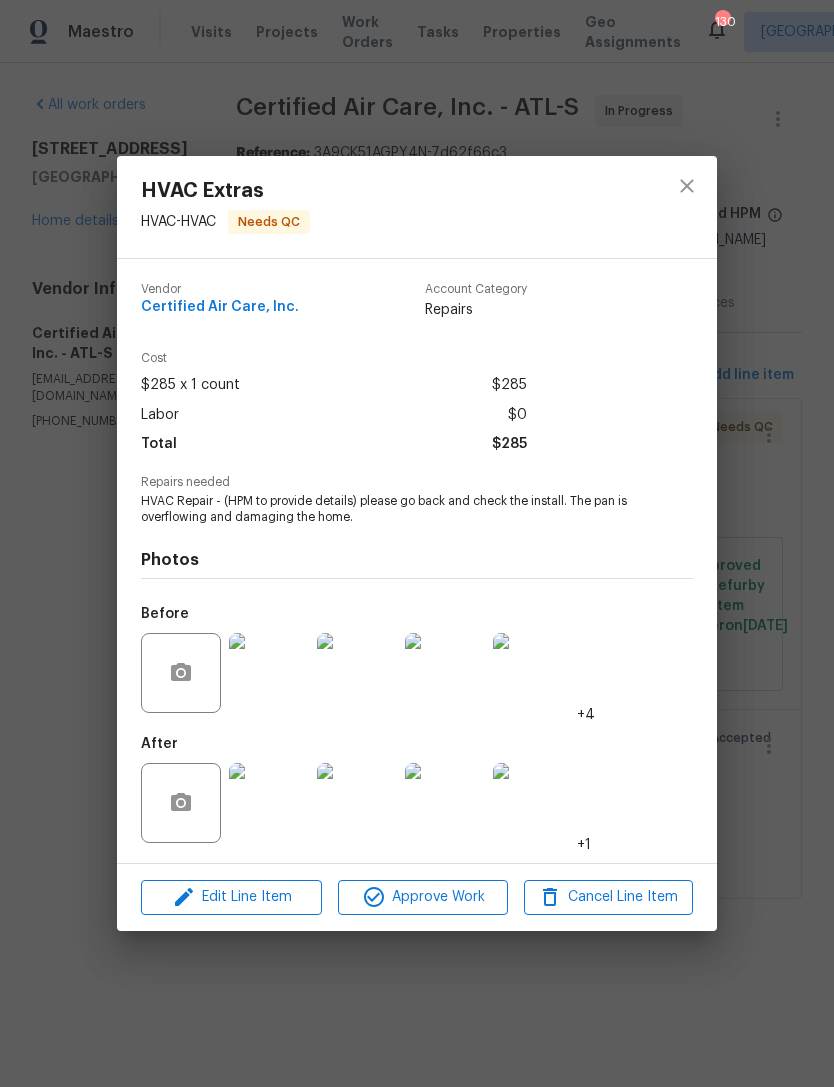 click at bounding box center (269, 803) 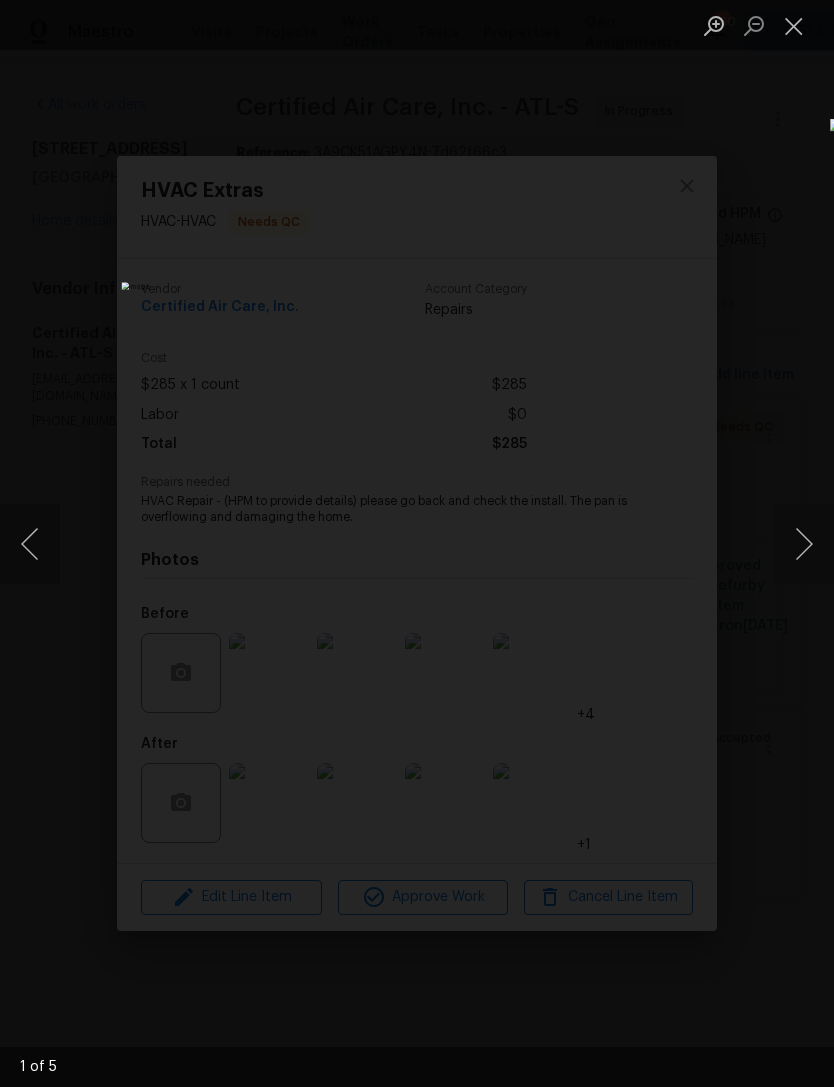 click at bounding box center (804, 544) 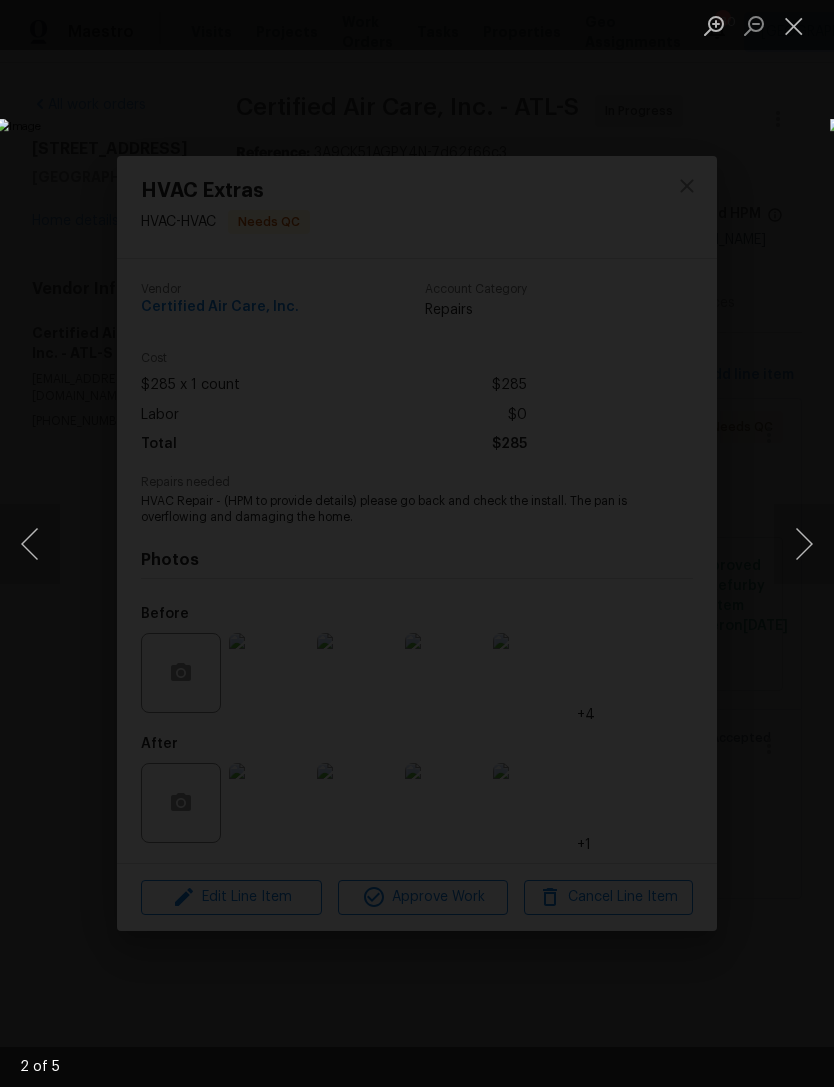 click at bounding box center (804, 544) 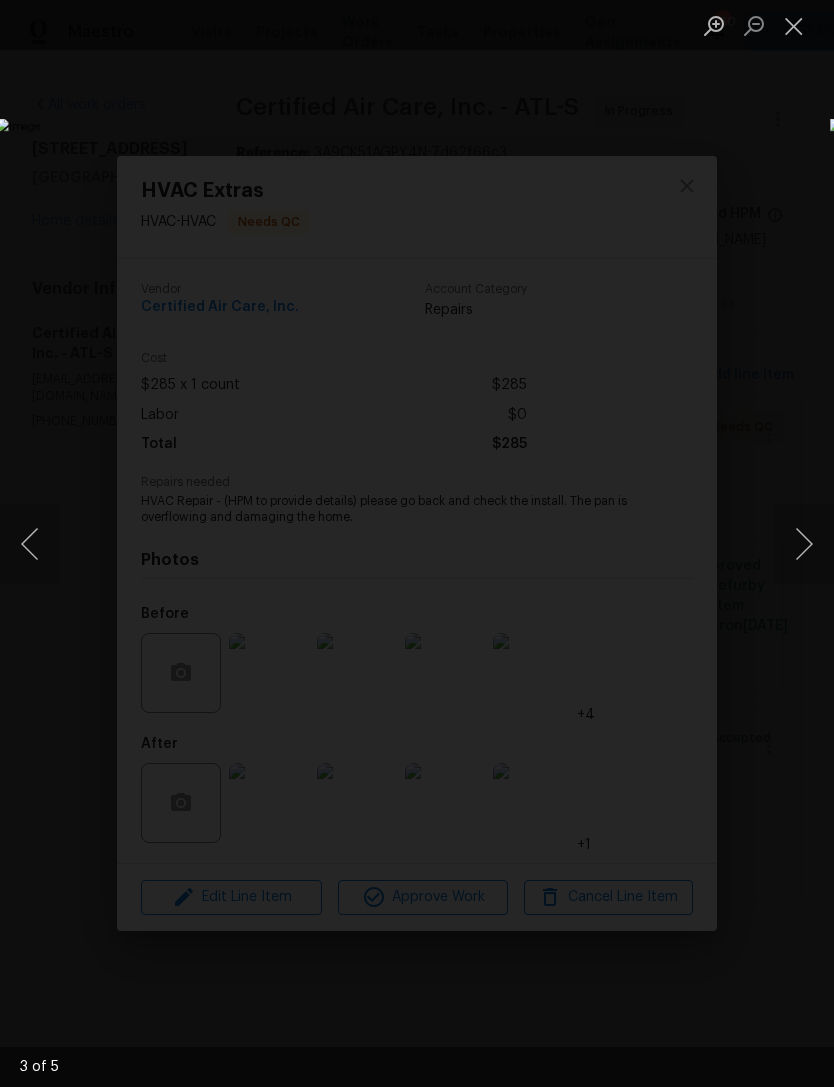 click at bounding box center (804, 544) 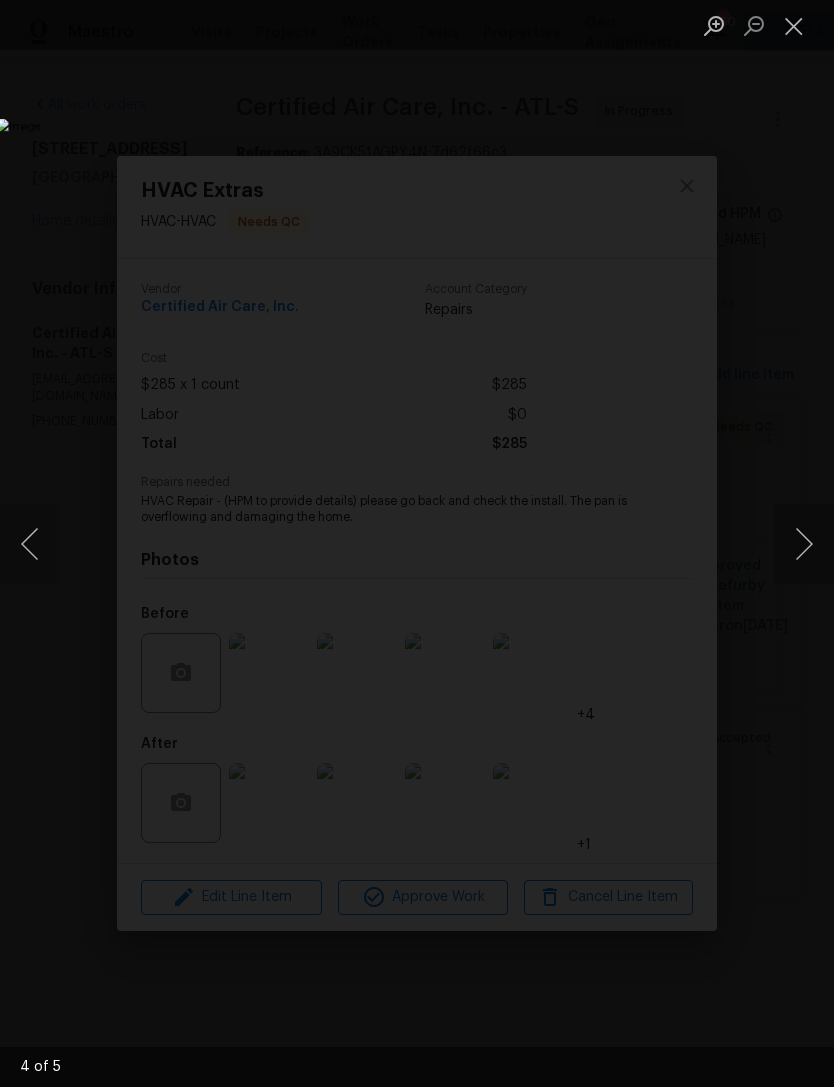 click at bounding box center (804, 544) 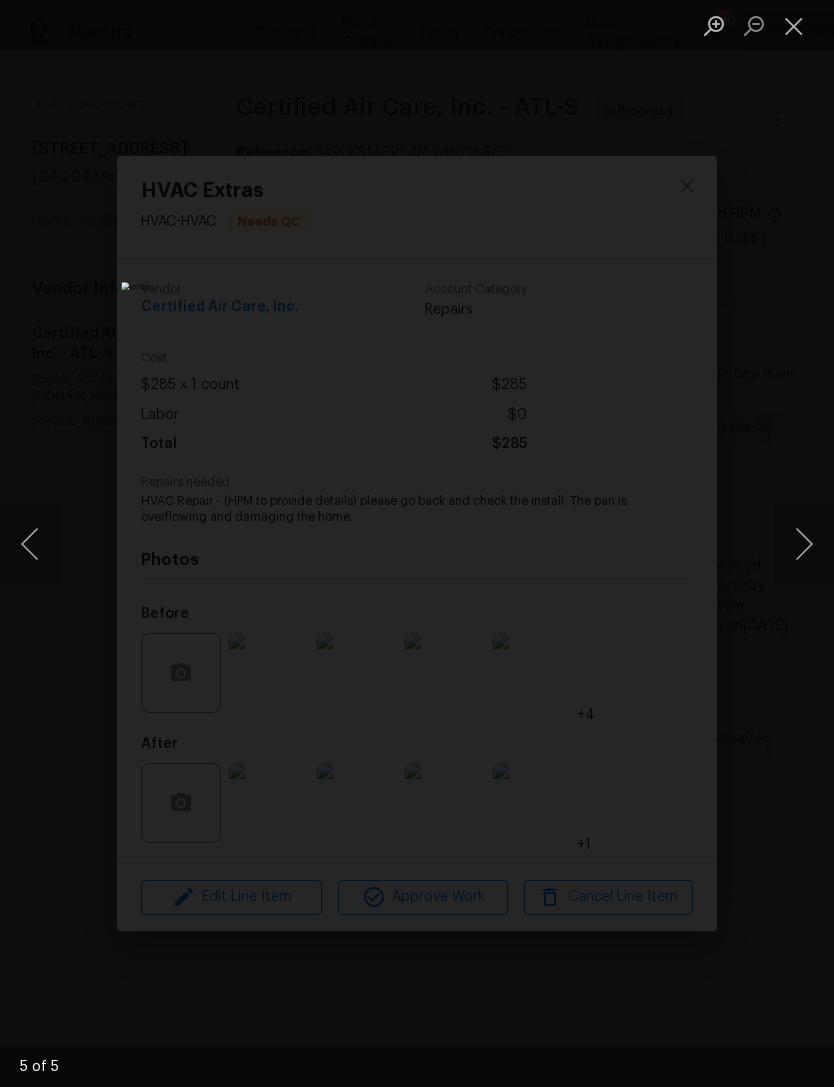 click at bounding box center [804, 544] 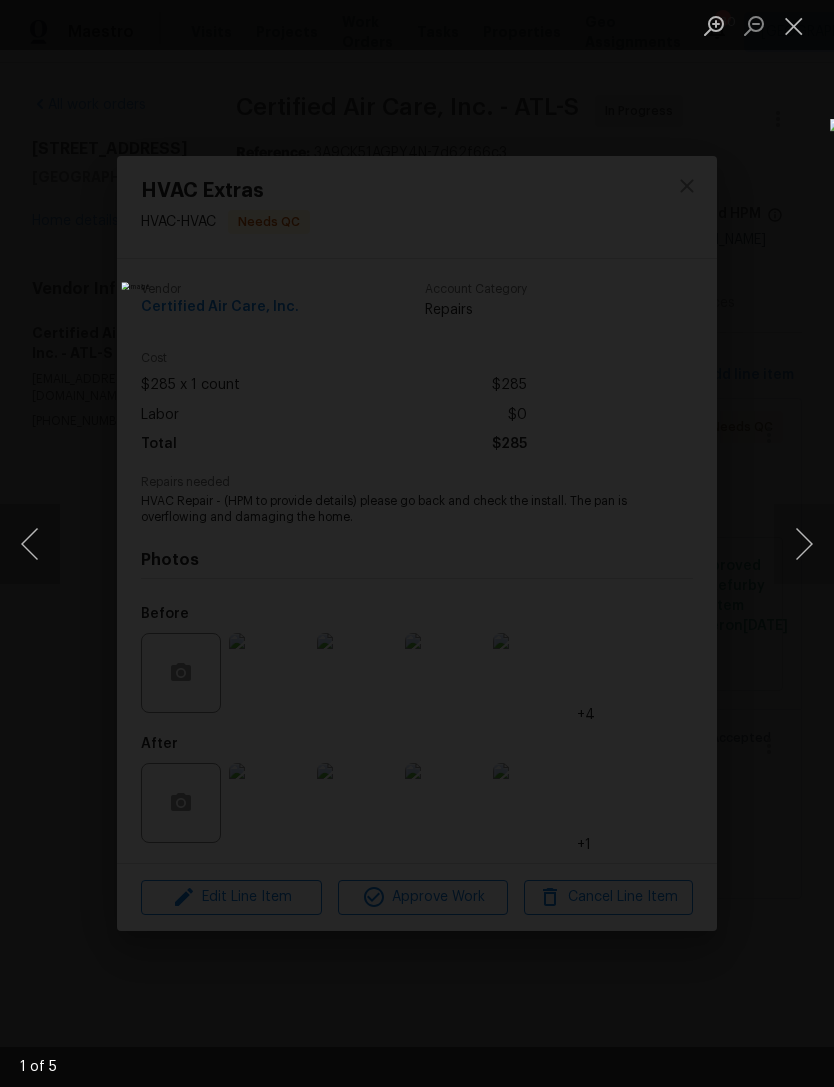 click at bounding box center (804, 544) 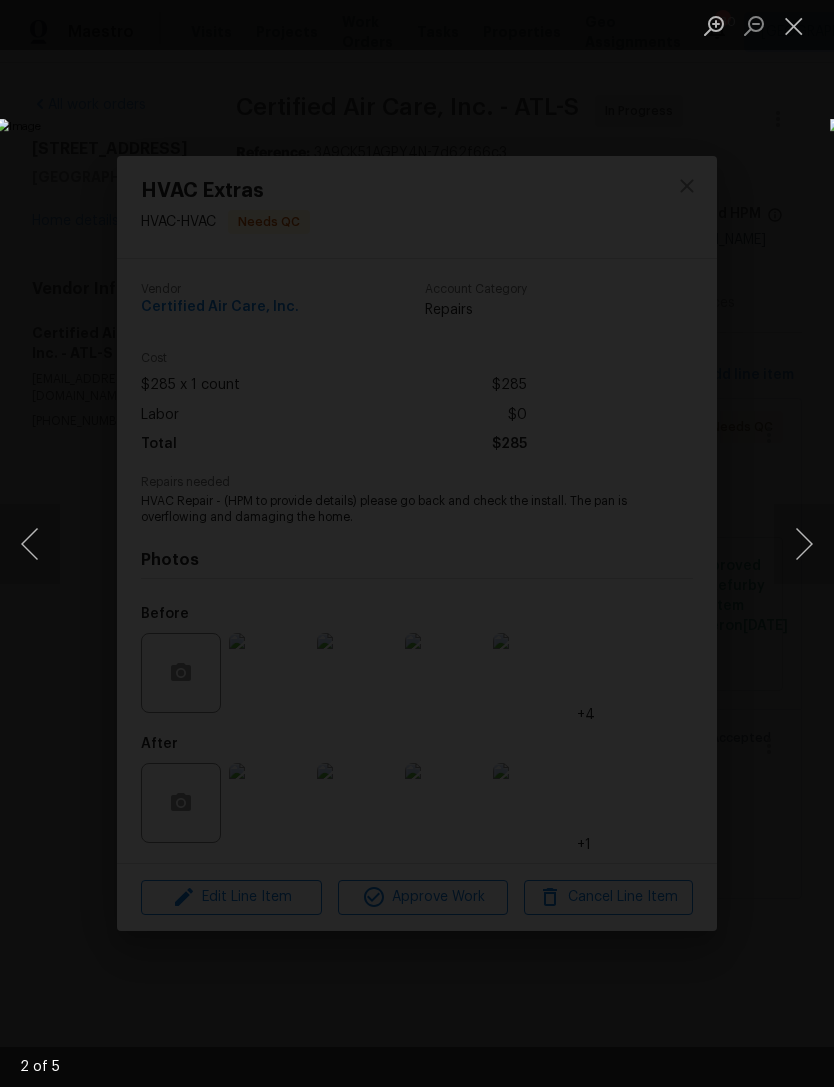 click at bounding box center [804, 544] 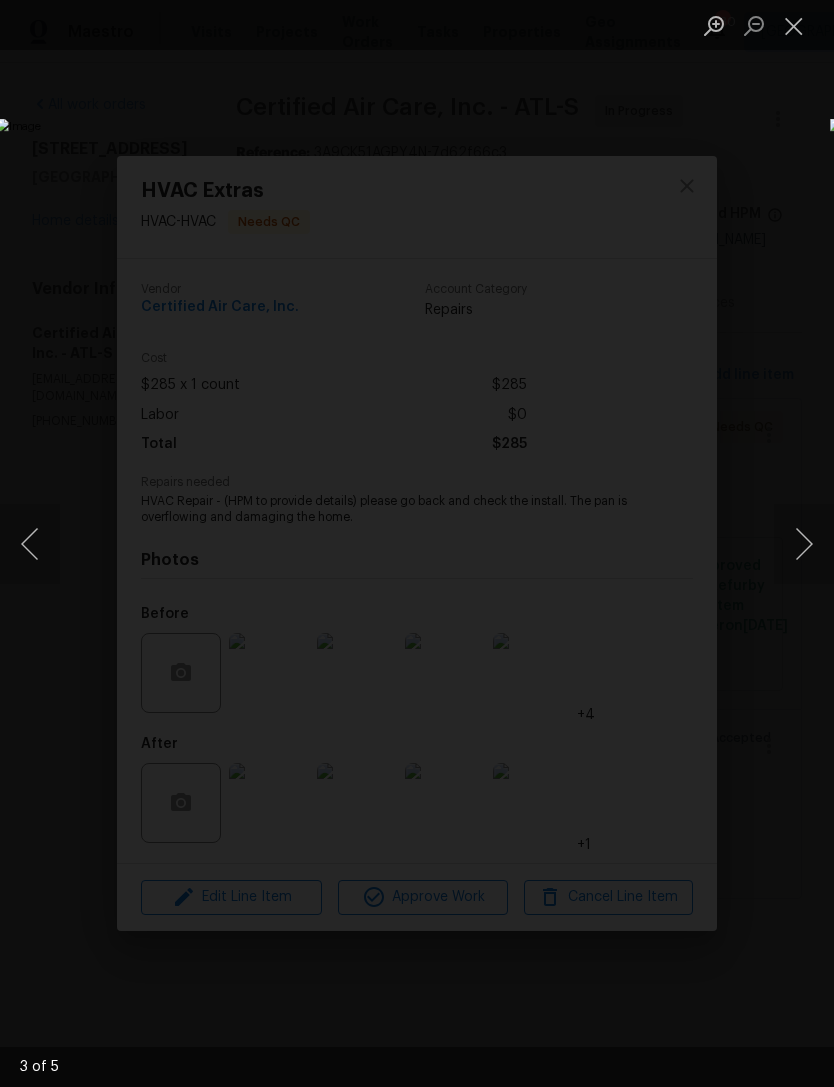 click at bounding box center [794, 25] 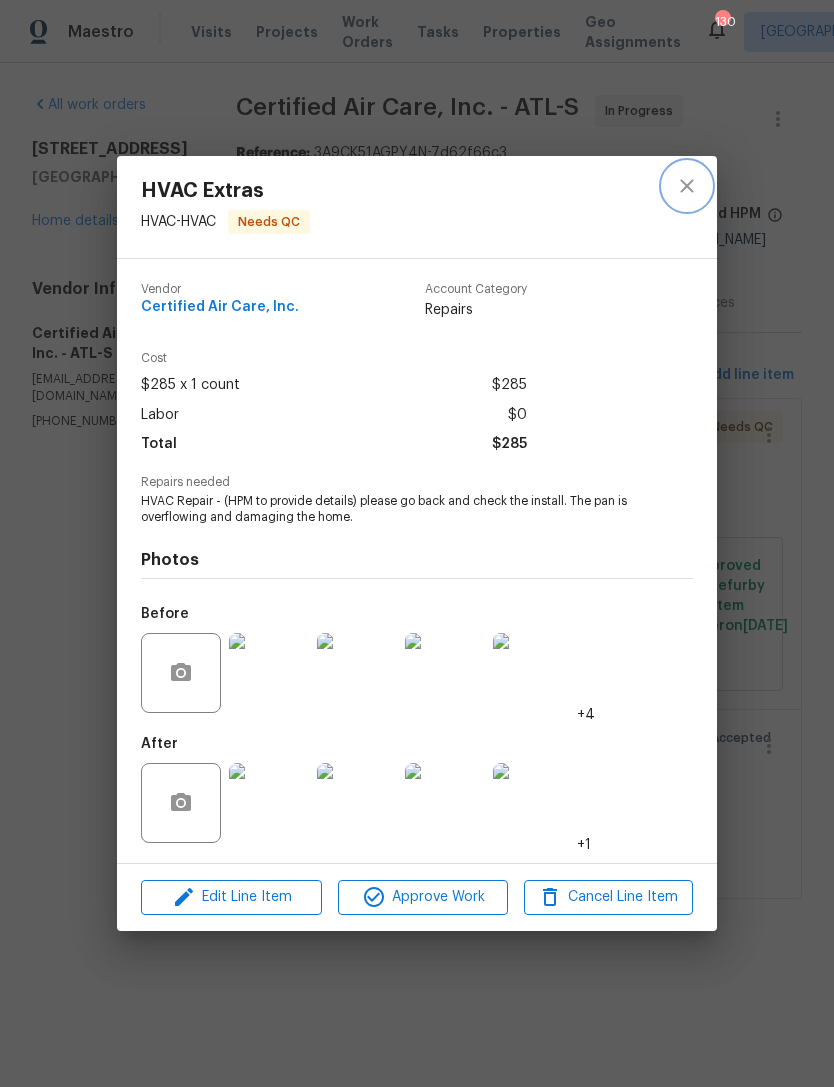 click 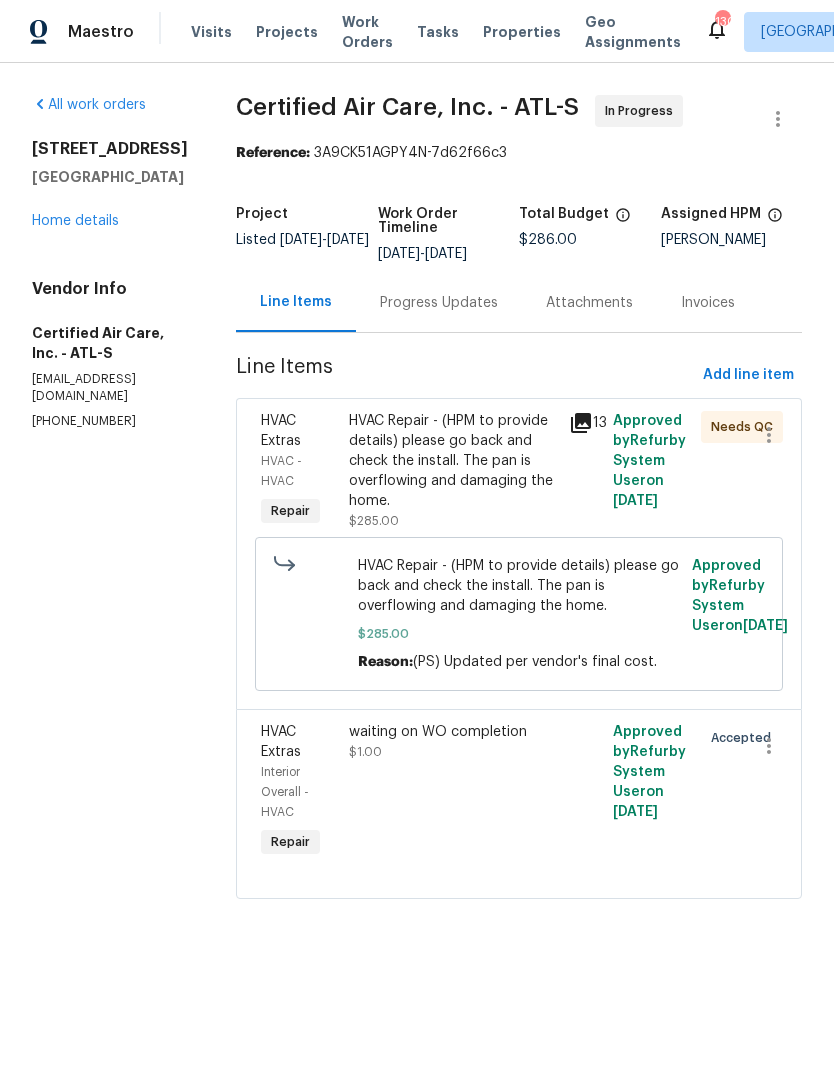 click on "Progress Updates" at bounding box center [439, 302] 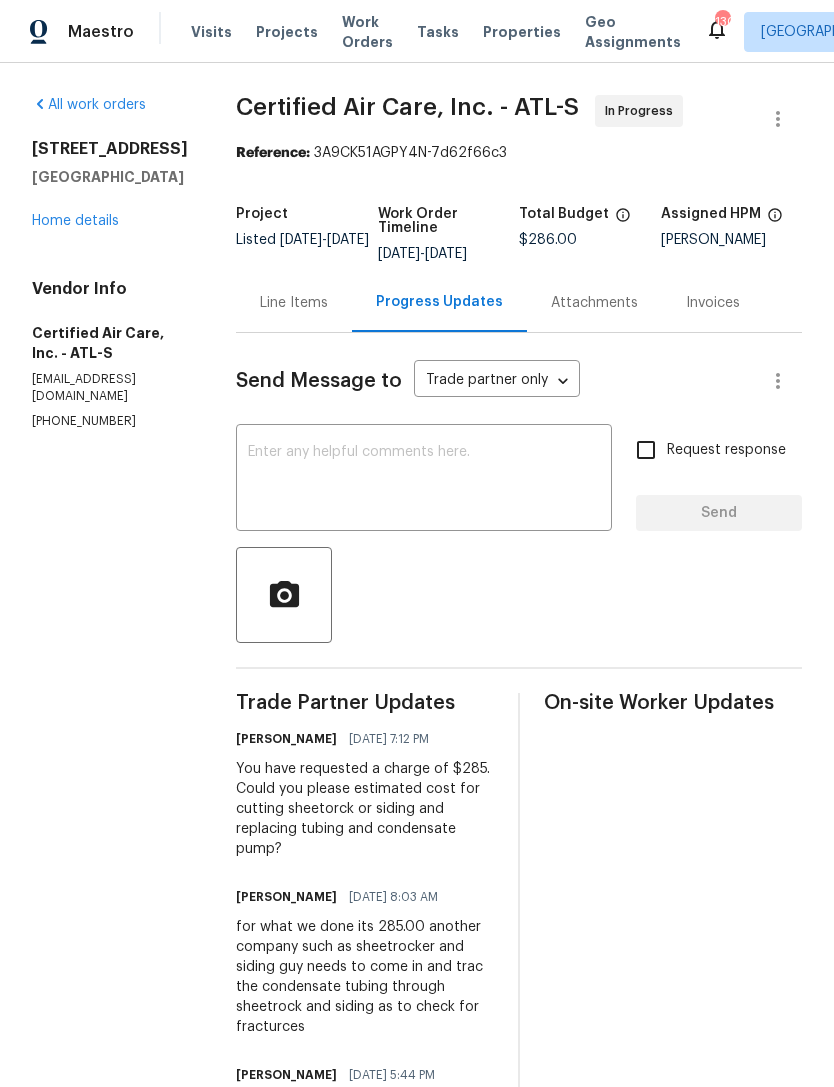 scroll, scrollTop: 0, scrollLeft: 0, axis: both 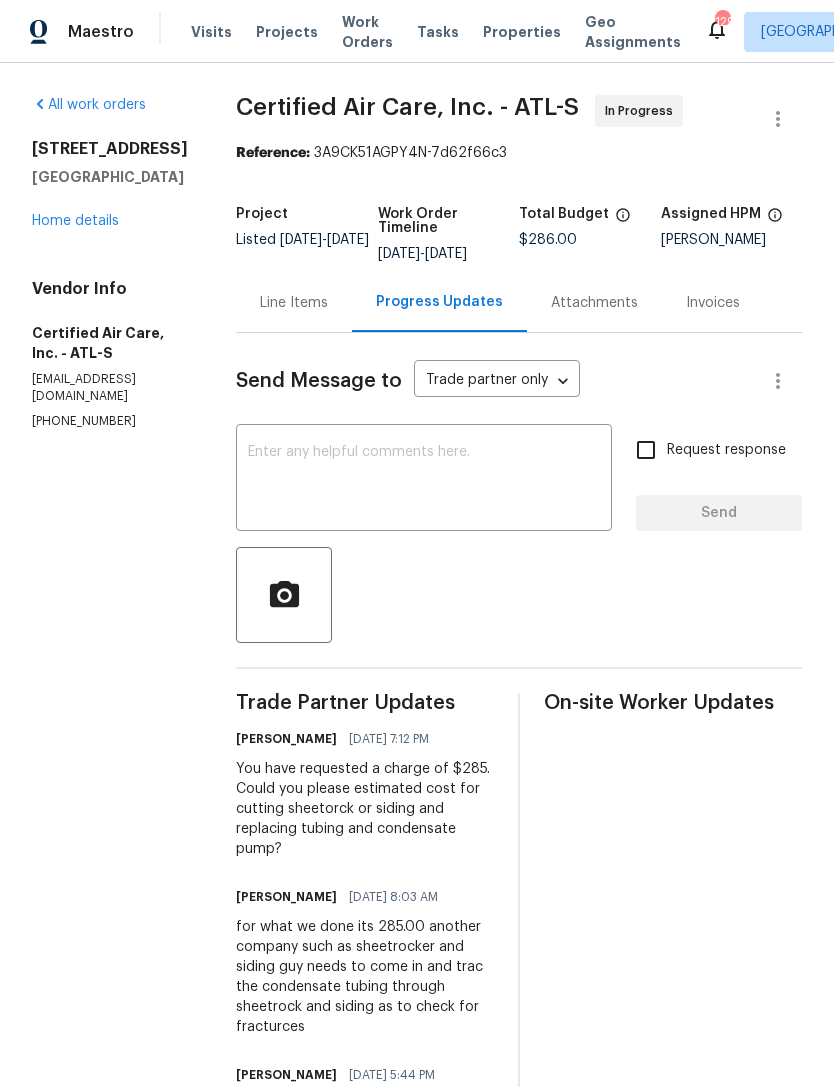 click on "Home details" at bounding box center (75, 221) 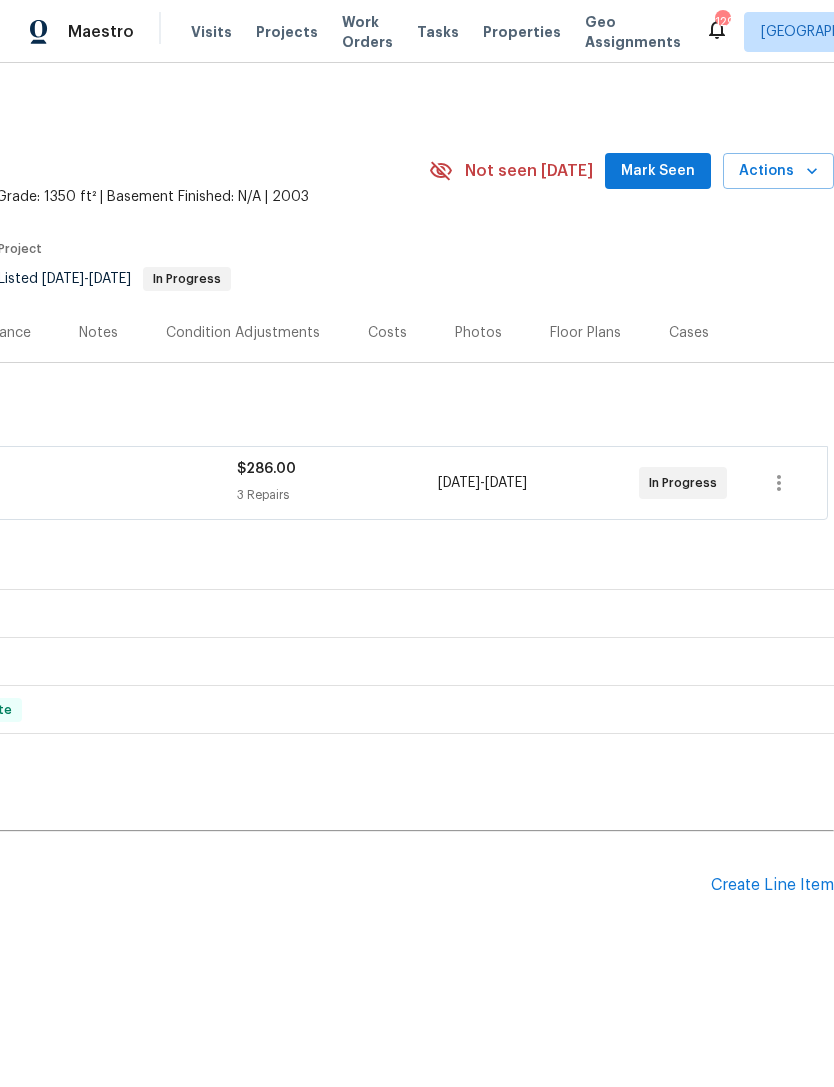 scroll, scrollTop: 0, scrollLeft: 296, axis: horizontal 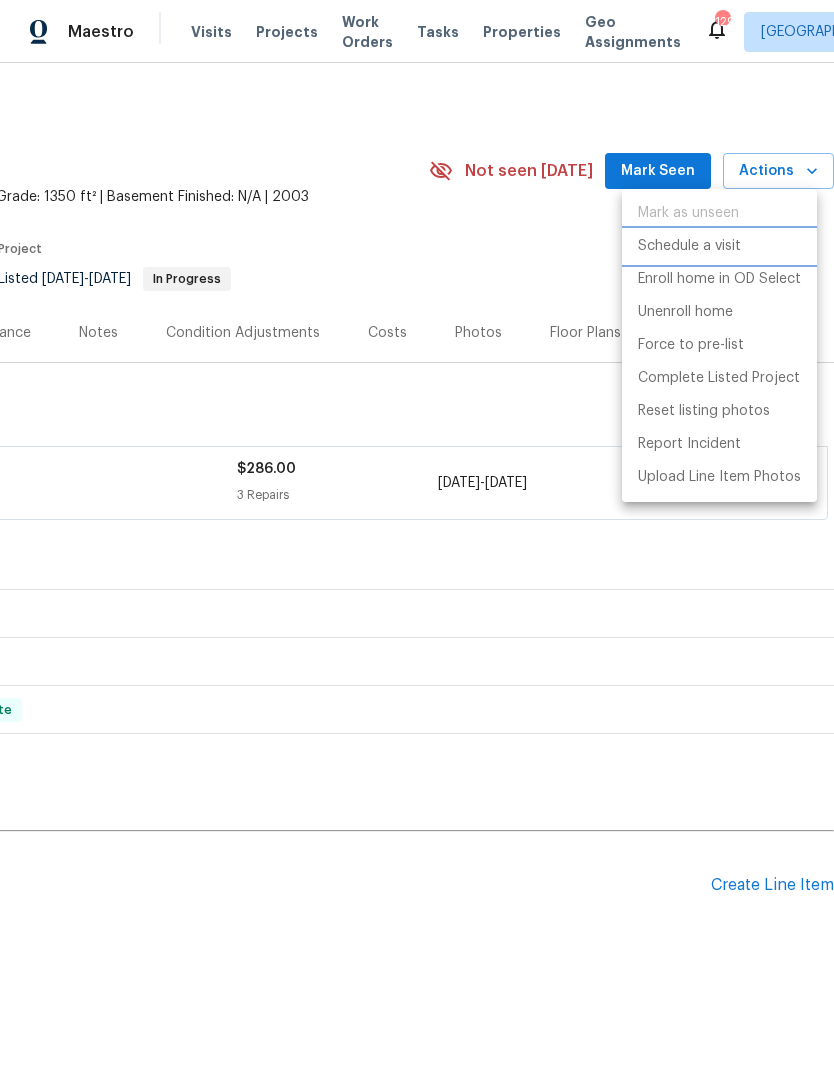 click on "Schedule a visit" at bounding box center [689, 246] 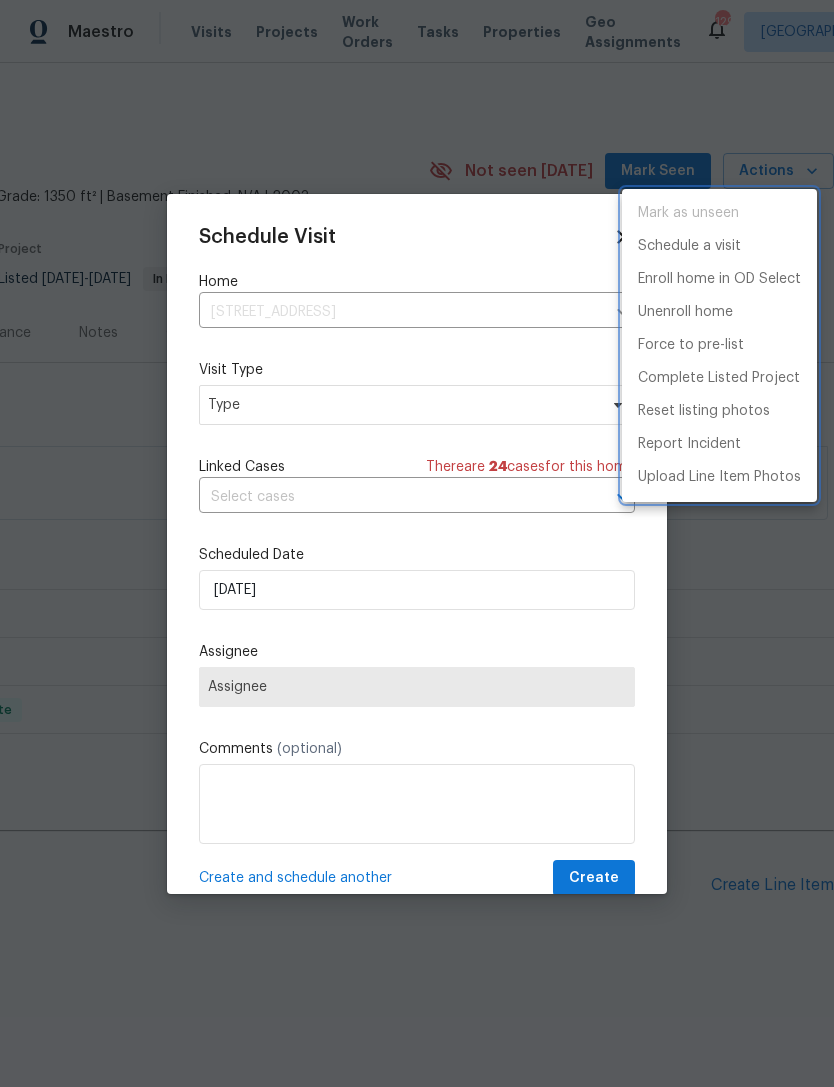 click at bounding box center [417, 543] 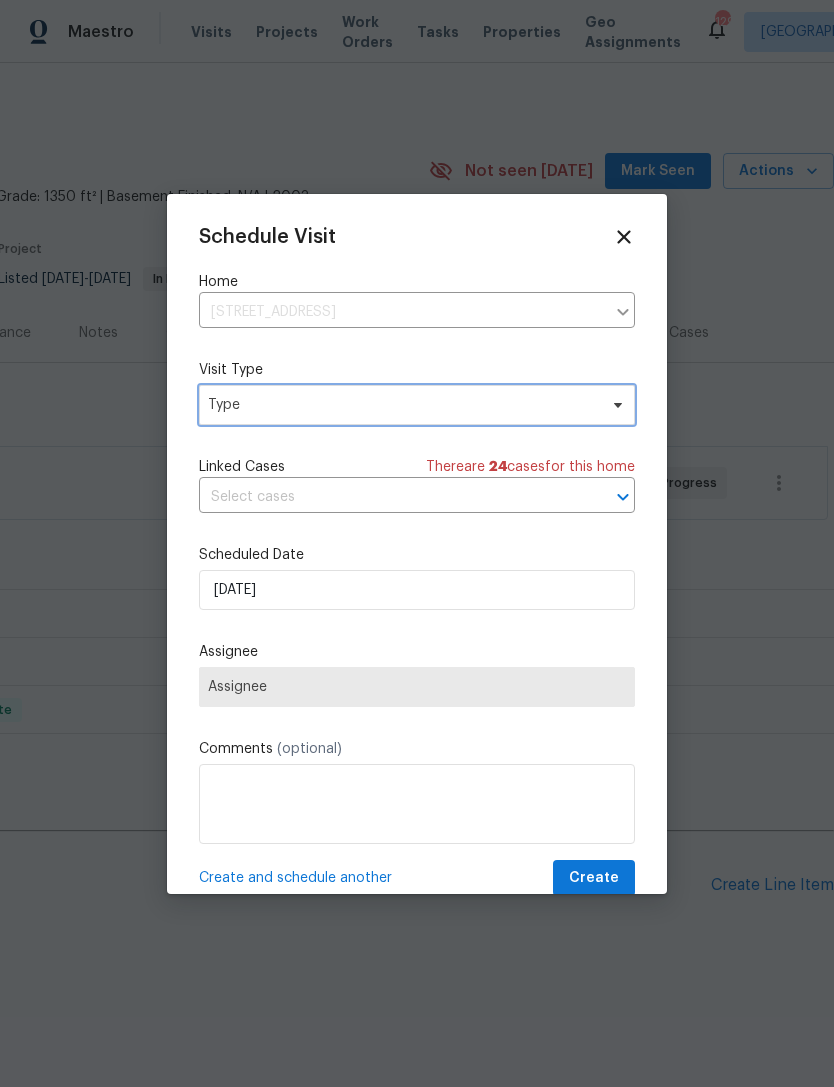 click on "Type" at bounding box center [402, 405] 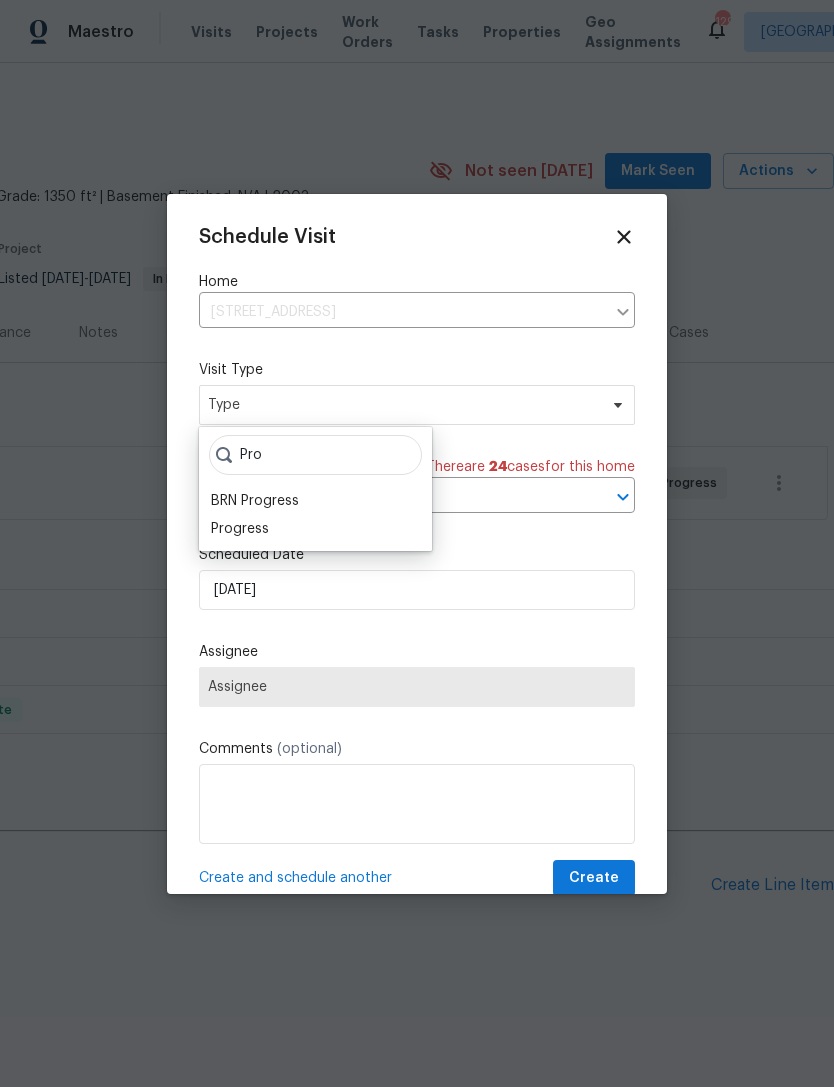 type on "Pro" 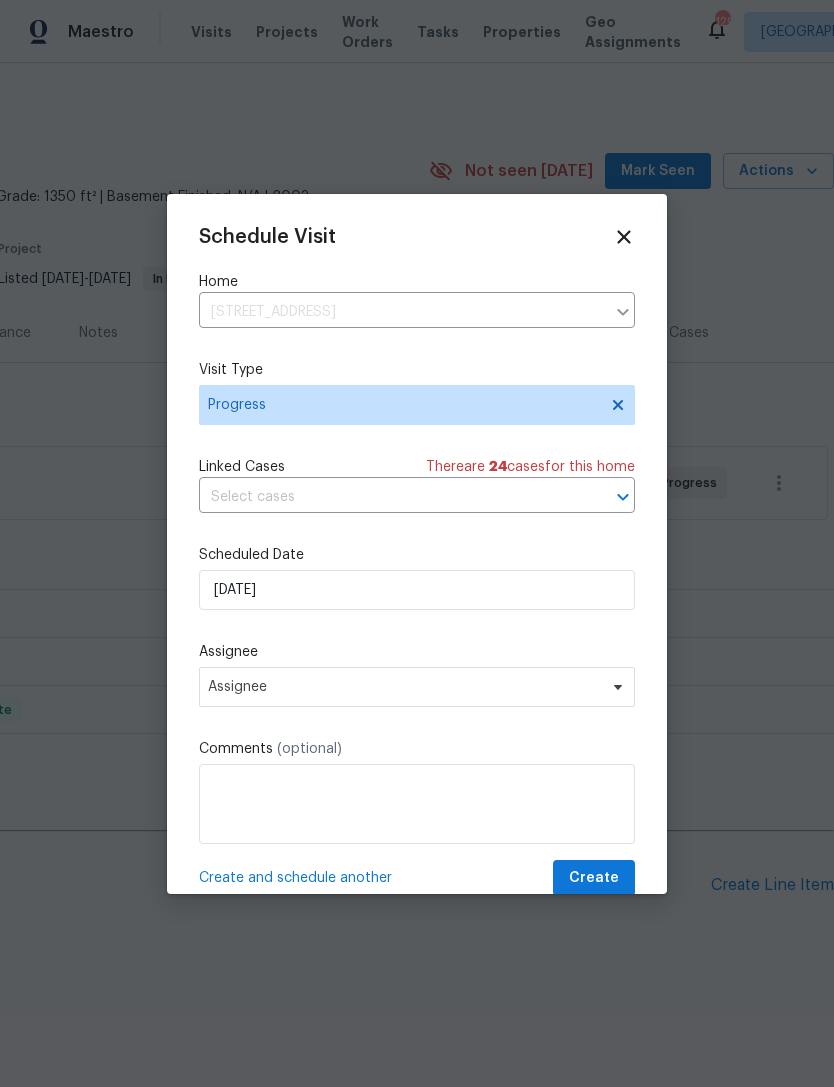 click on "Assignee" at bounding box center [417, 687] 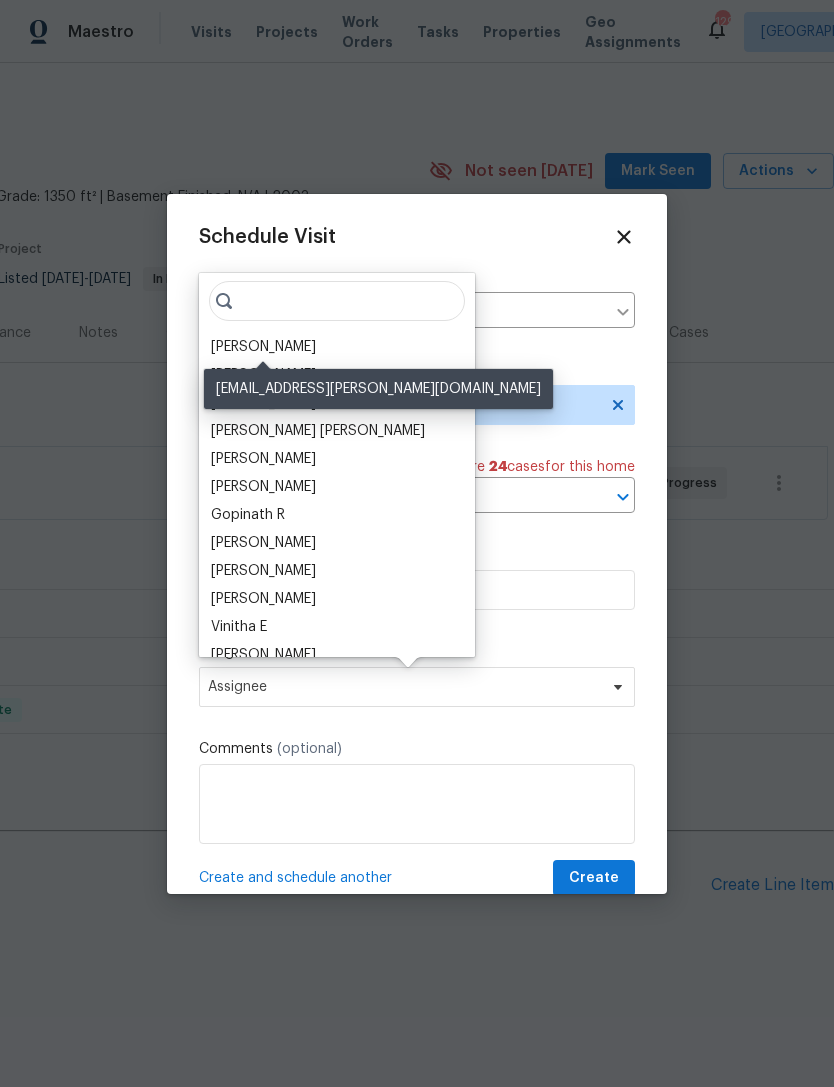 click on "[PERSON_NAME]" at bounding box center (263, 347) 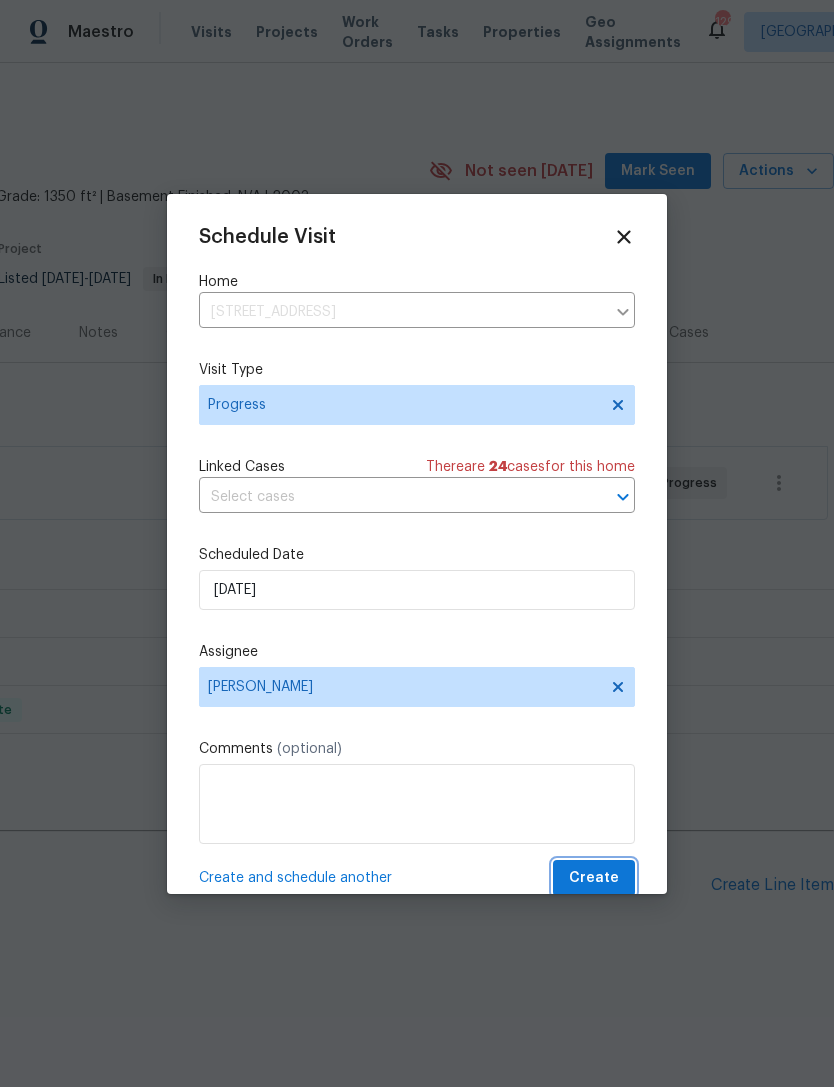 click on "Create" at bounding box center [594, 878] 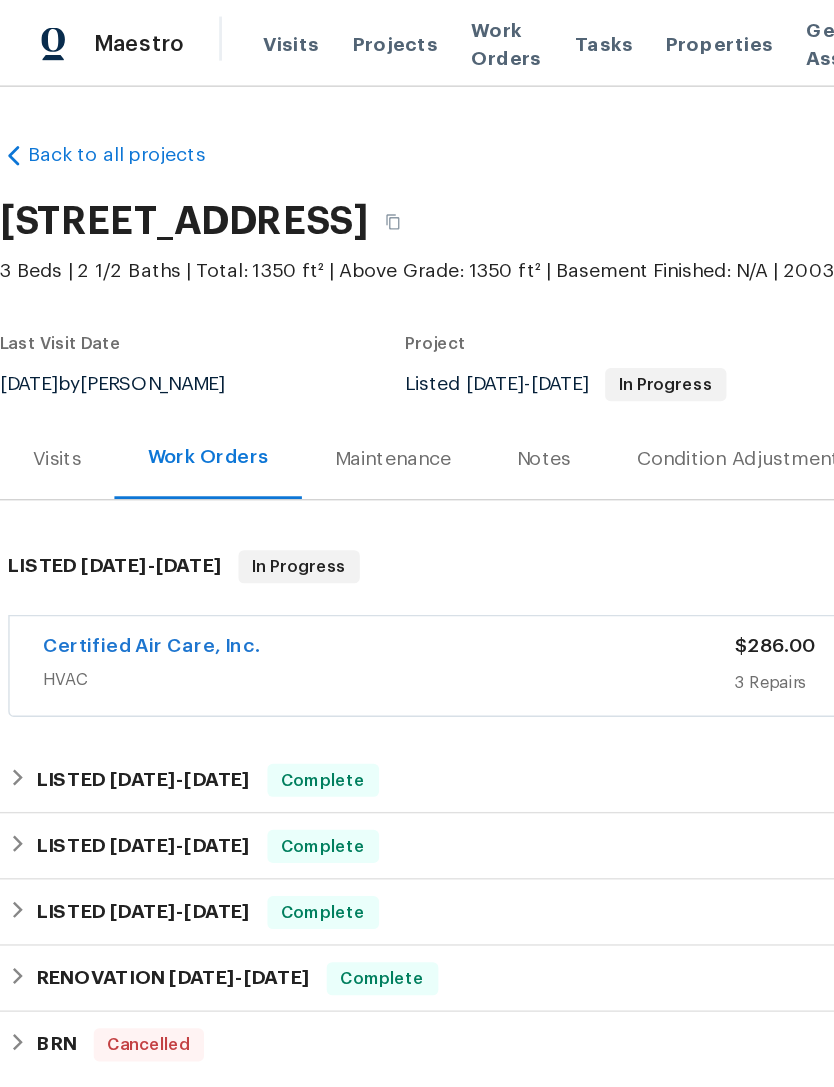 scroll, scrollTop: 0, scrollLeft: 0, axis: both 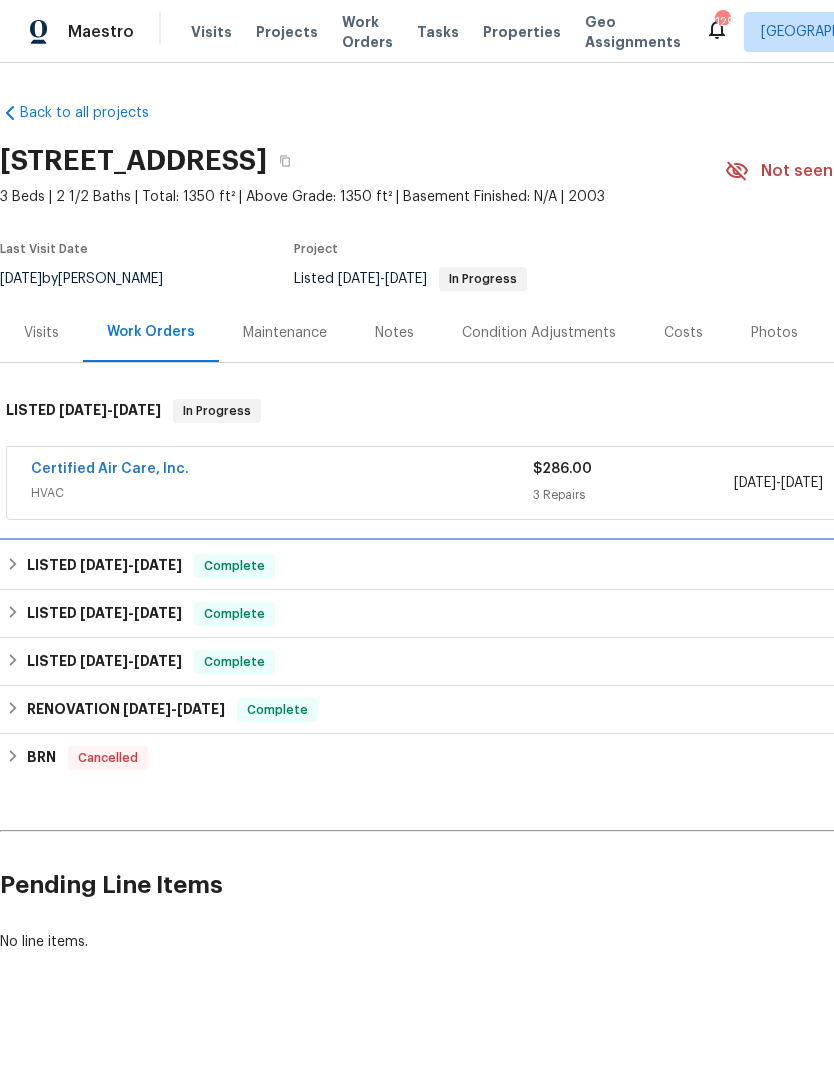 click on "LISTED   5/7/25  -  6/26/25" at bounding box center [104, 566] 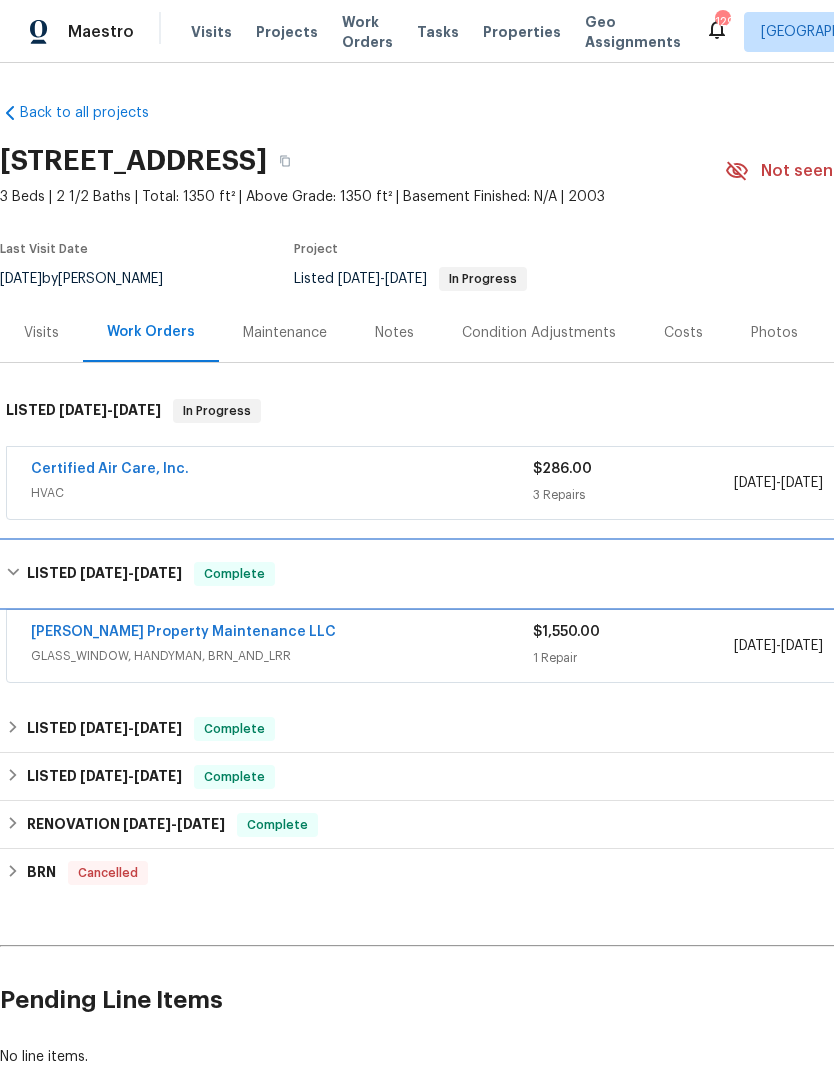 click on "LISTED   5/7/25  -  6/26/25" at bounding box center [104, 574] 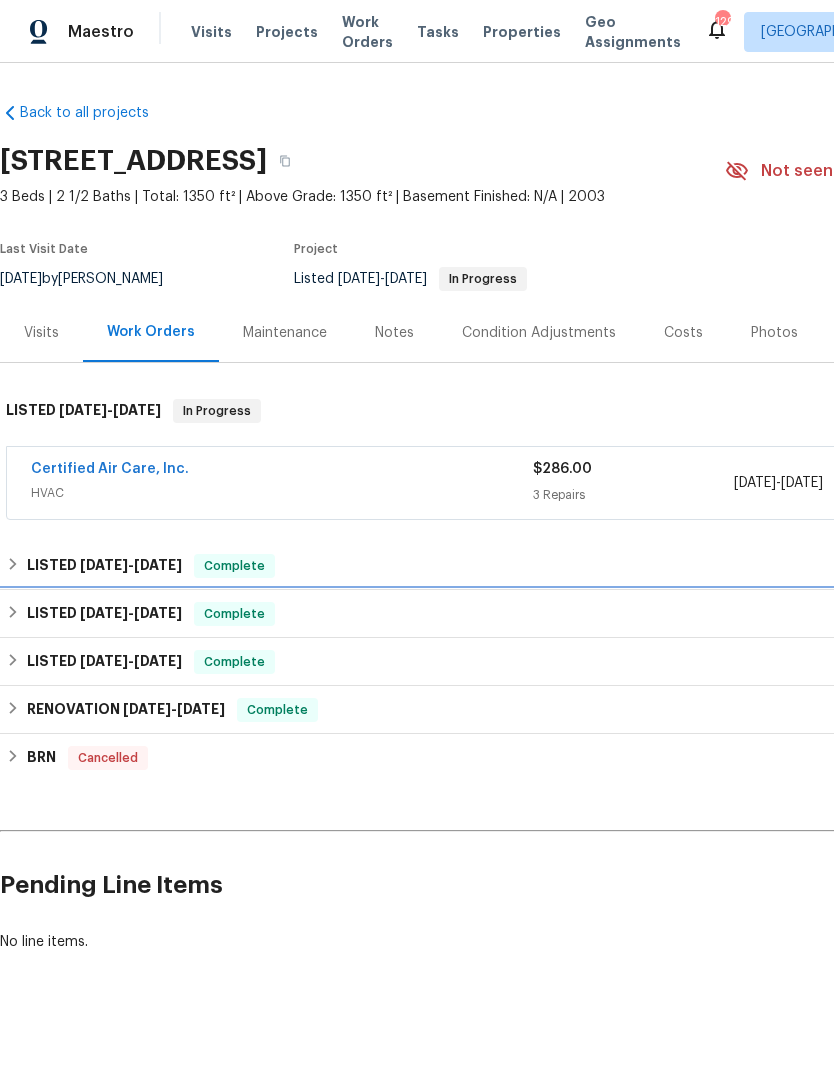 click on "[DATE]" at bounding box center (104, 613) 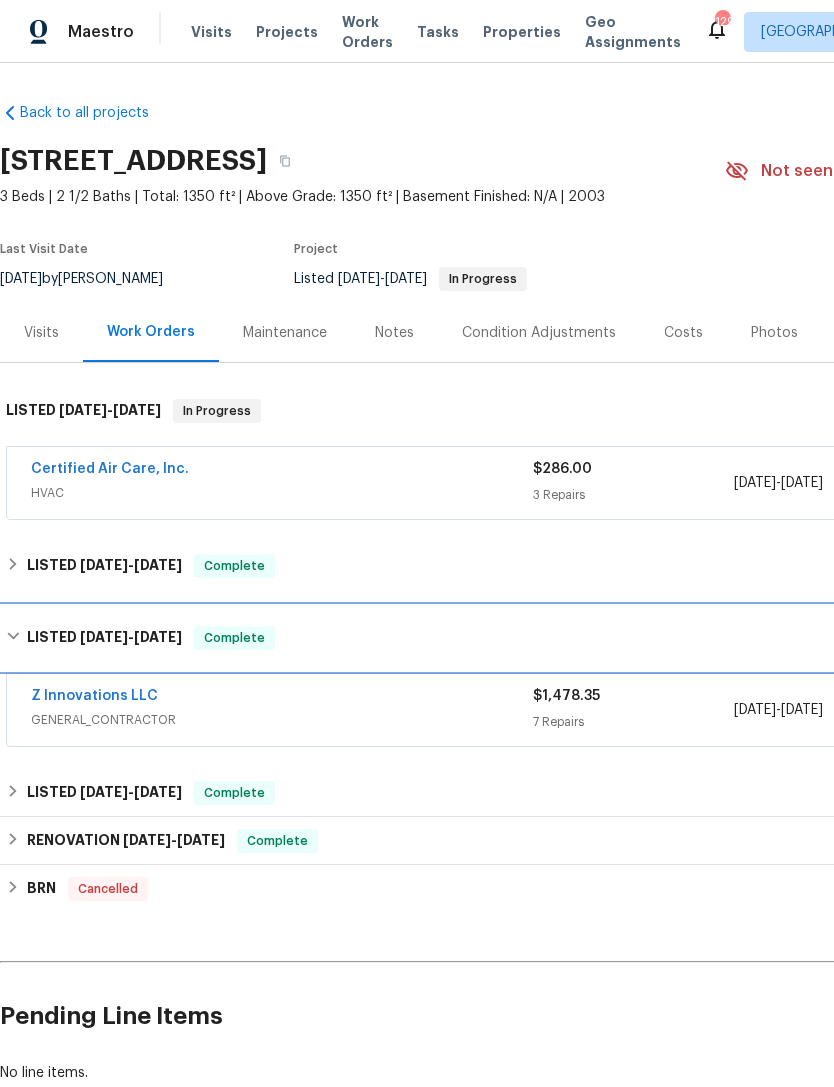 click on "LISTED   4/24/25  -  4/29/25" at bounding box center (104, 638) 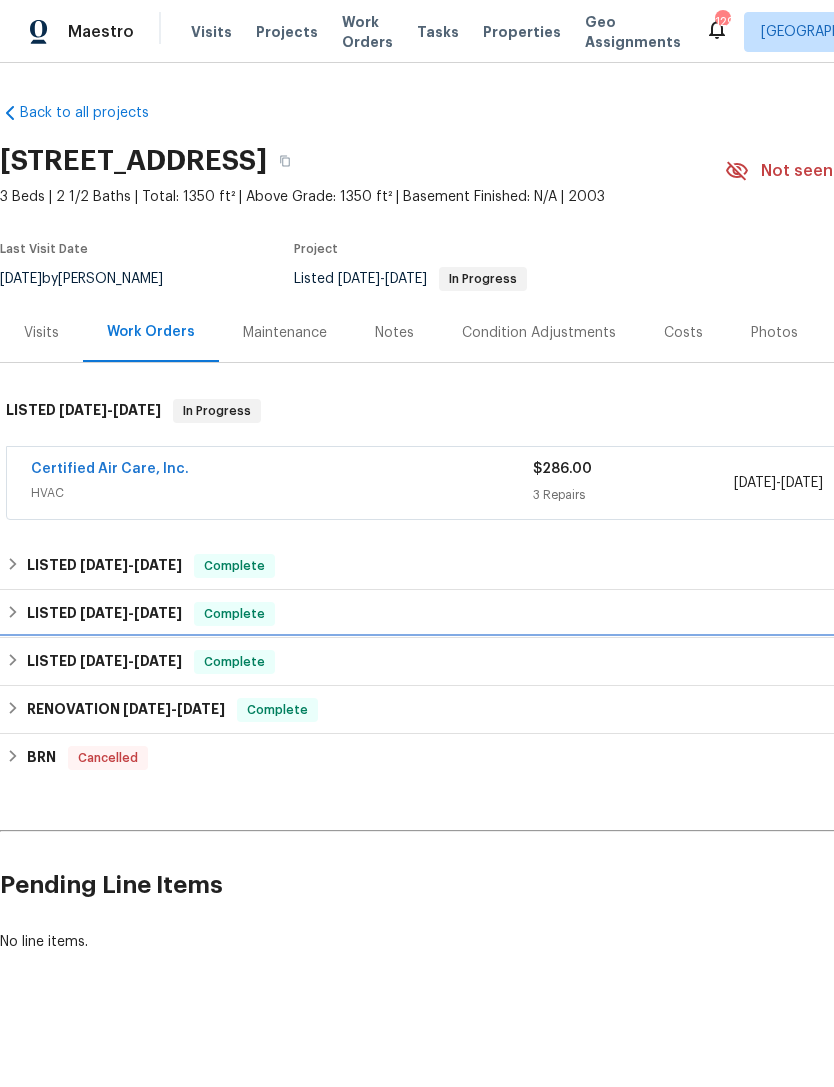 click on "[DATE]" at bounding box center (104, 661) 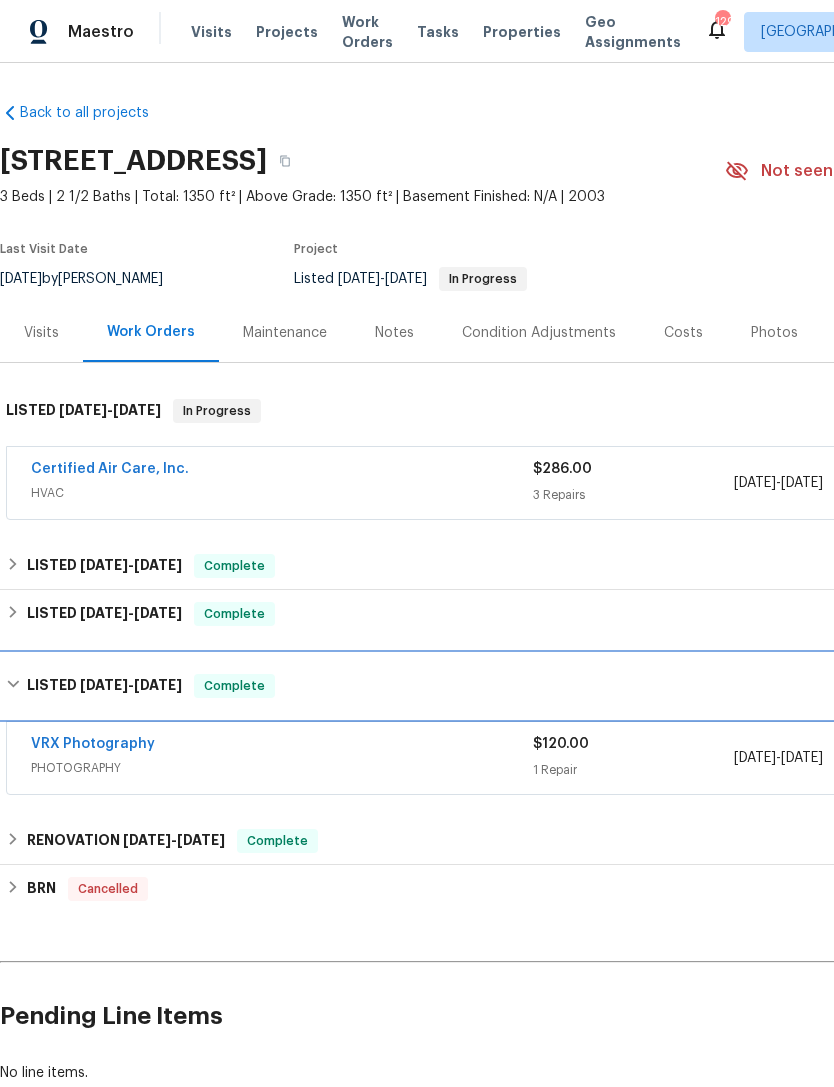 click on "LISTED   3/11/25  -  3/12/25 Complete" at bounding box center (565, 686) 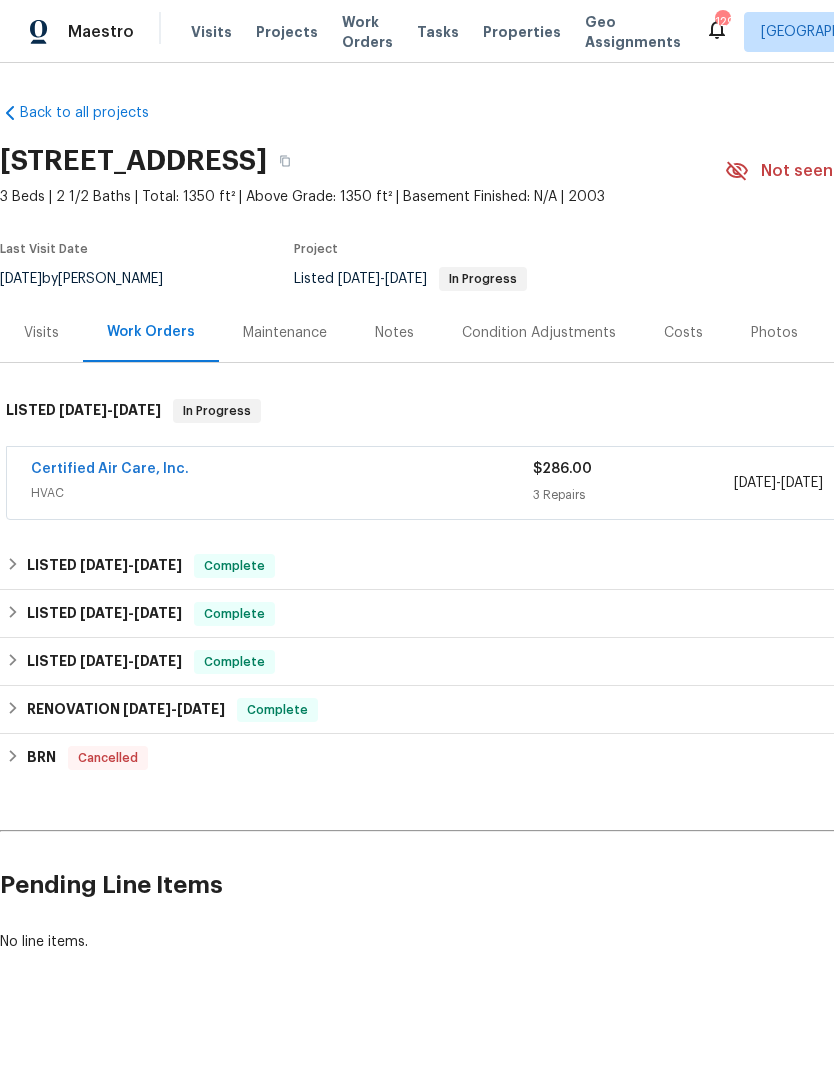 click on "Certified Air Care, Inc." at bounding box center (110, 469) 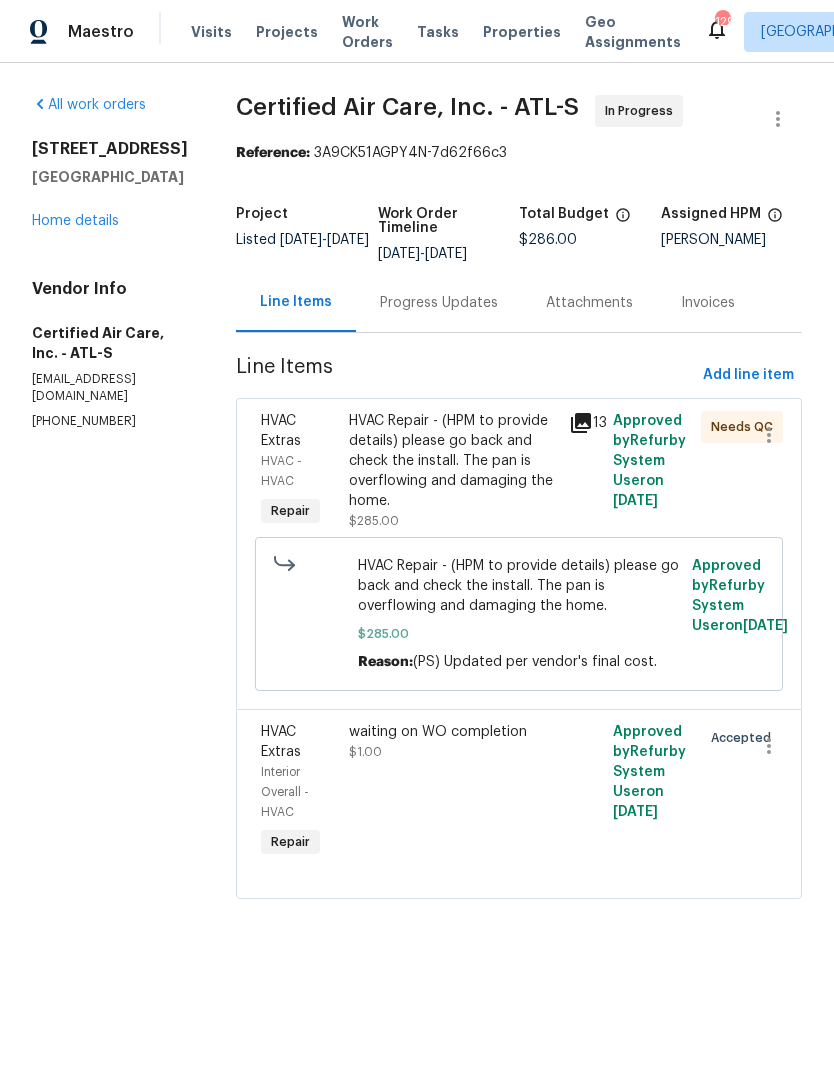 click on "Progress Updates" at bounding box center (439, 303) 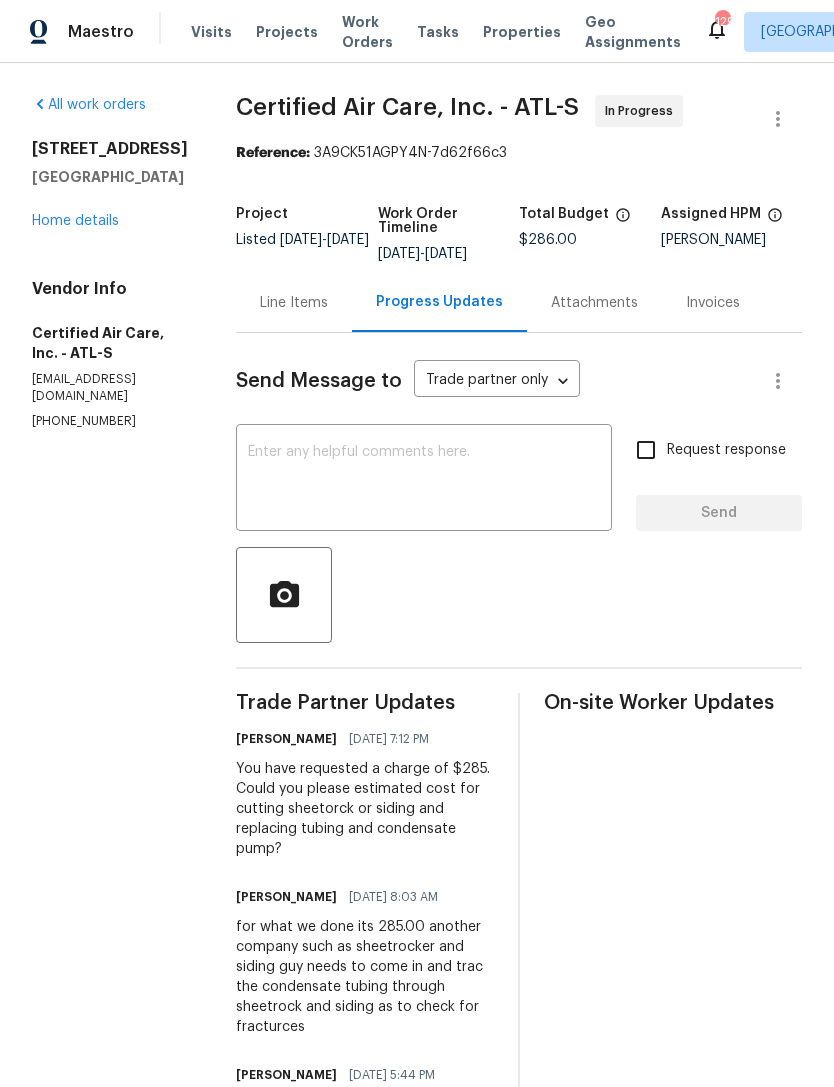 click at bounding box center (424, 480) 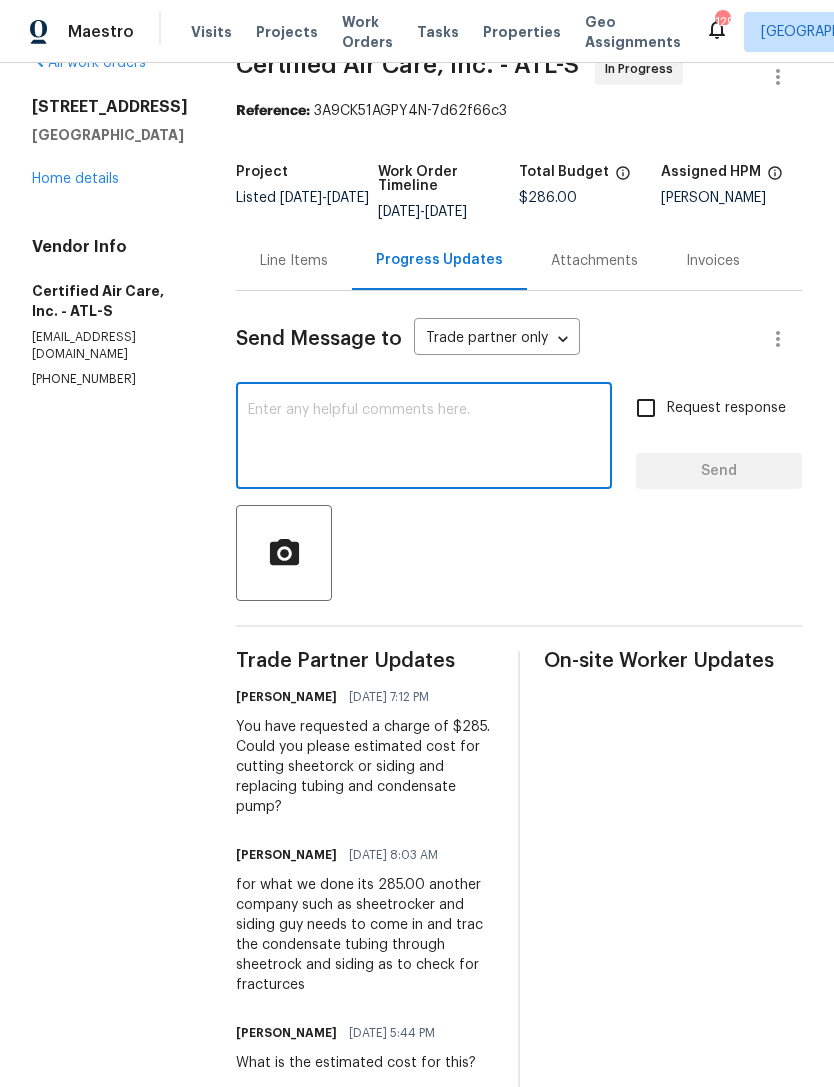 scroll, scrollTop: 98, scrollLeft: 0, axis: vertical 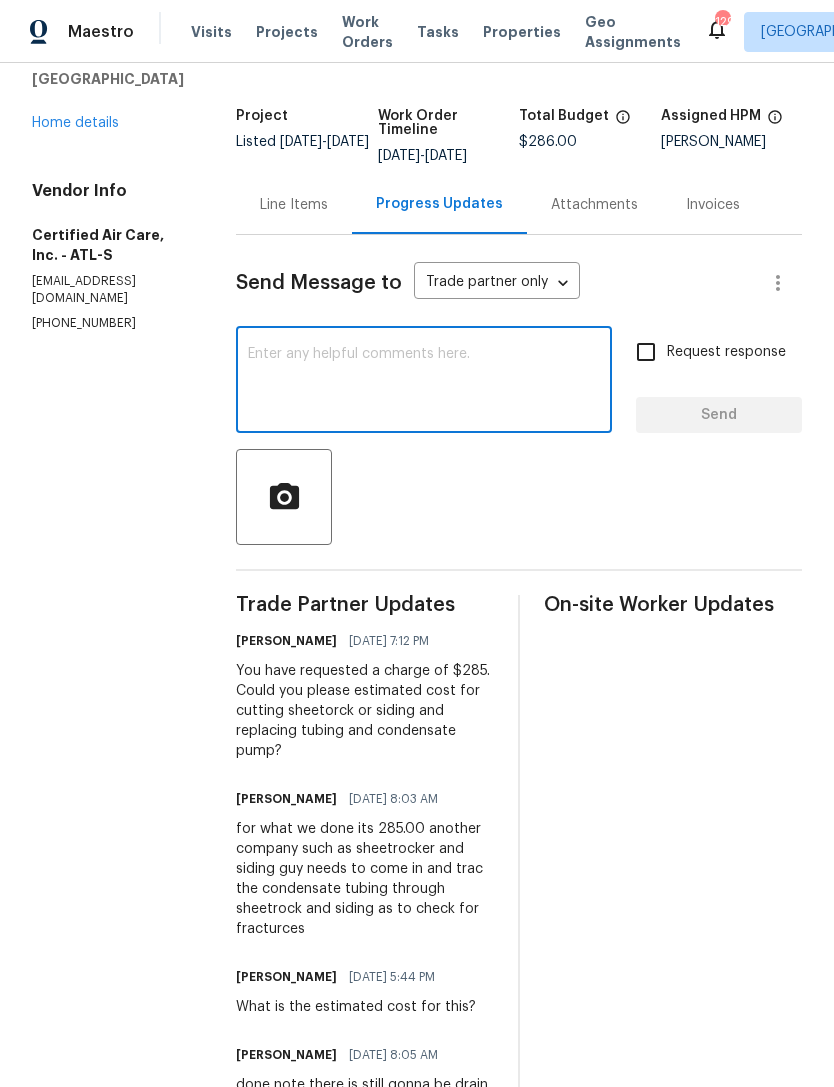 click on "Pavithra Sekar" at bounding box center [286, 641] 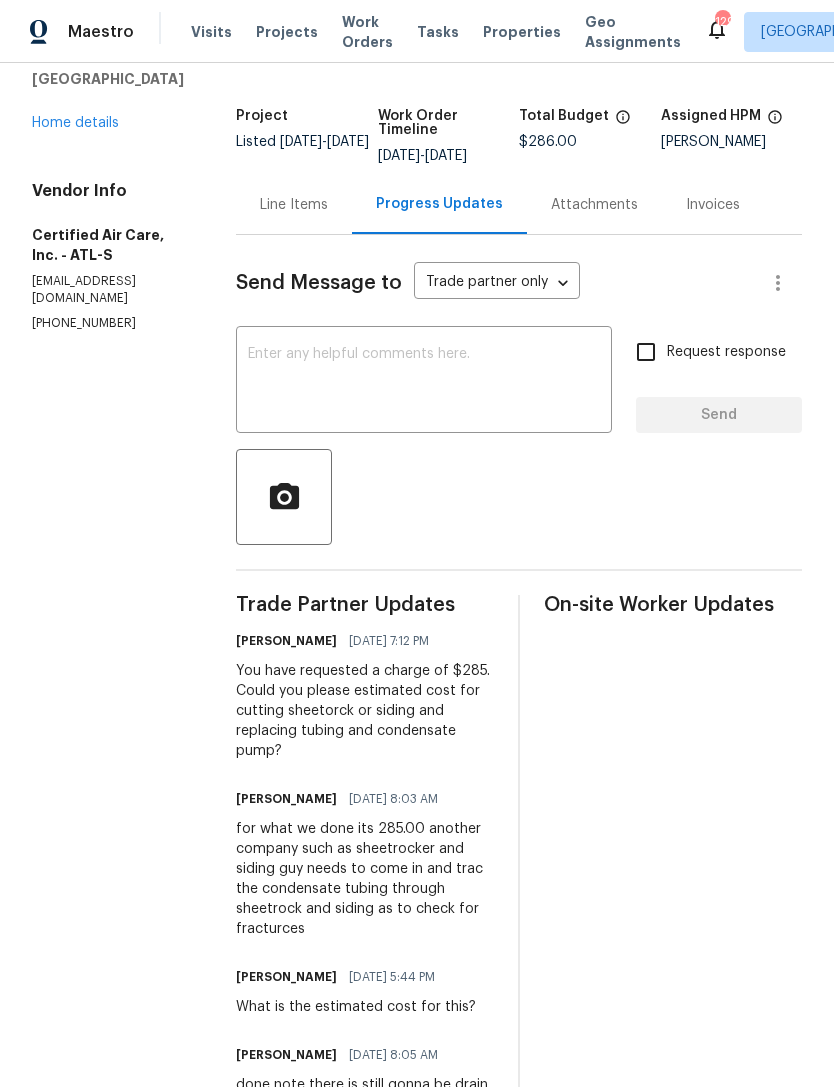 copy on "Pavithra Sekar" 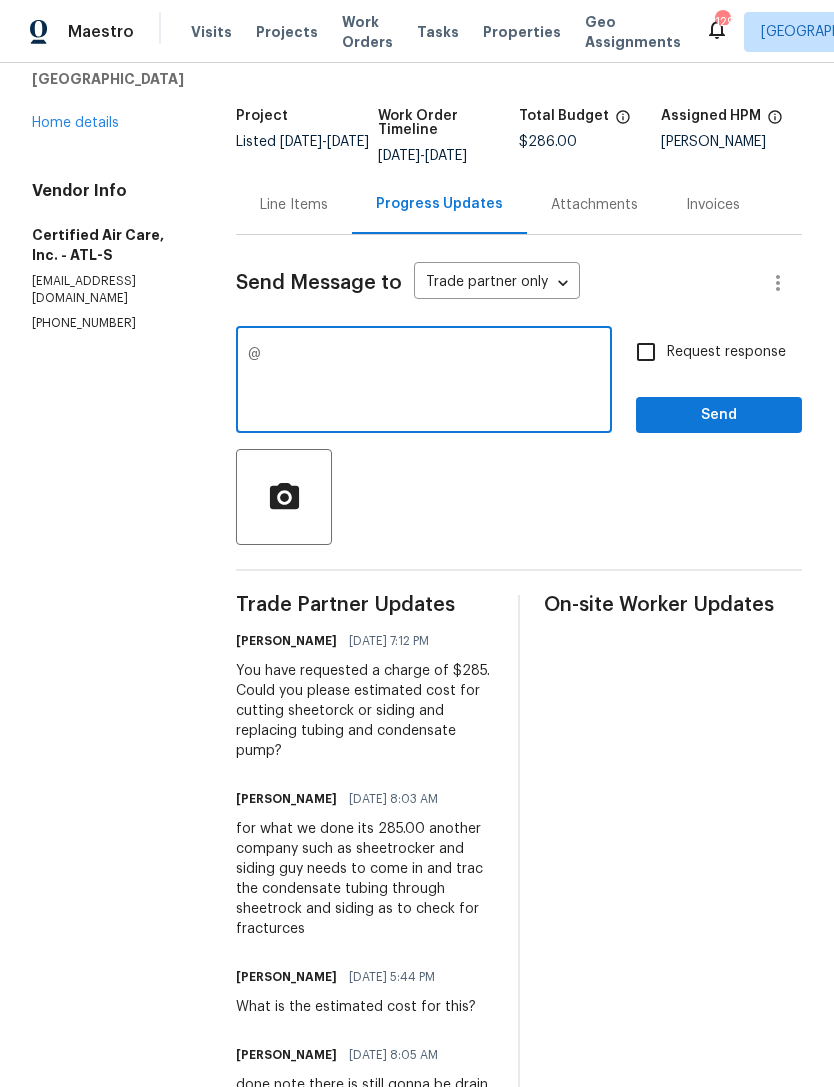 click on "@" at bounding box center [424, 382] 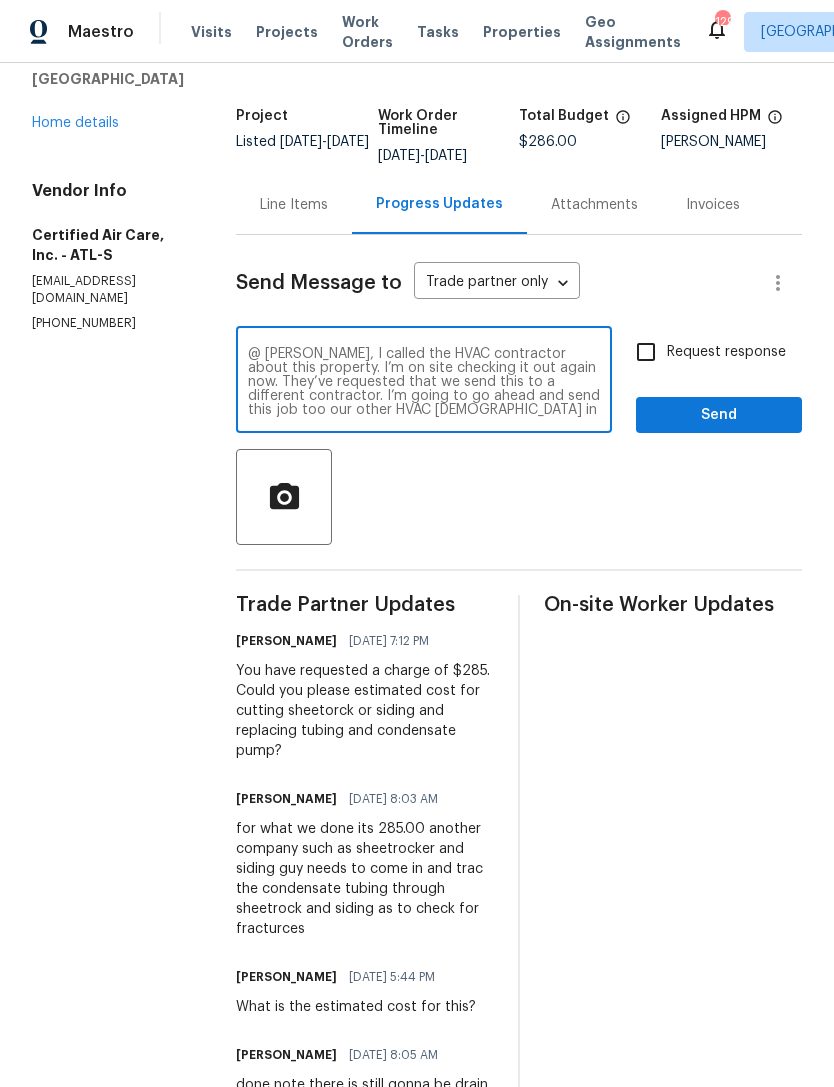 type on "@ Pavithra Sekar, I called the HVAC contractor about this property. I’m on site checking it out again now. They’ve requested that we send this to a different contractor. I’m going to go ahead and send this job too our other HVAC contractor in the area." 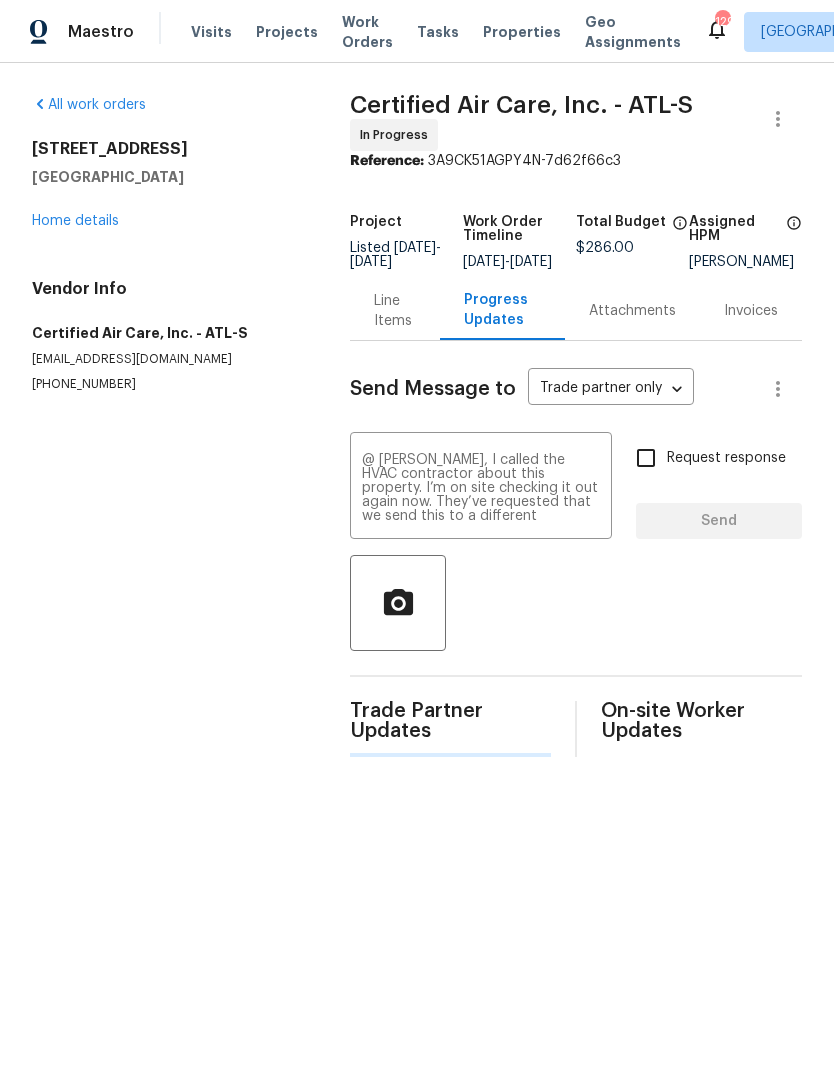 scroll, scrollTop: 0, scrollLeft: 0, axis: both 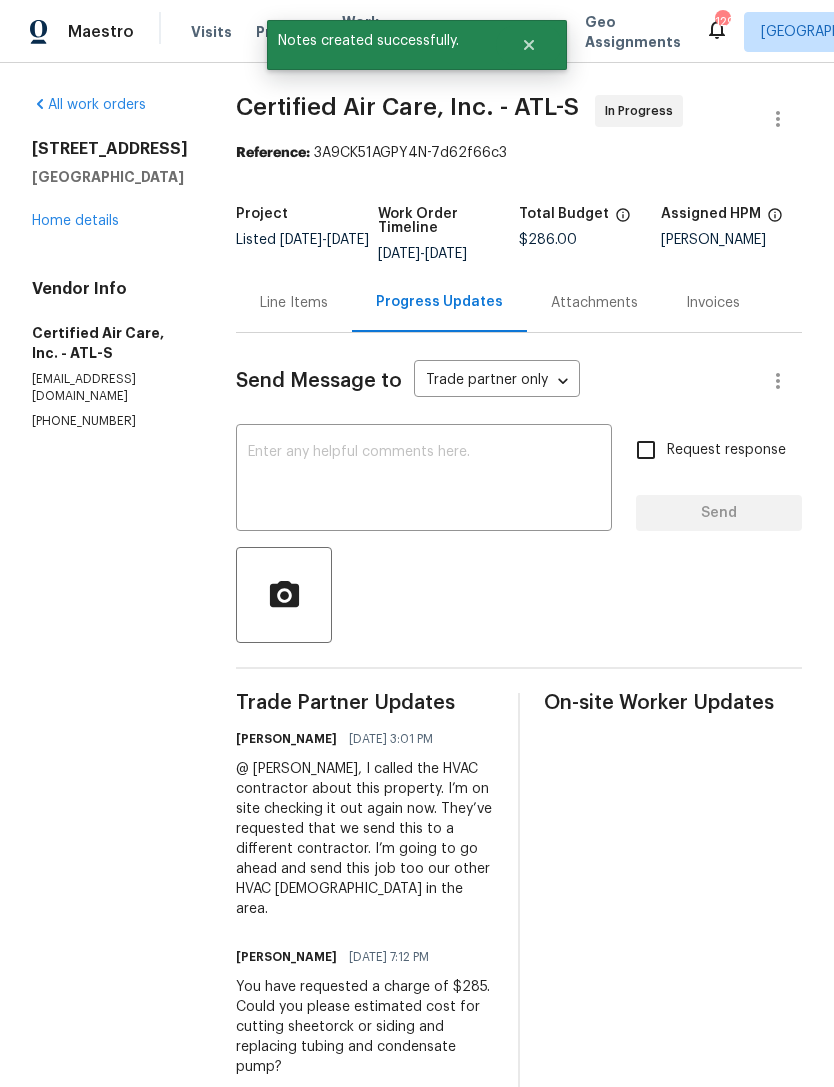 click on "Home details" at bounding box center (75, 221) 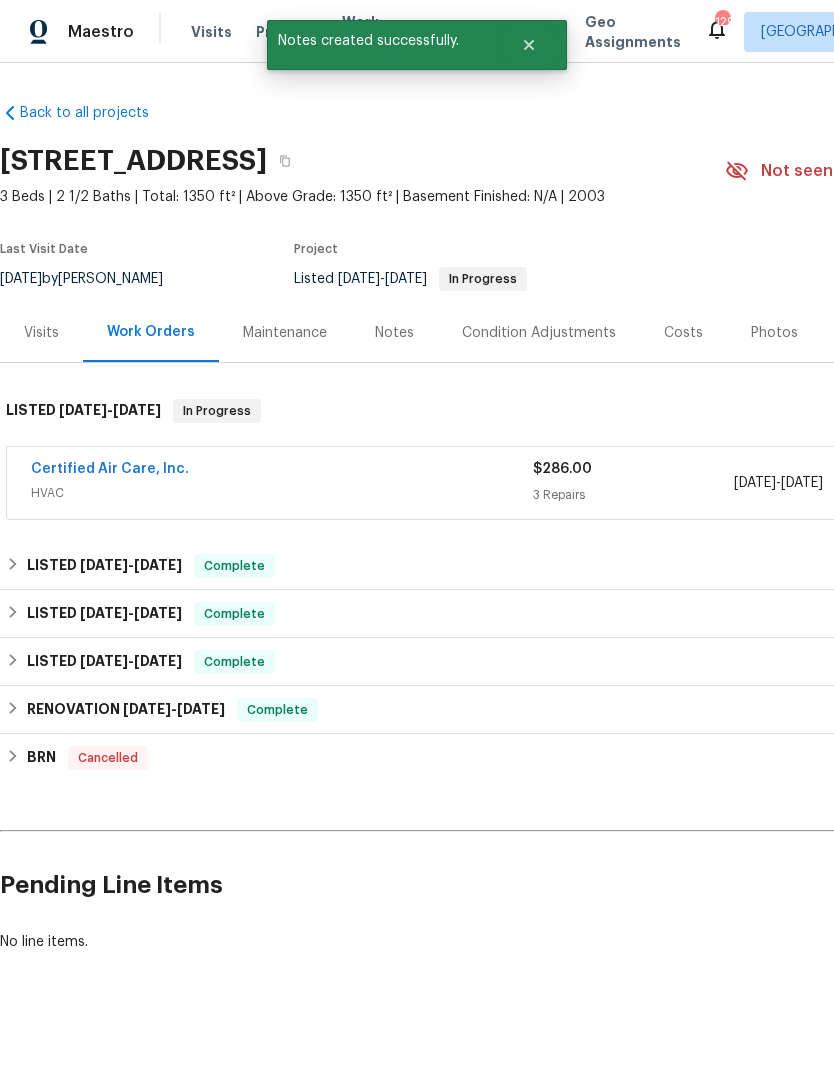scroll, scrollTop: 0, scrollLeft: 0, axis: both 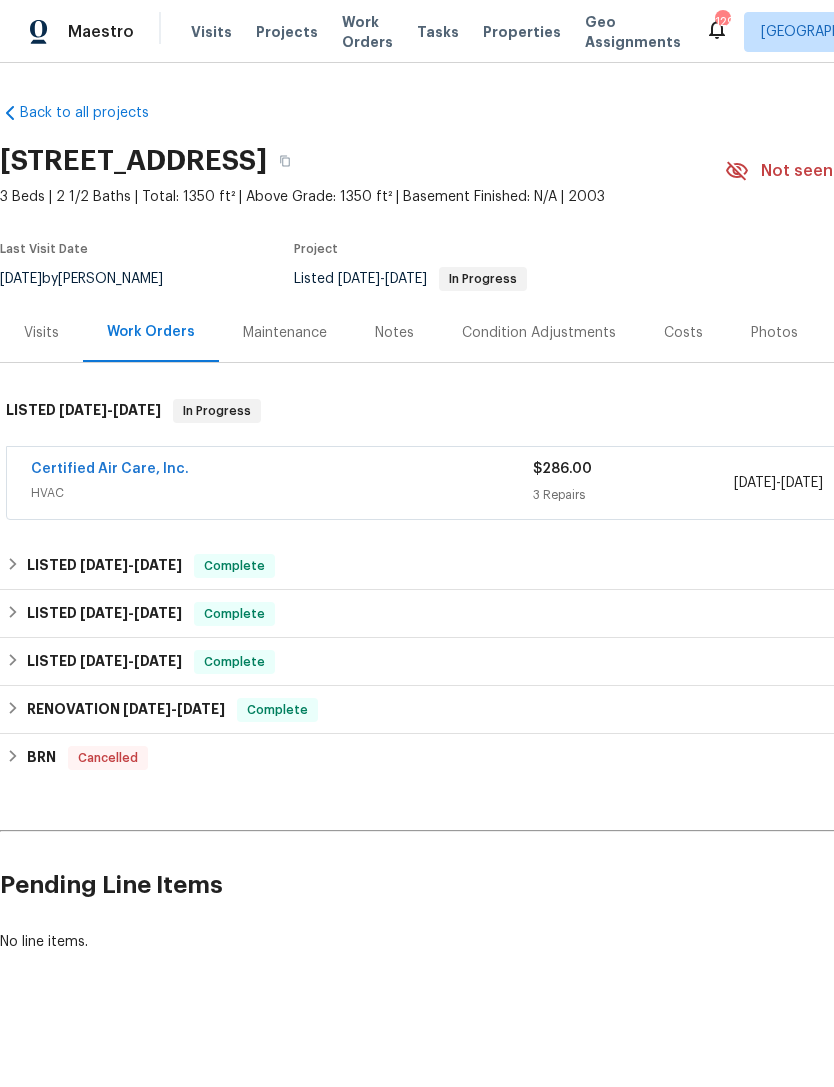 click on "Certified Air Care, Inc." at bounding box center (110, 469) 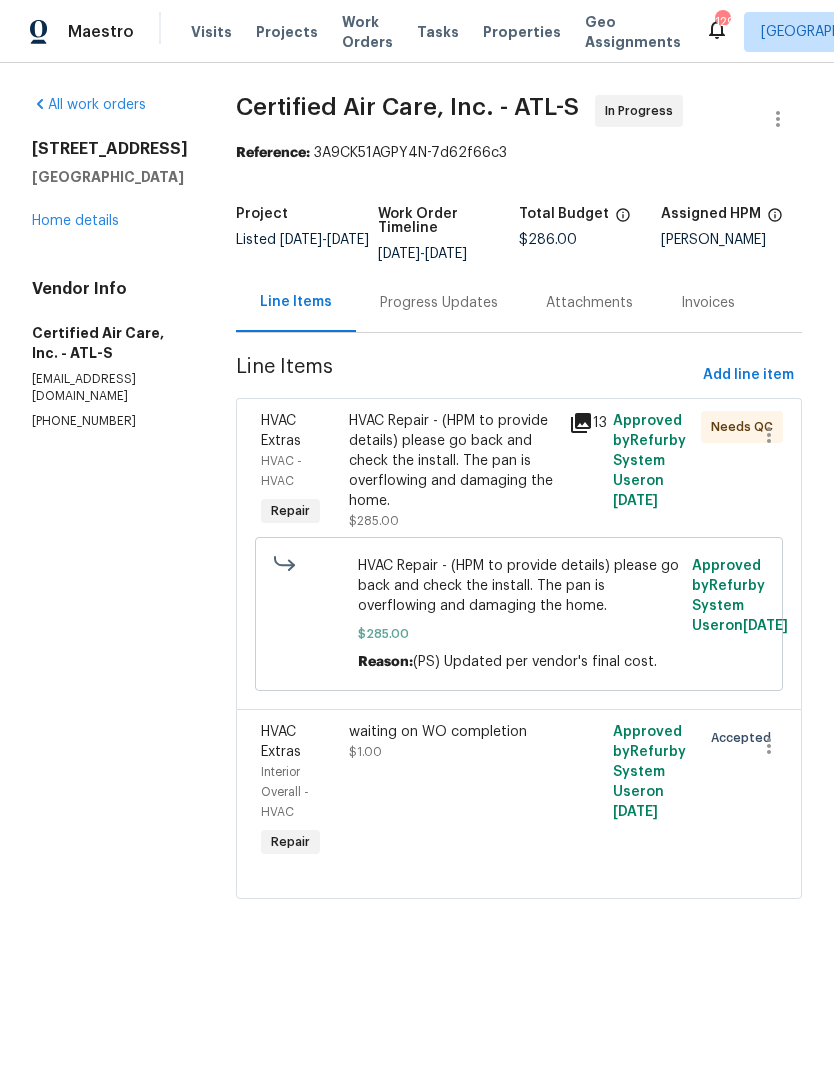 click on "Home details" at bounding box center [75, 221] 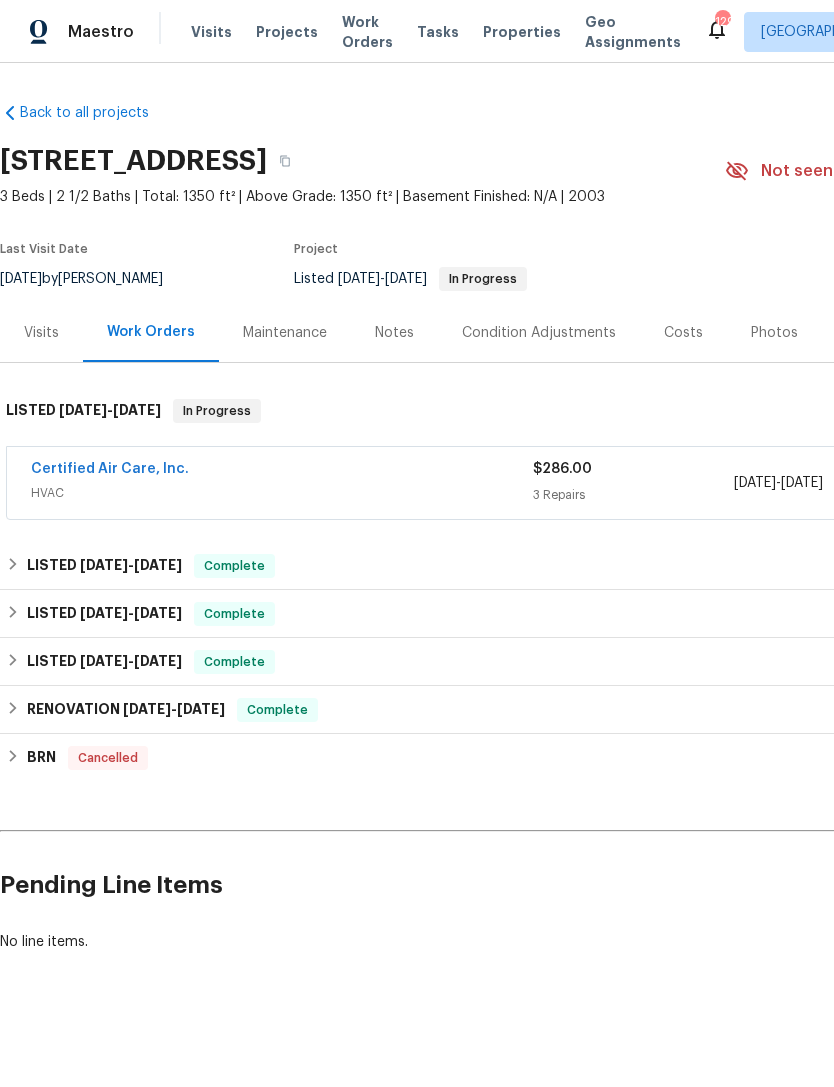 click on "HVAC" at bounding box center [282, 493] 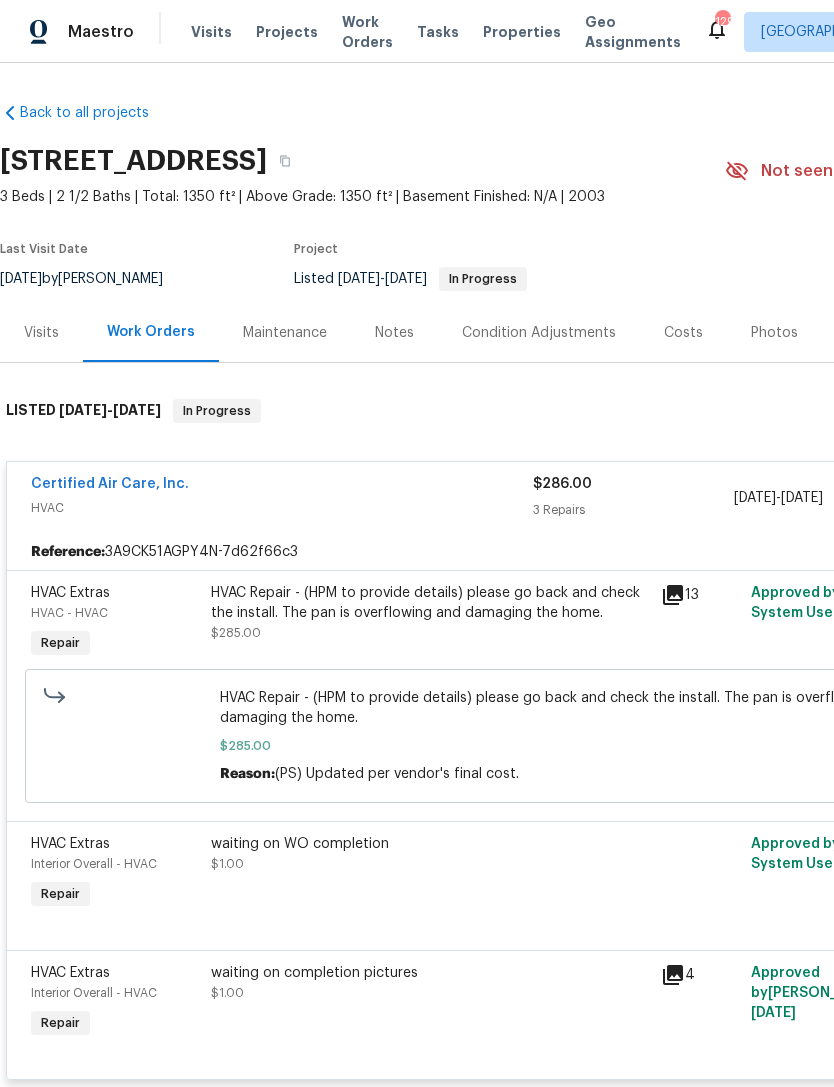 click on "LISTED   7/9/25  -  7/11/25 In Progress" at bounding box center [565, 411] 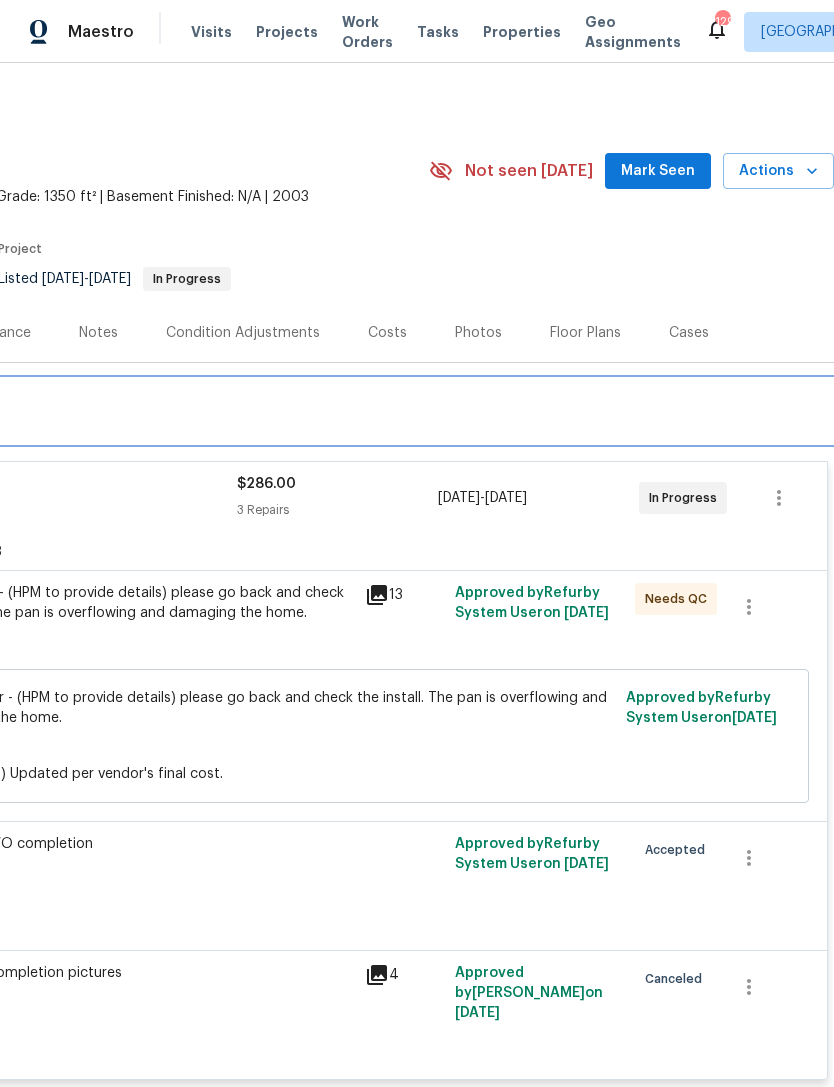 scroll, scrollTop: 0, scrollLeft: 296, axis: horizontal 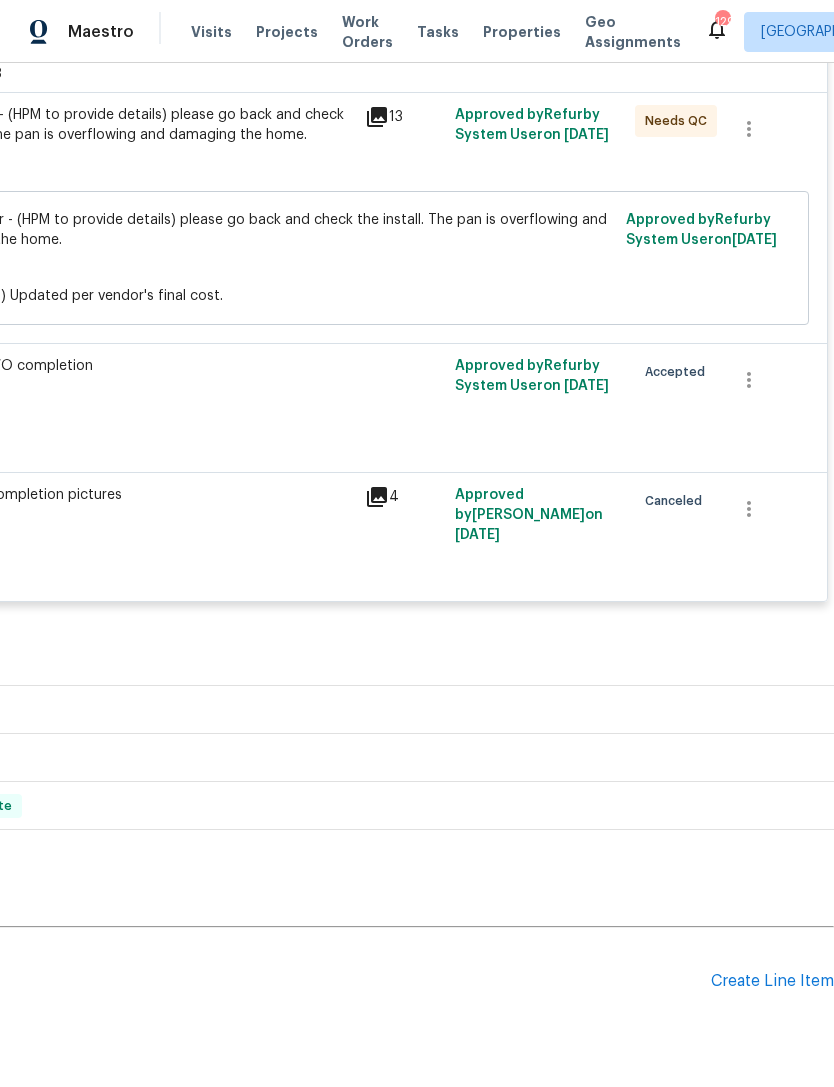 click on "Create Line Item" at bounding box center [772, 981] 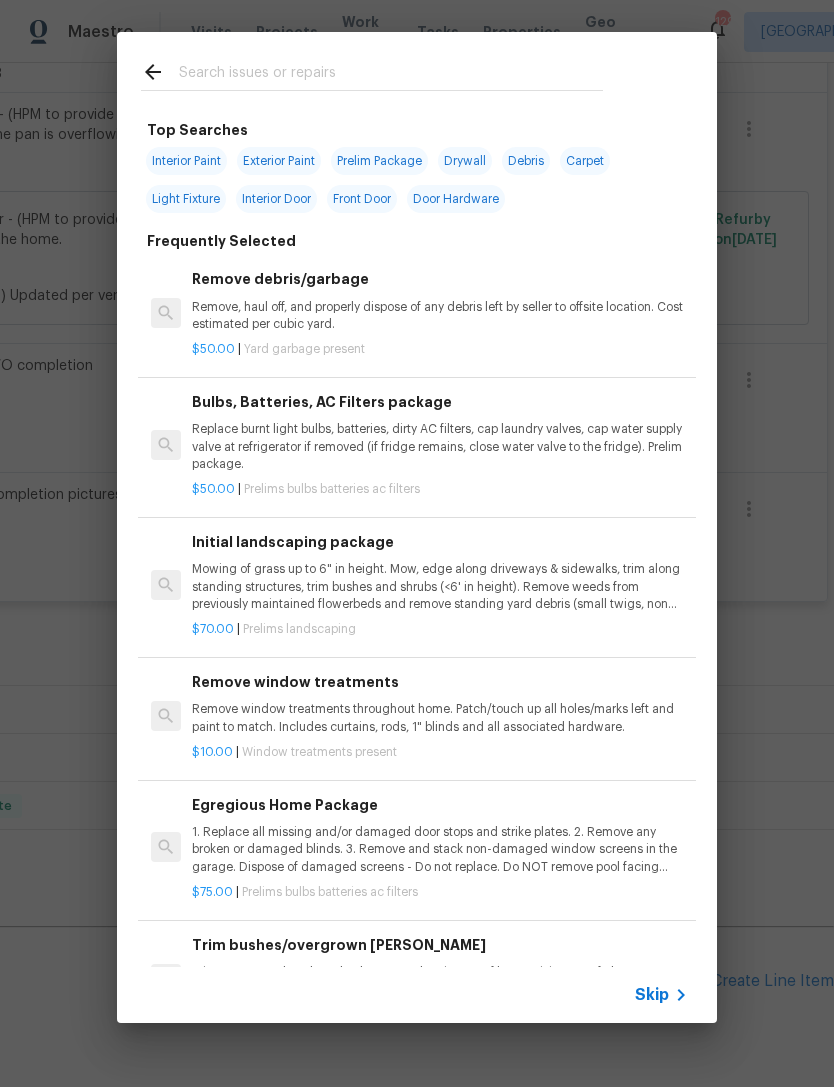 click at bounding box center (391, 75) 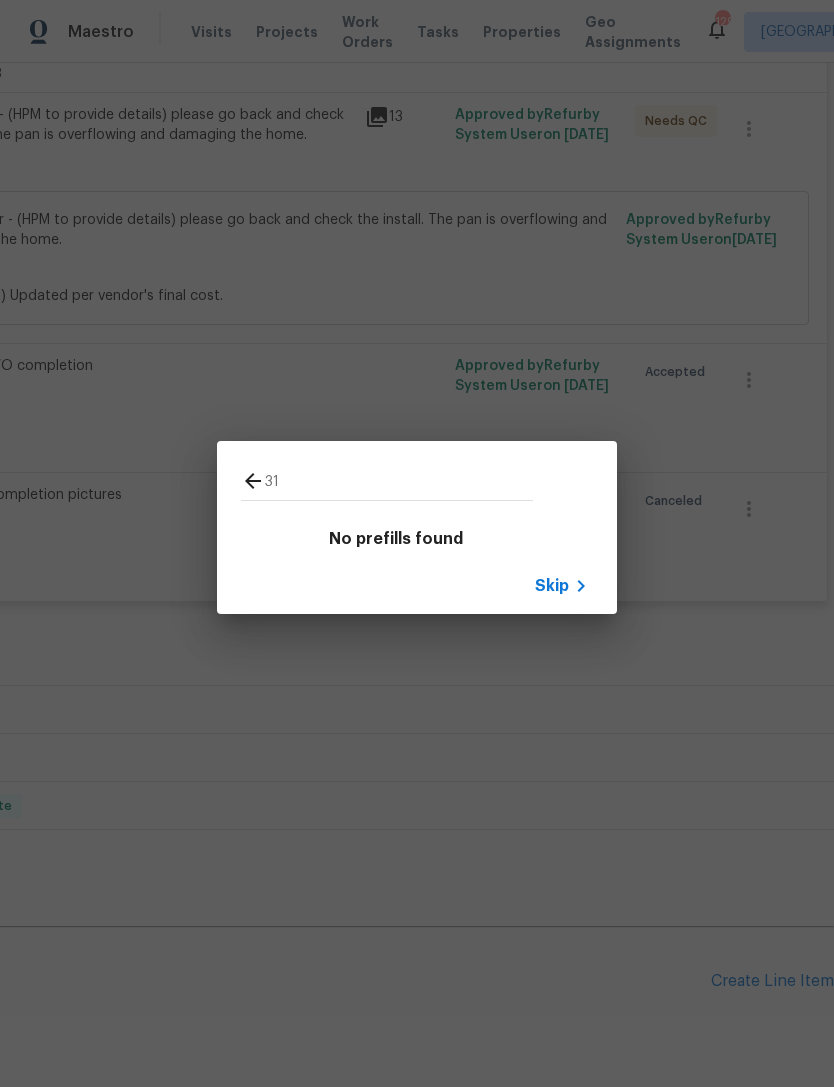 type on "3" 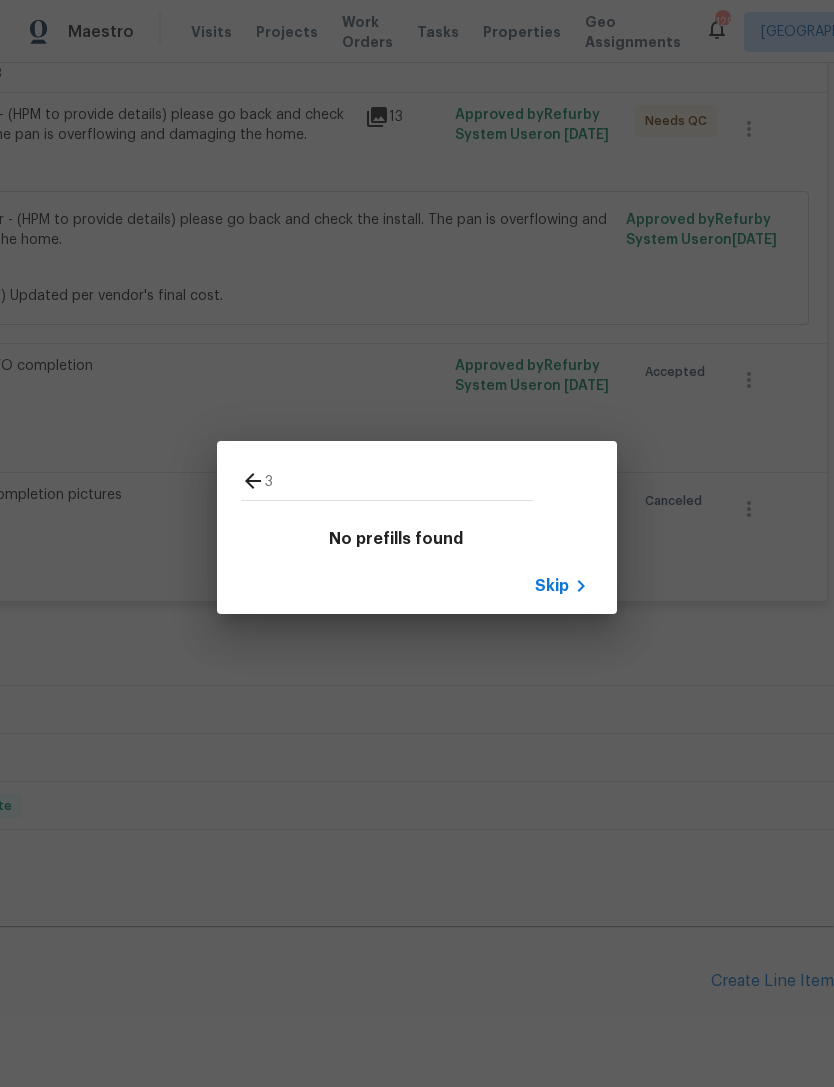 type 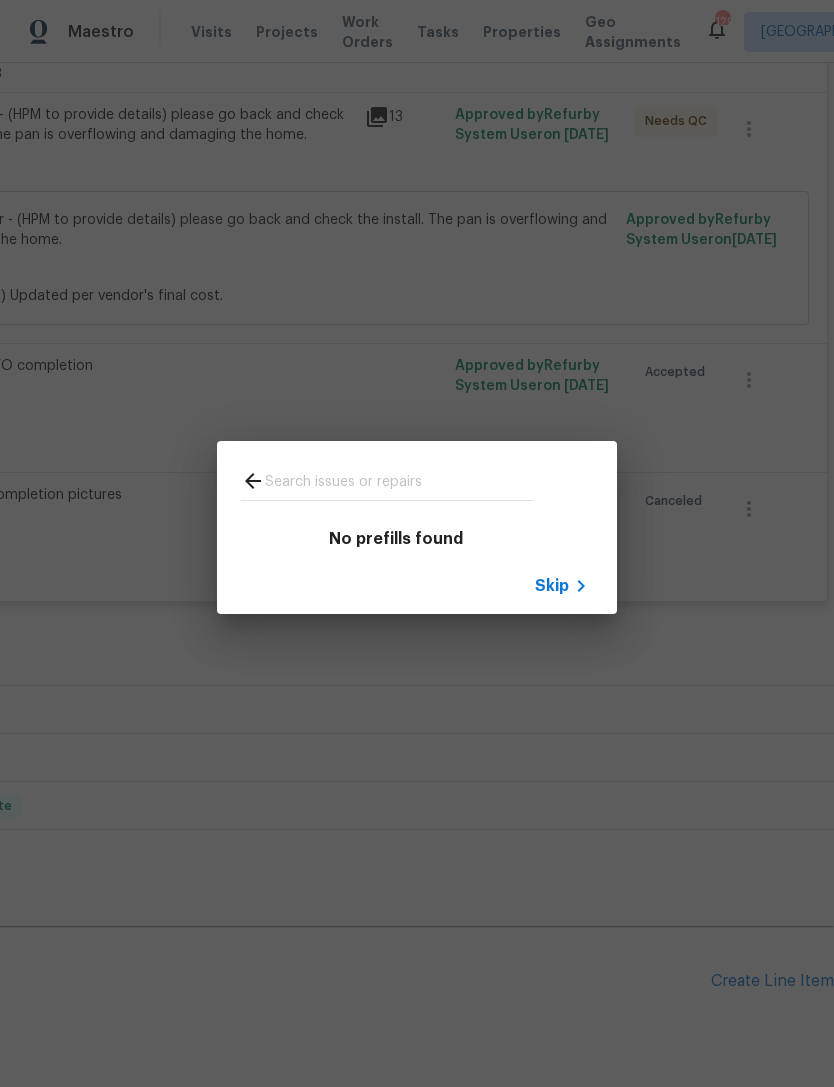 click on "No prefills found" at bounding box center [417, 539] 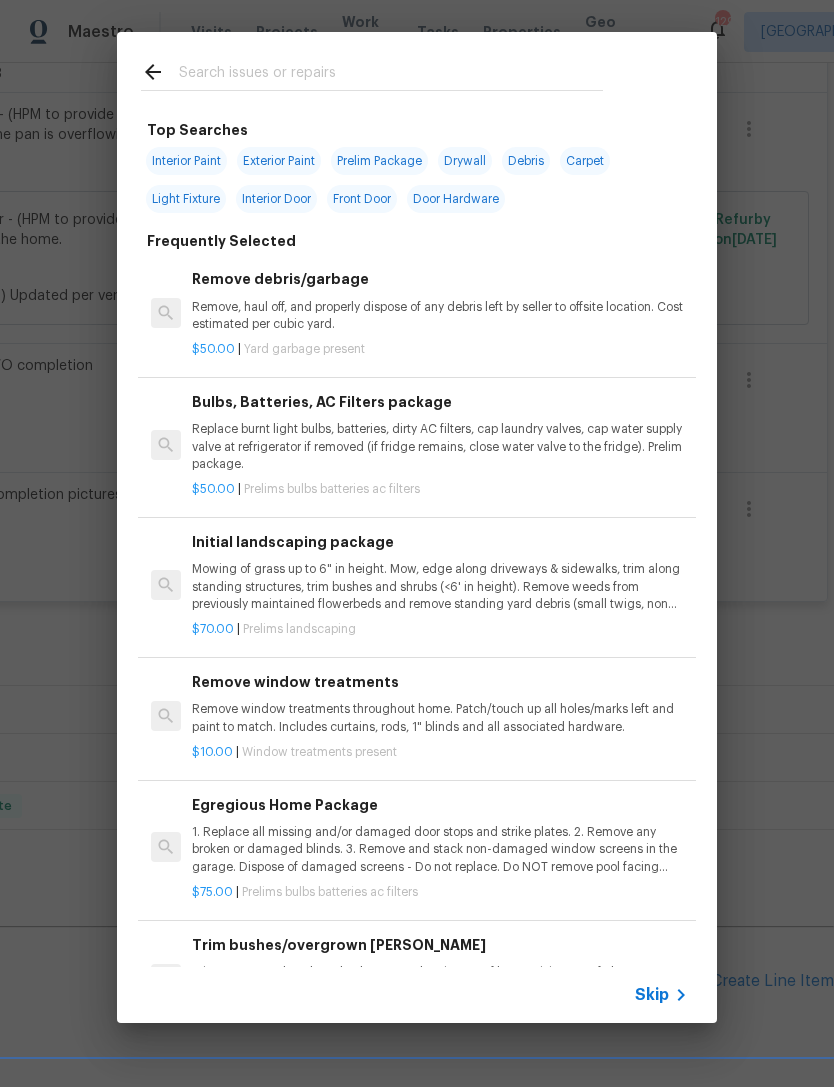 click on "Top Searches Interior Paint Exterior Paint Prelim Package Drywall Debris Carpet Light Fixture Interior Door Front Door Door Hardware Frequently Selected Remove debris/garbage Remove, haul off, and properly dispose of any debris left by seller to offsite location. Cost estimated per cubic yard. $50.00   |   Yard garbage present Bulbs, Batteries, AC Filters package Replace burnt light bulbs, batteries, dirty AC filters, cap laundry valves, cap water supply valve at refrigerator if removed (if fridge remains, close water valve to the fridge). Prelim package. $50.00   |   Prelims bulbs batteries ac filters Initial landscaping package Mowing of grass up to 6" in height. Mow, edge along driveways & sidewalks, trim along standing structures, trim bushes and shrubs (<6' in height). Remove weeds from previously maintained flowerbeds and remove standing yard debris (small twigs, non seasonal falling leaves).  Use leaf blower to remove clippings from hard surfaces." $70.00   |   Prelims landscaping $10.00   |   $75.00" at bounding box center [417, 527] 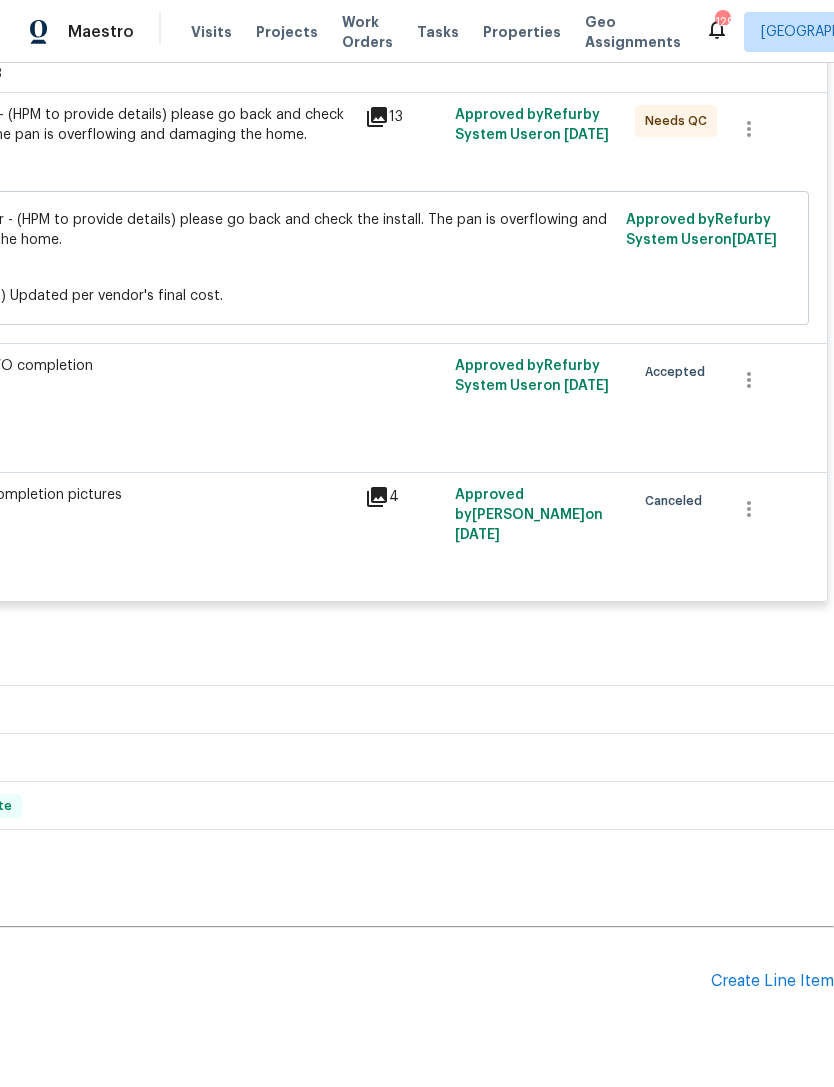 click on "Create Line Item" at bounding box center [772, 981] 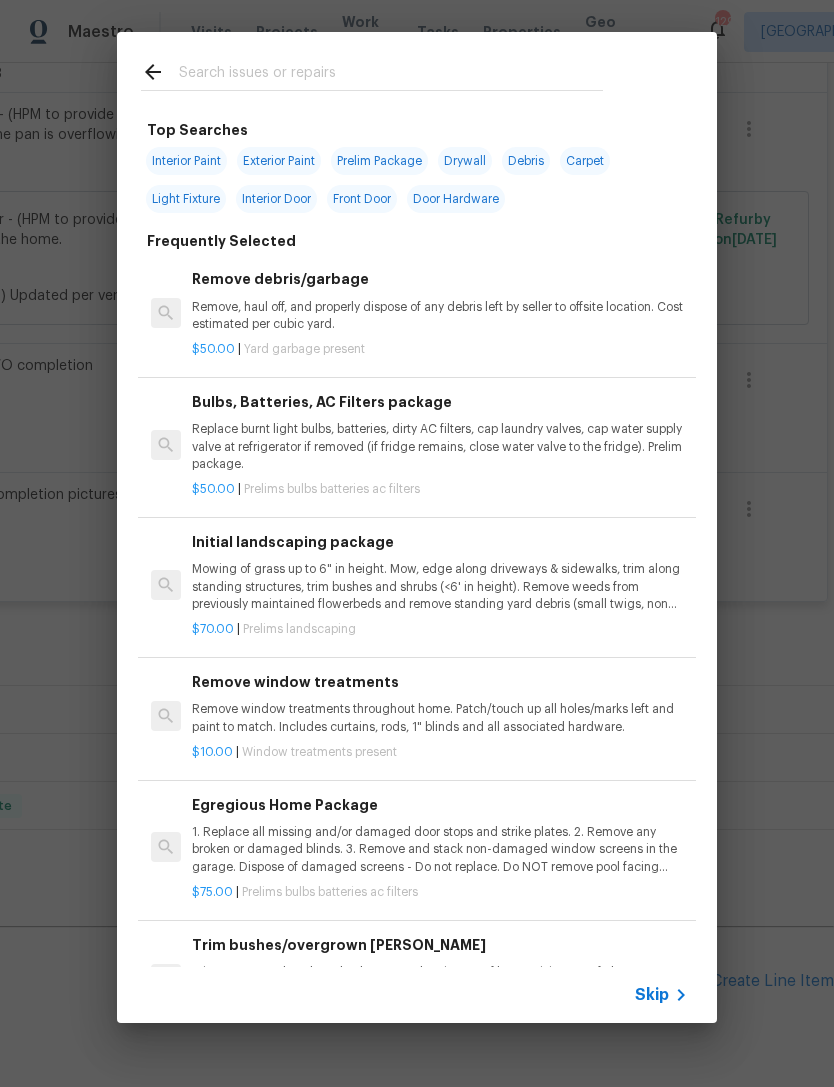 click at bounding box center (391, 75) 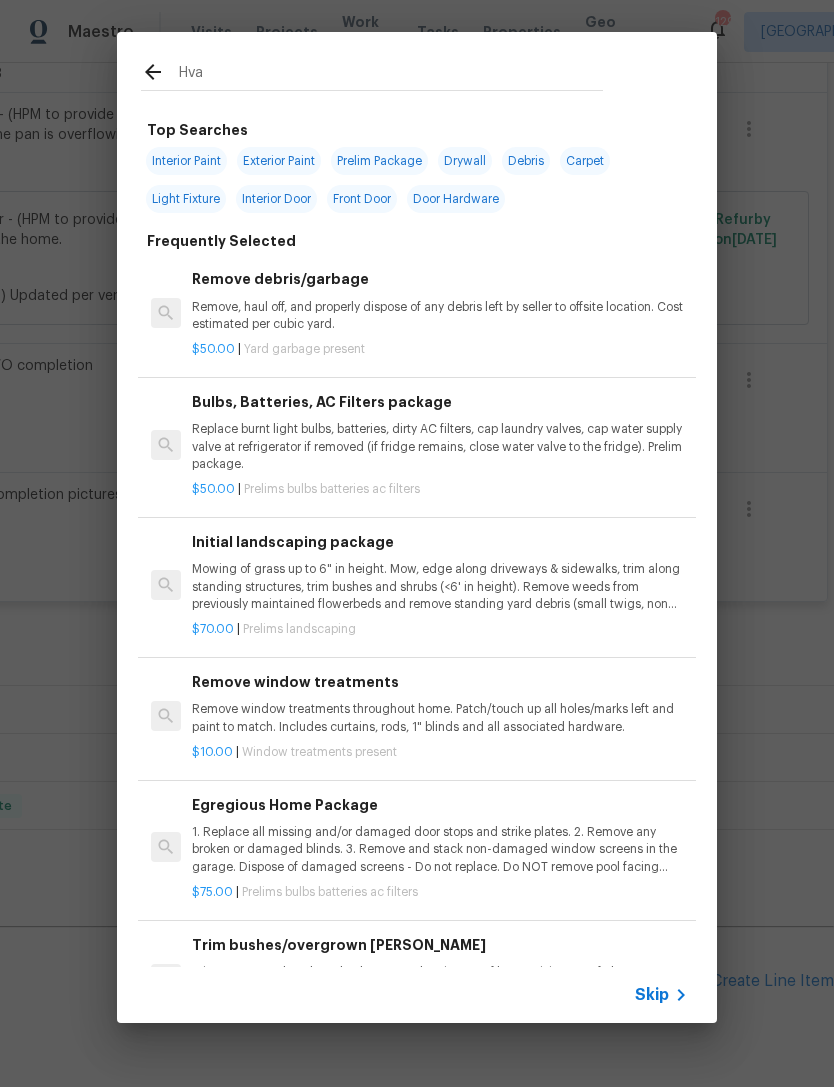 type on "Hvac" 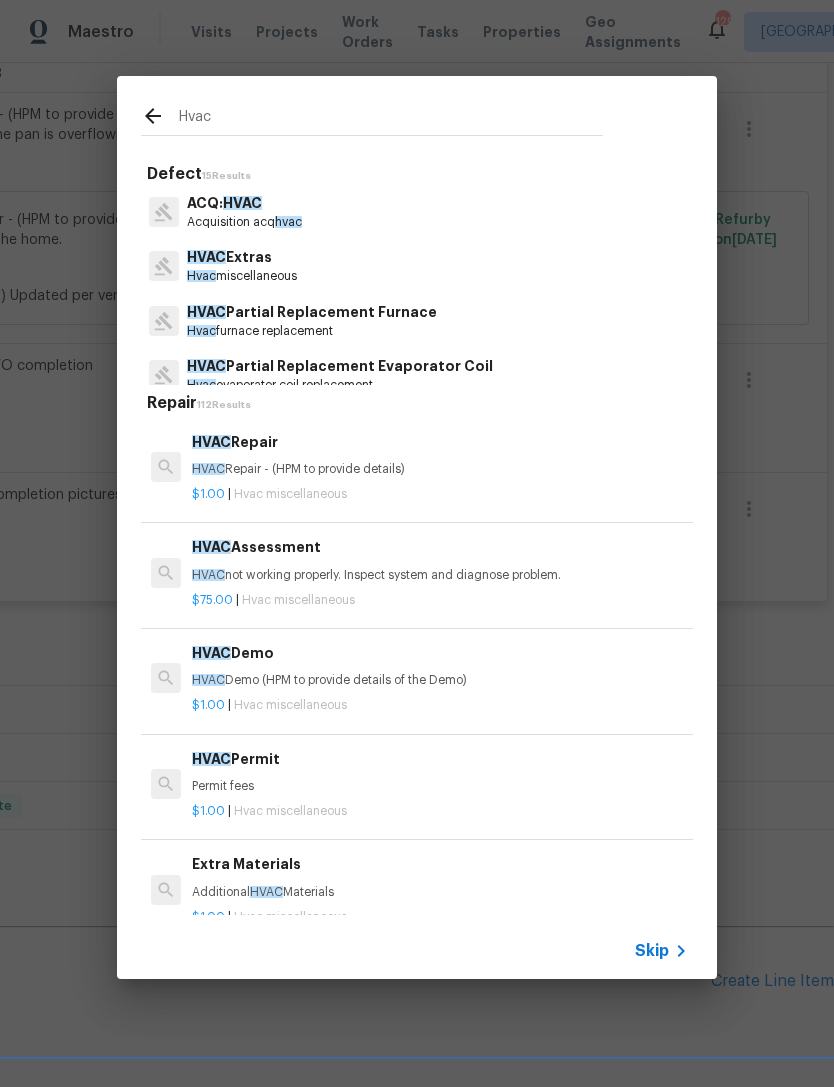 click on "HVAC  Repair" at bounding box center [440, 442] 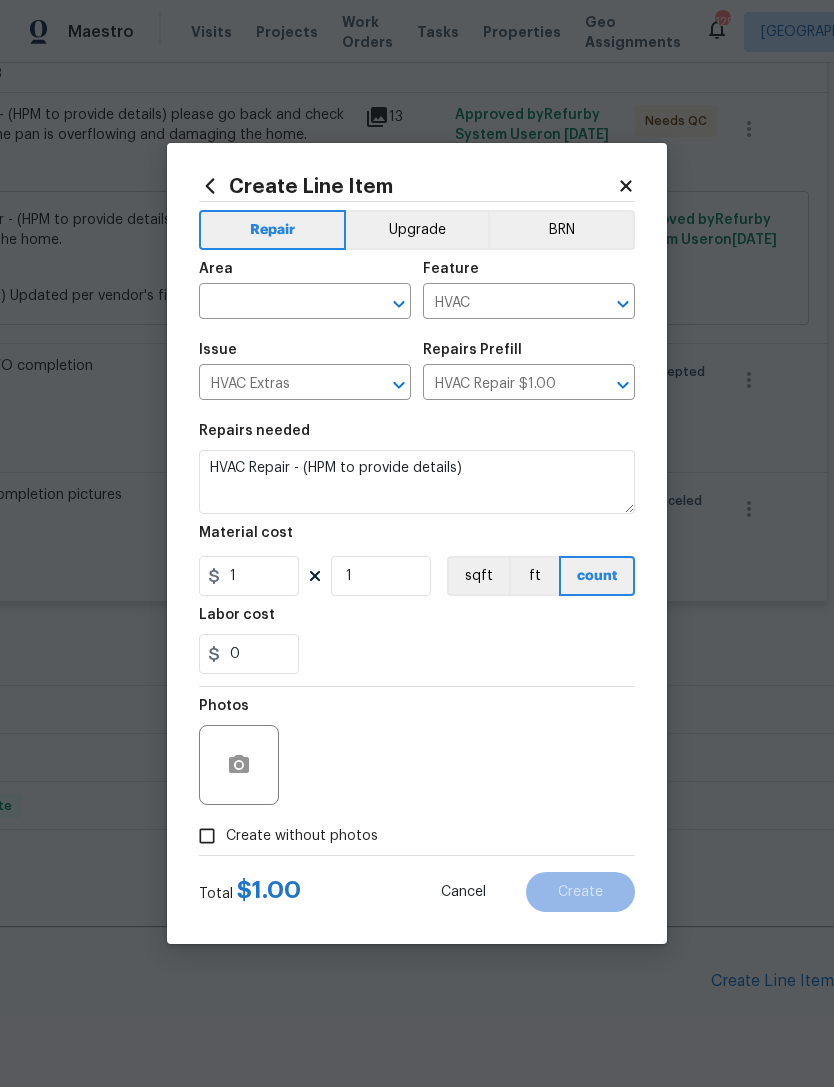 click at bounding box center [239, 765] 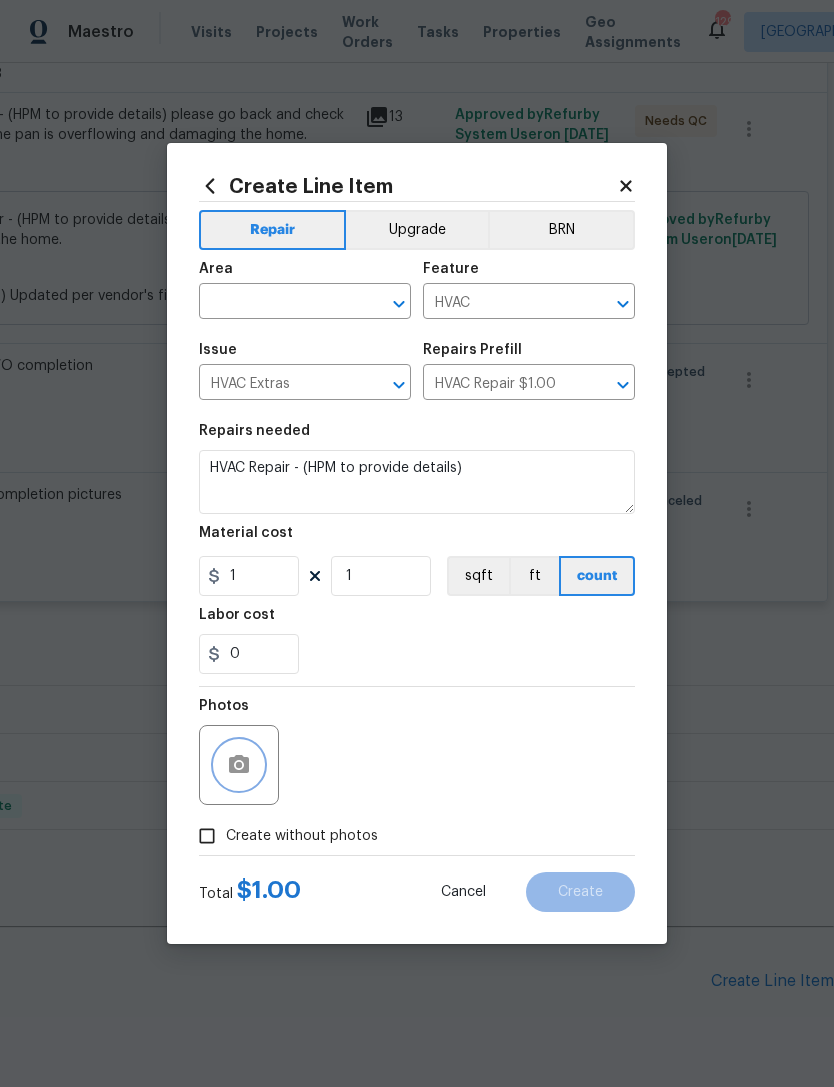 click at bounding box center (239, 765) 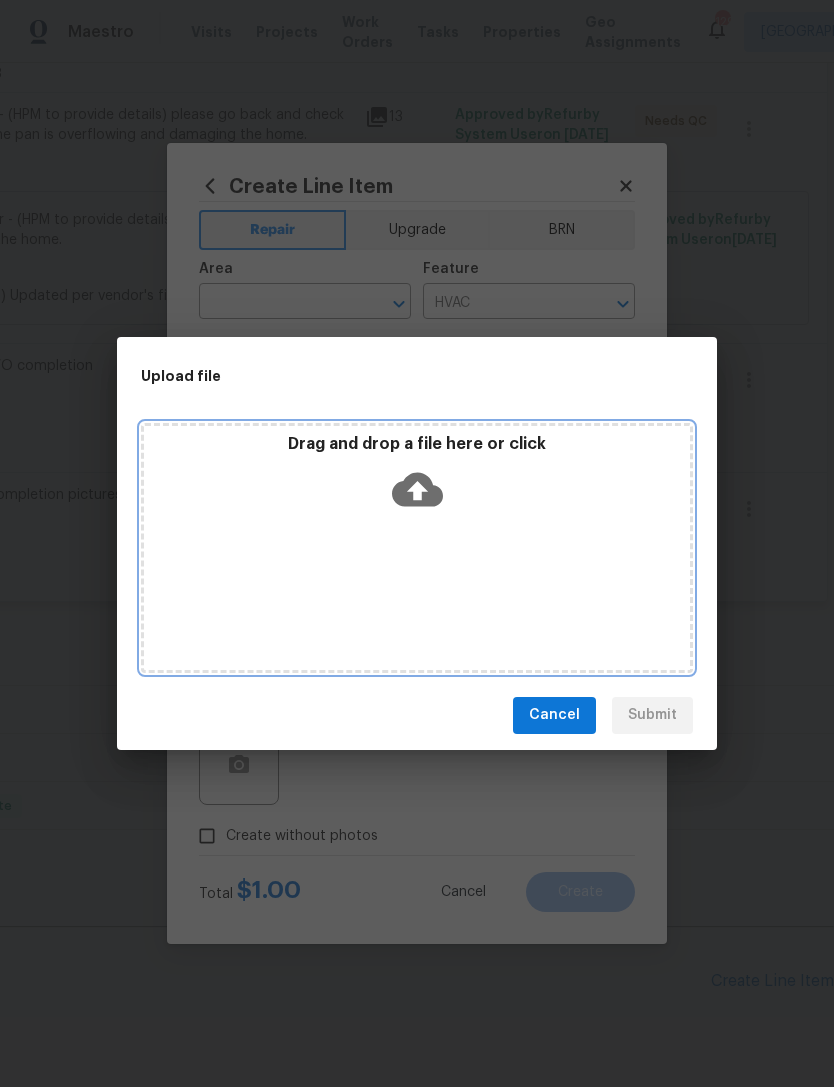 click 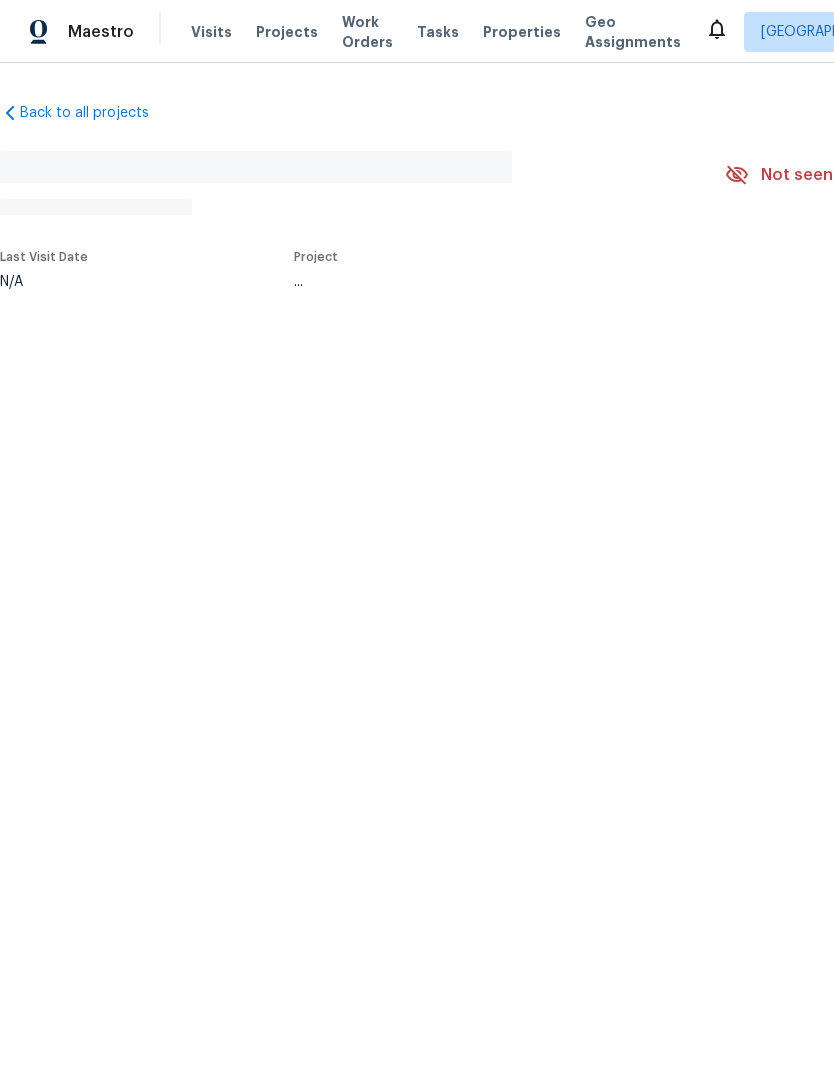 scroll, scrollTop: 0, scrollLeft: 0, axis: both 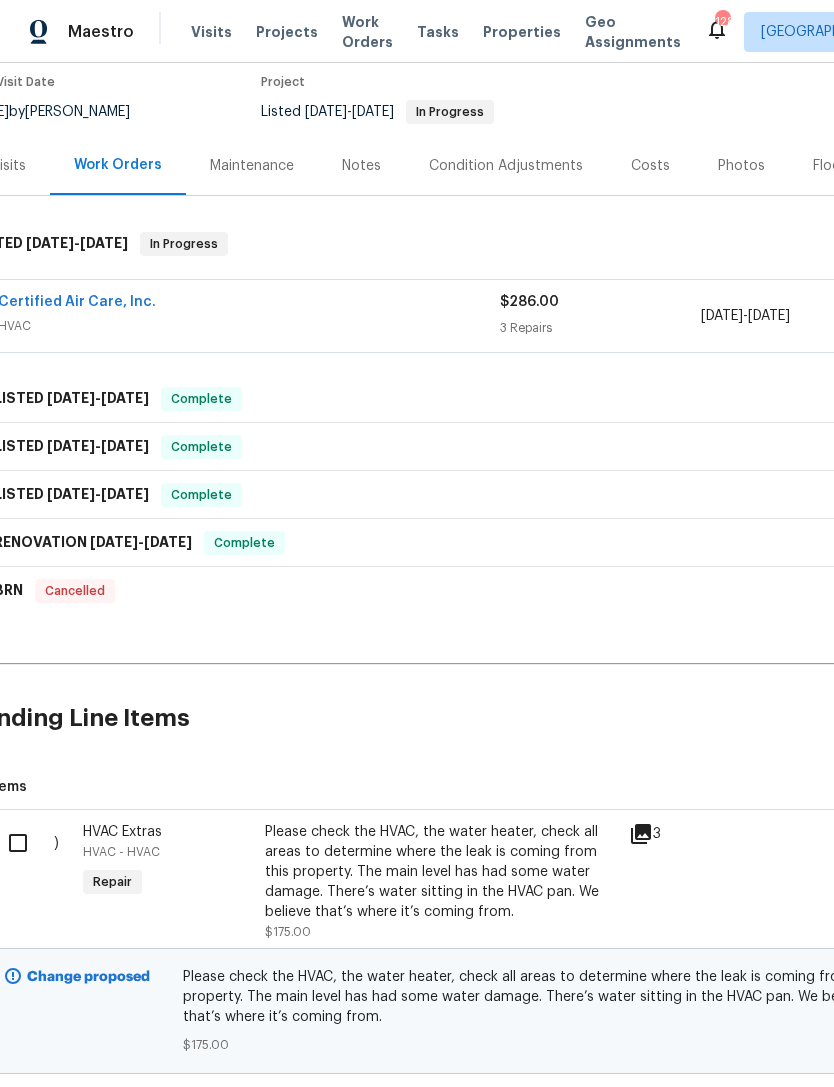 click at bounding box center [25, 843] 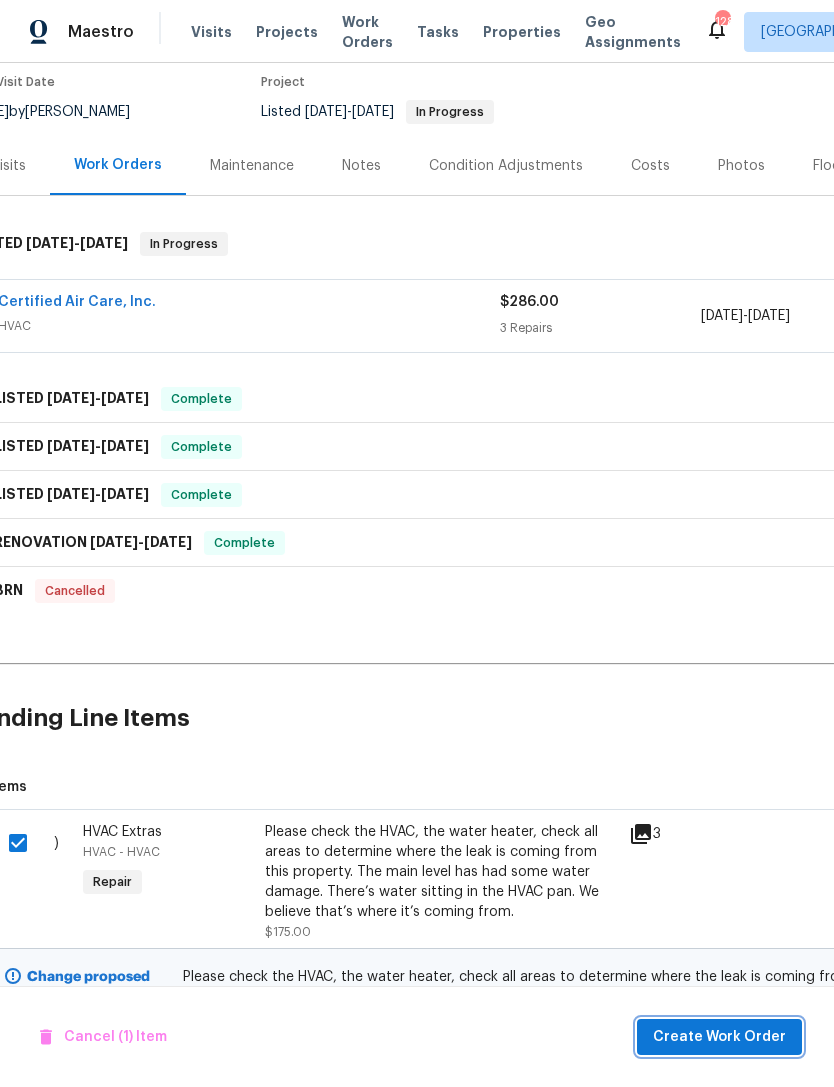 click on "Create Work Order" at bounding box center [719, 1037] 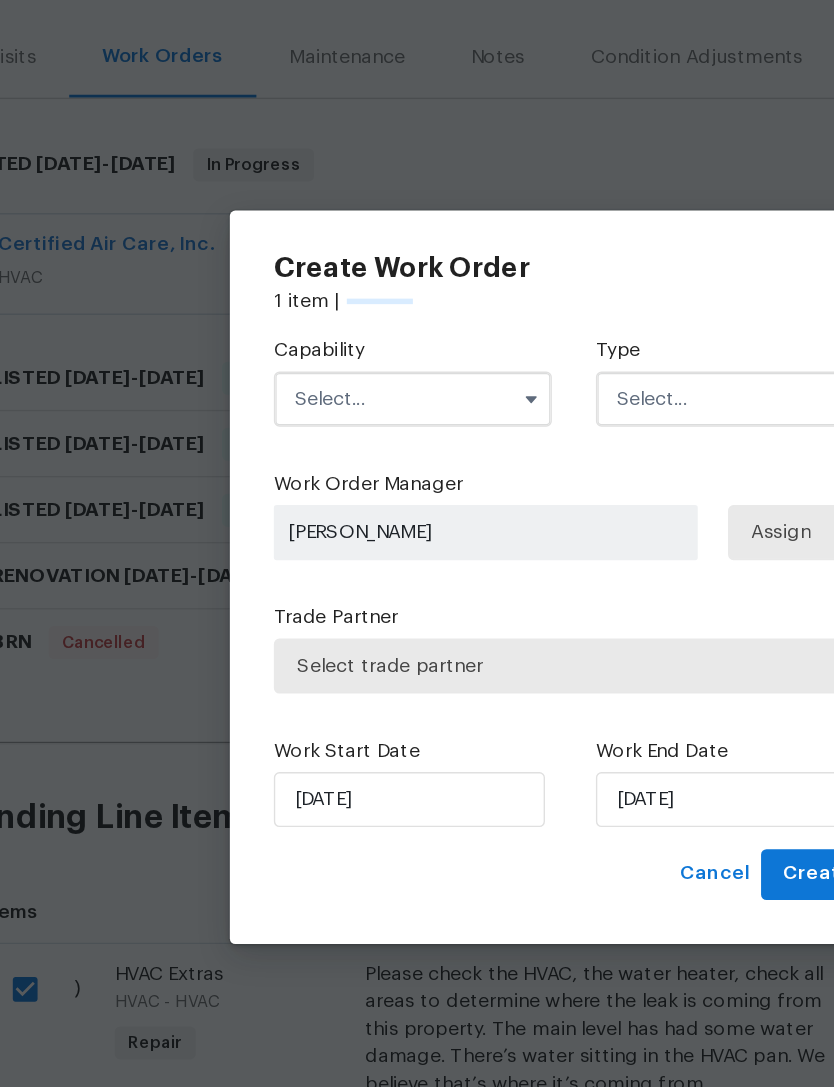 click at bounding box center (300, 414) 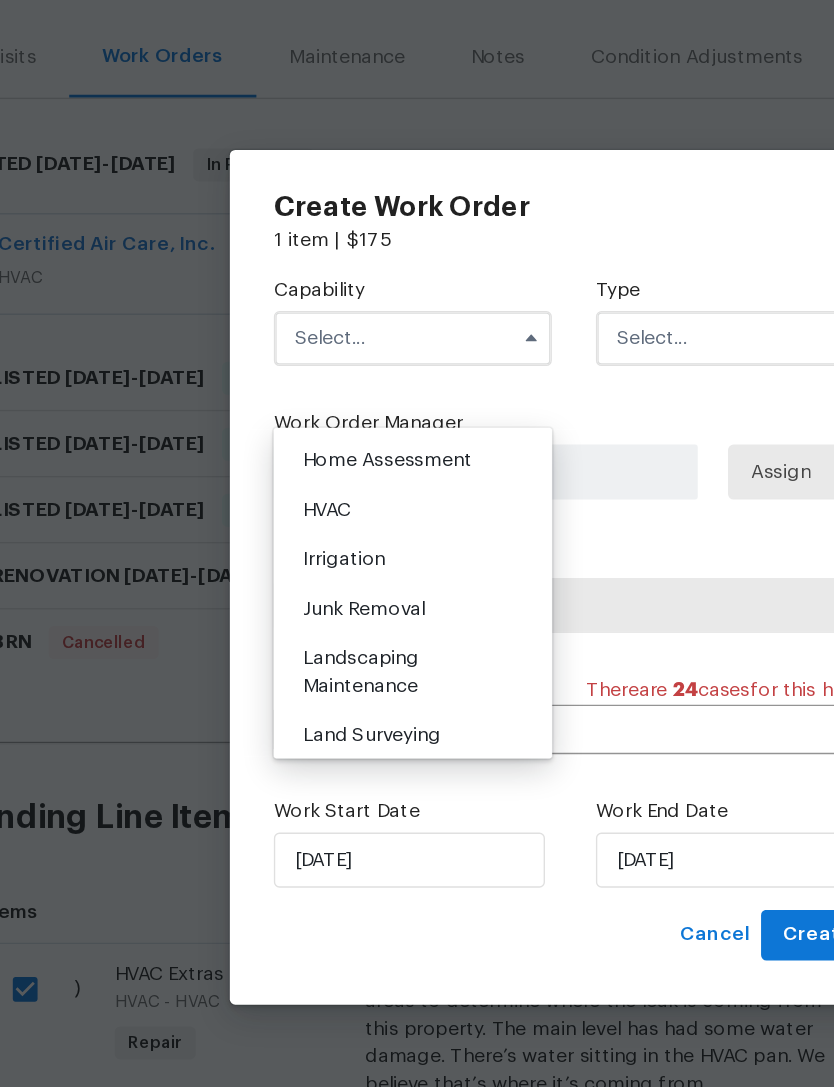 scroll, scrollTop: 1170, scrollLeft: 0, axis: vertical 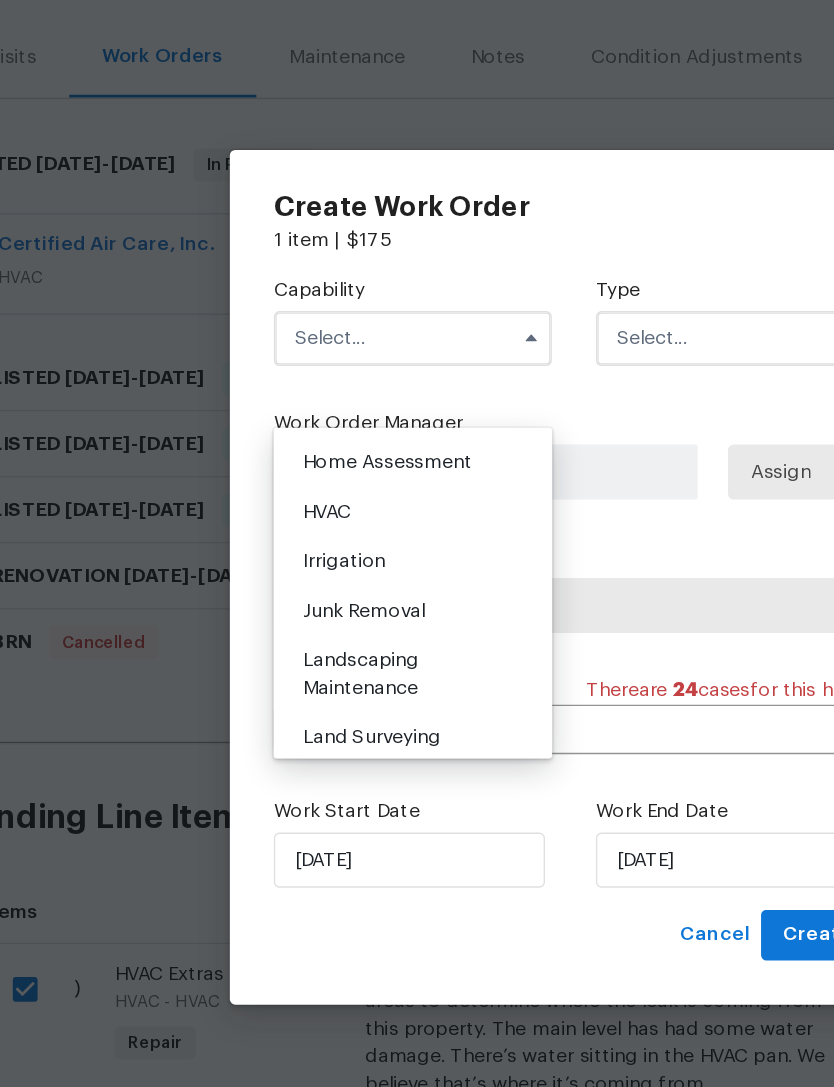 click on "HVAC" at bounding box center [300, 496] 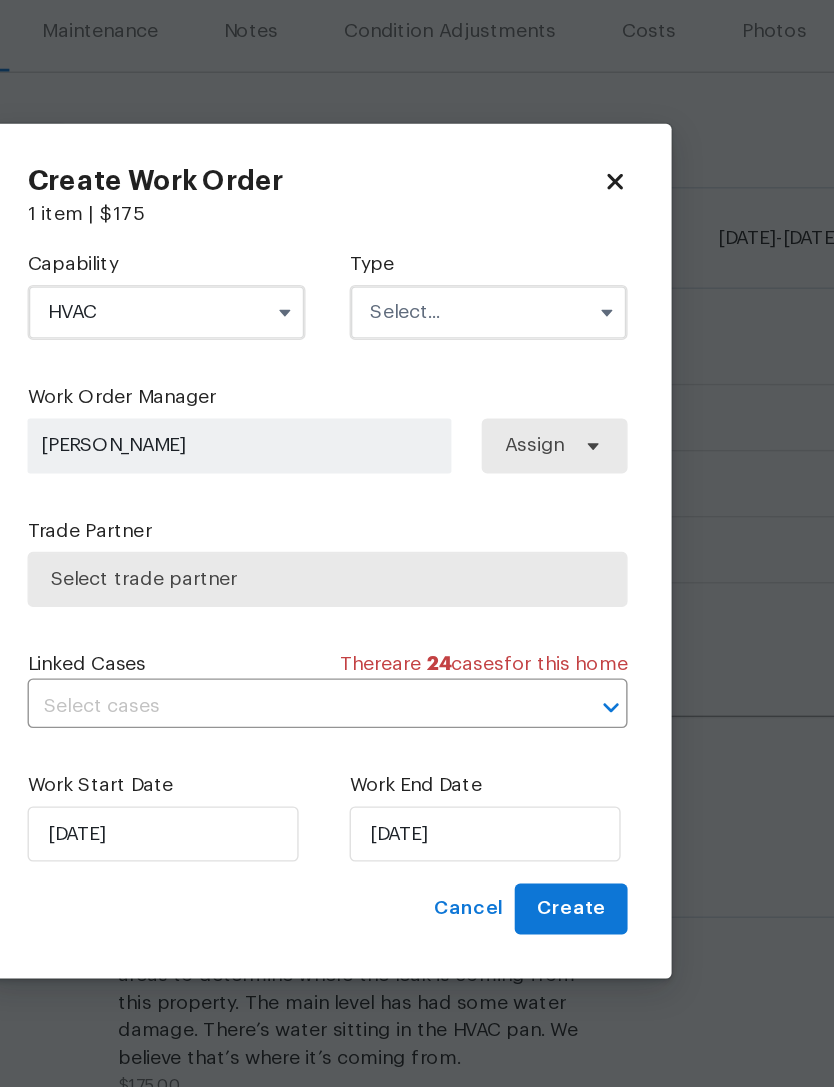 click at bounding box center (534, 370) 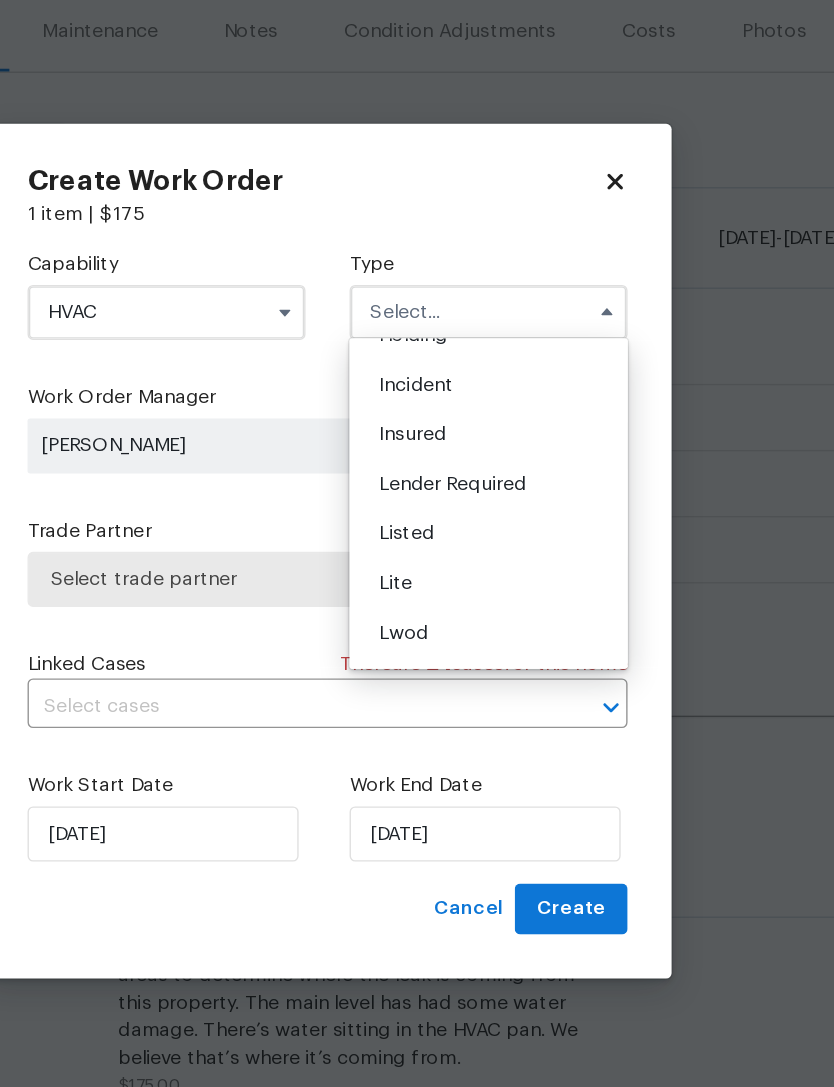 scroll, scrollTop: 98, scrollLeft: 0, axis: vertical 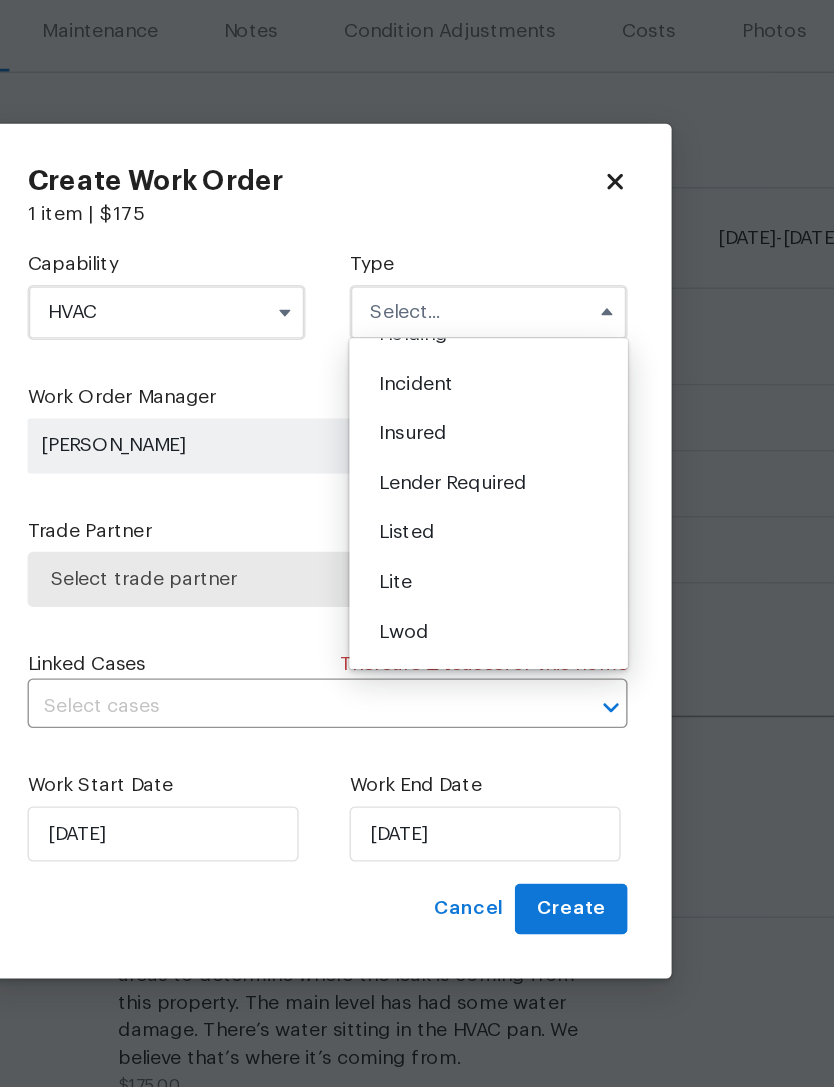 click on "Listed" at bounding box center (534, 530) 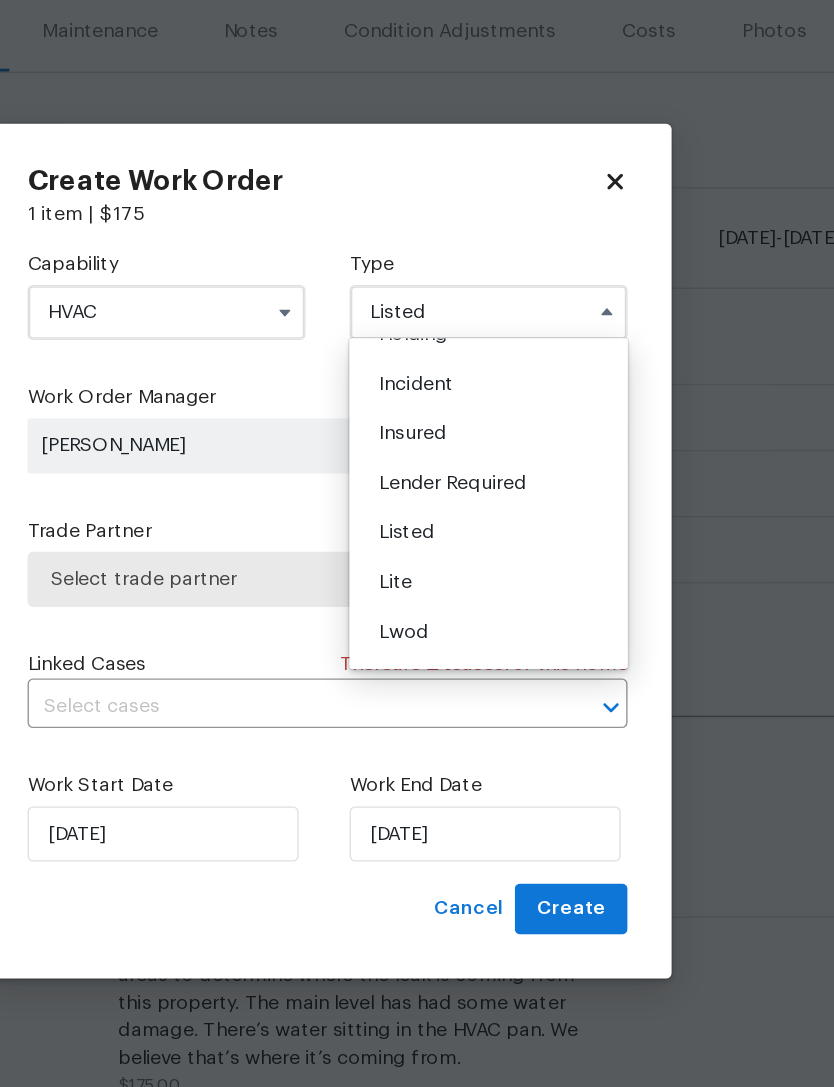 scroll, scrollTop: 0, scrollLeft: 0, axis: both 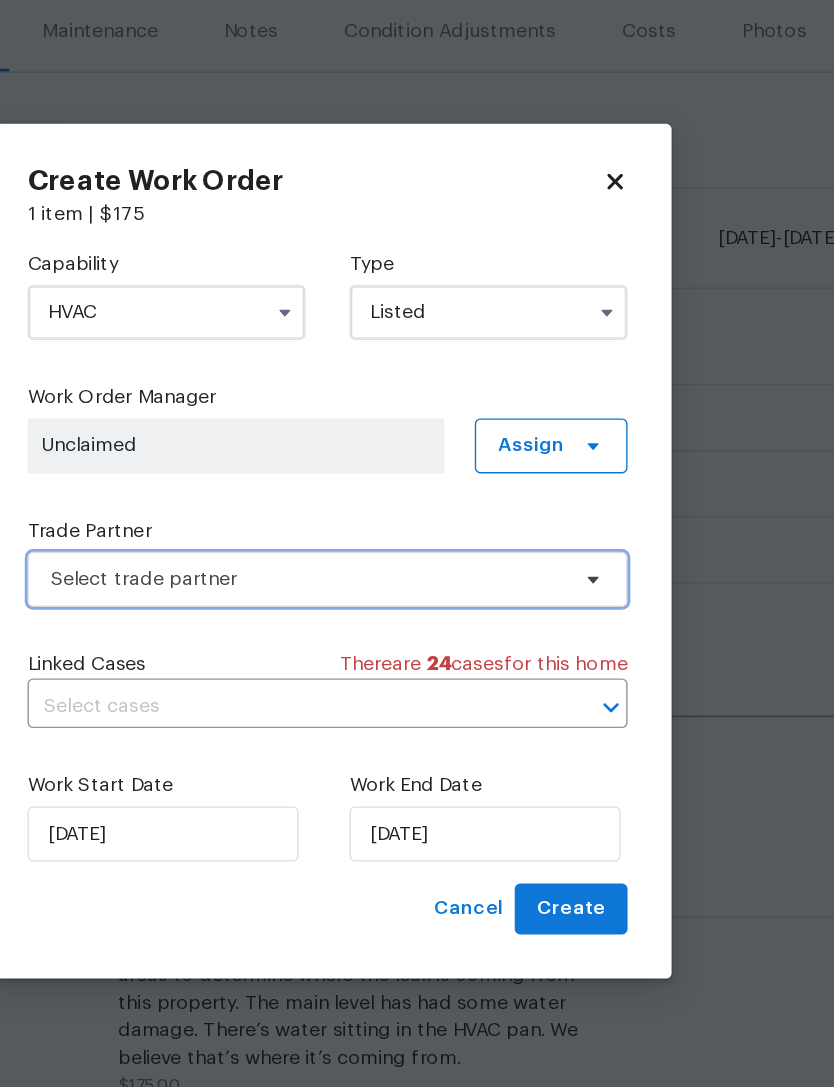 click on "Select trade partner" at bounding box center [402, 564] 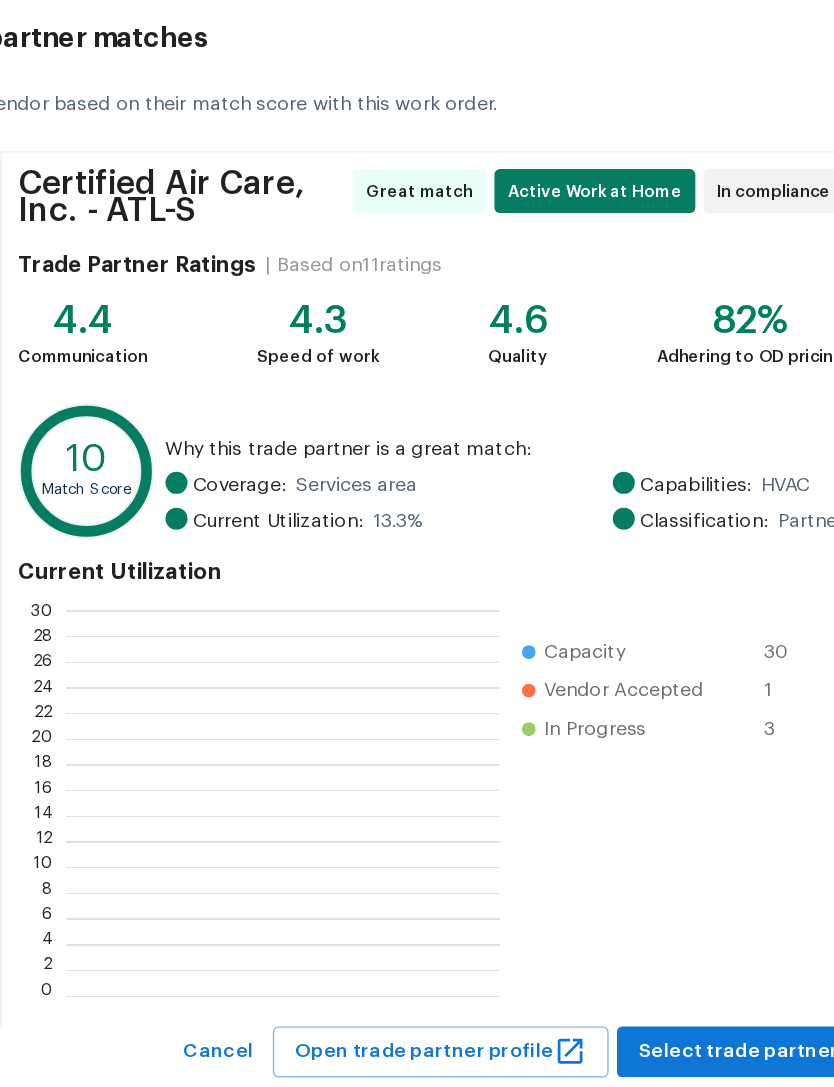 scroll, scrollTop: 280, scrollLeft: 314, axis: both 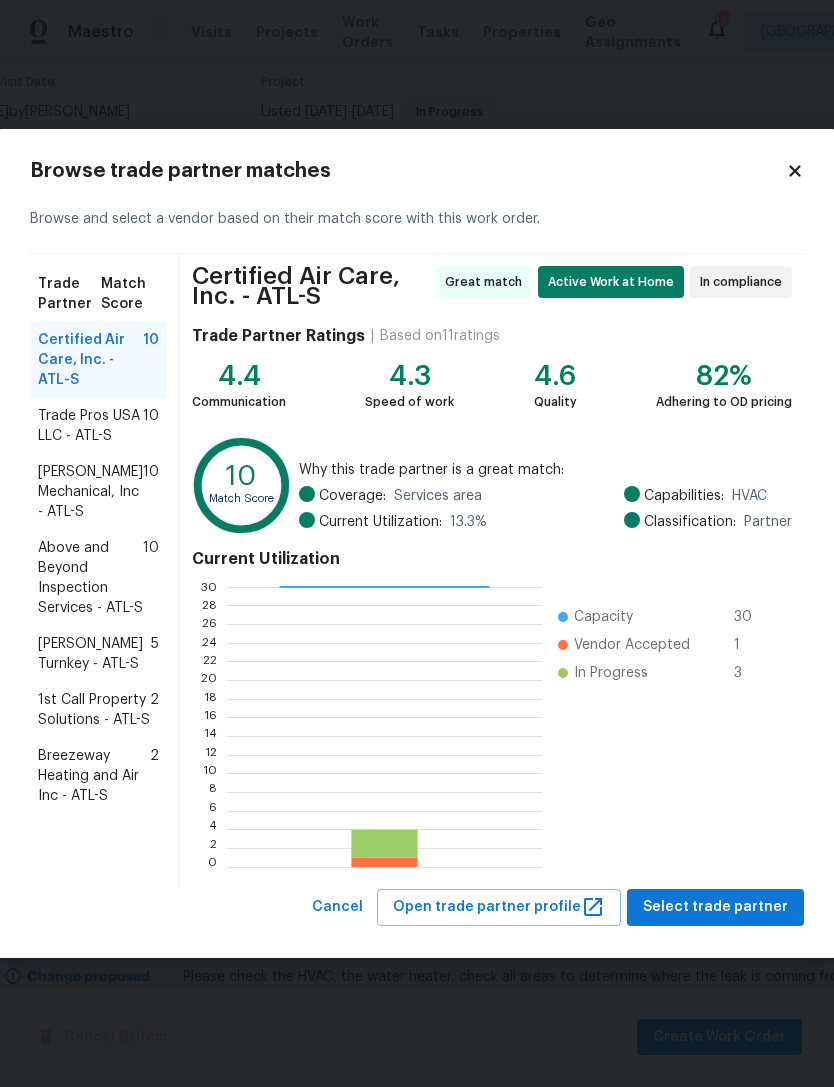click on "[PERSON_NAME] Mechanical, Inc - ATL-S" at bounding box center (90, 492) 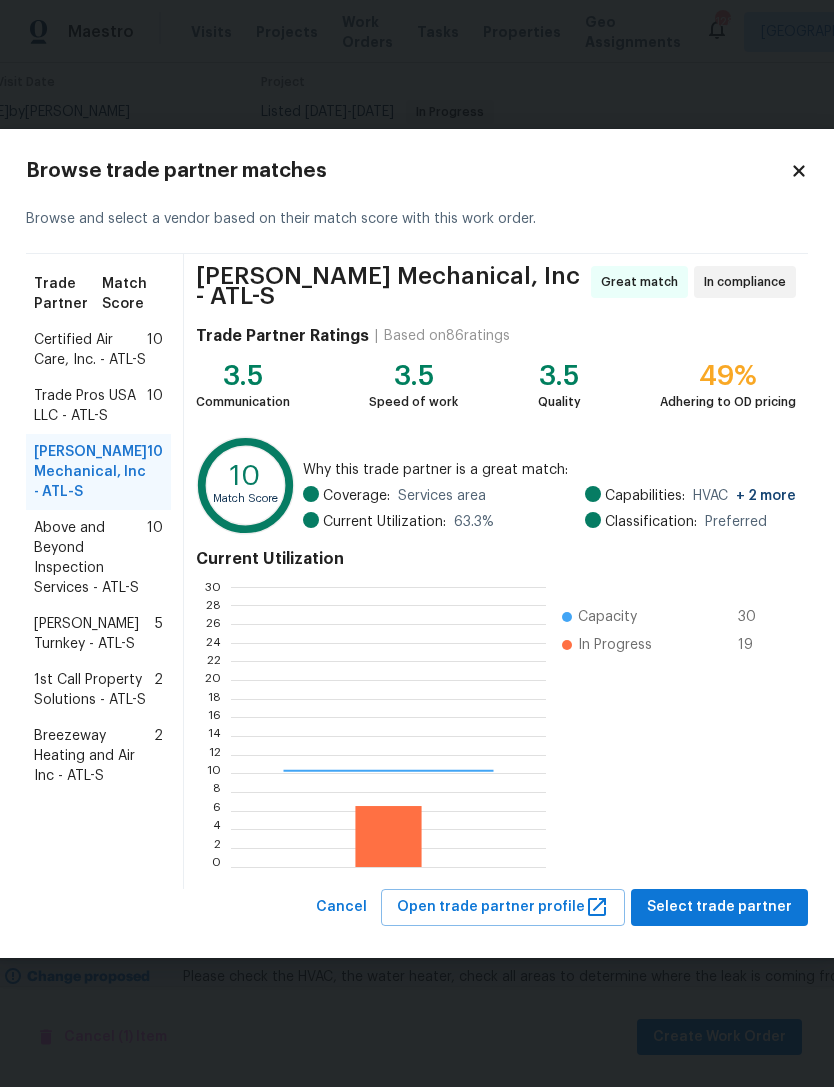 scroll, scrollTop: 2, scrollLeft: 2, axis: both 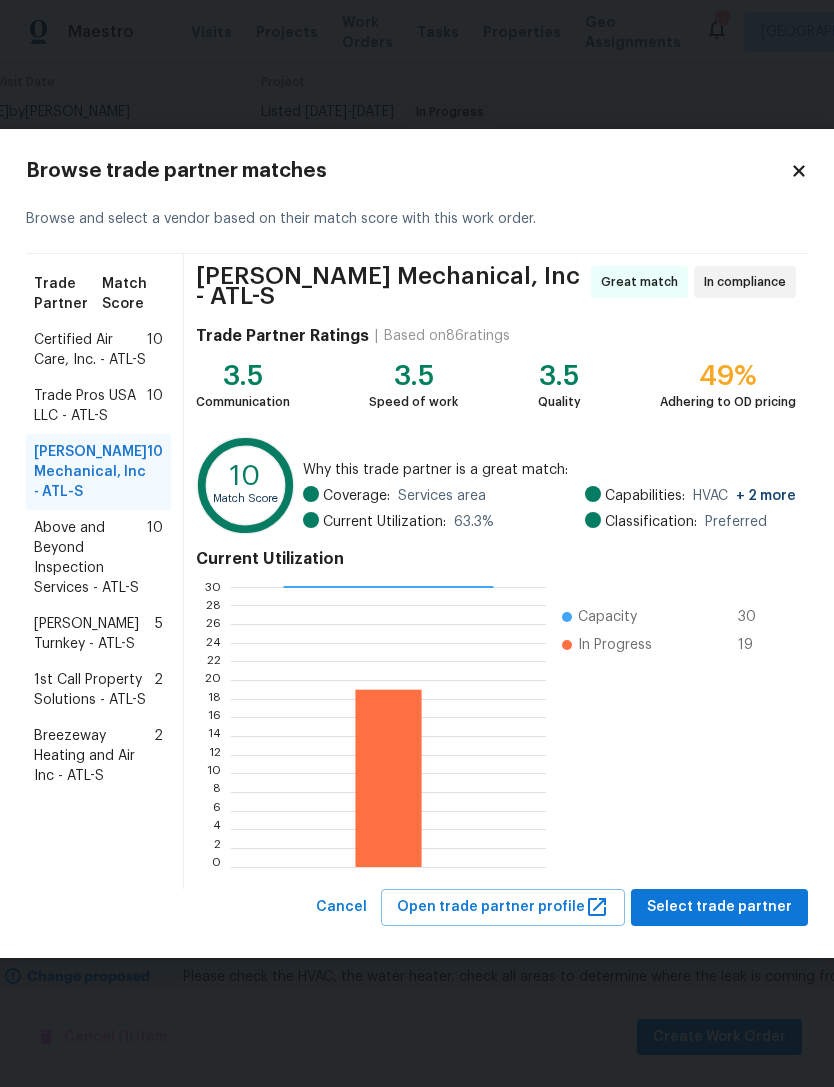 click on "Select trade partner" at bounding box center [719, 907] 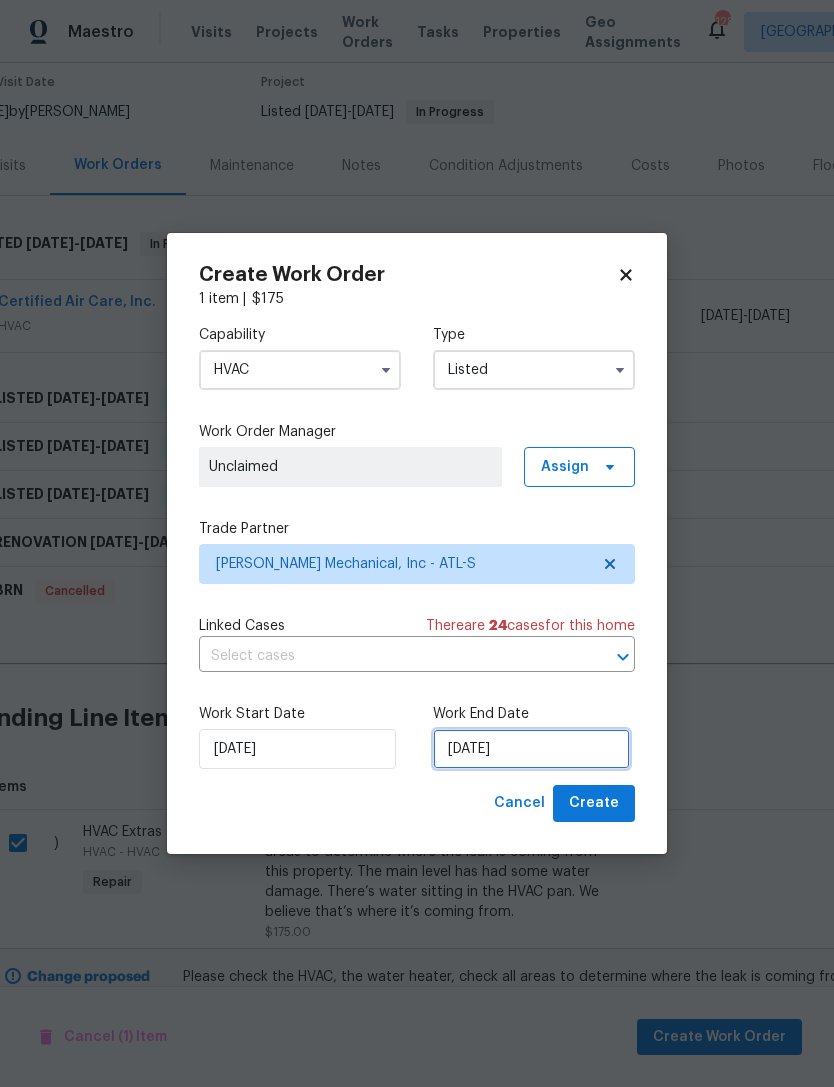click on "[DATE]" at bounding box center (531, 749) 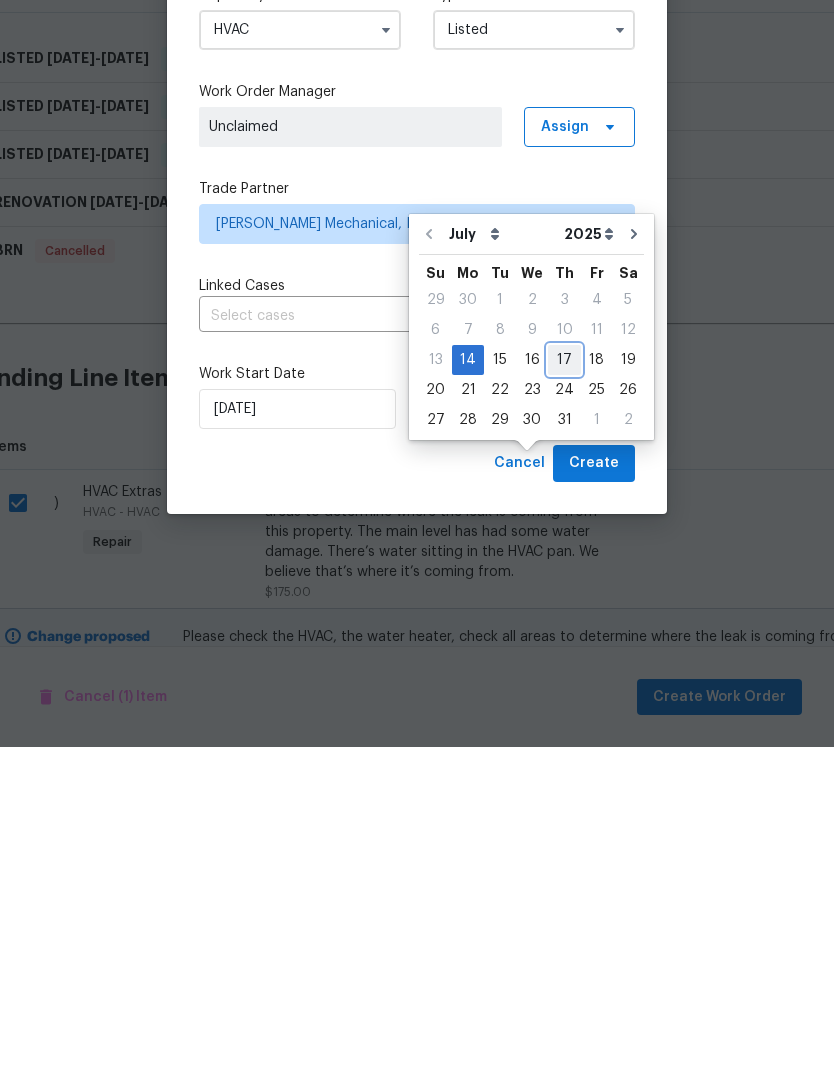 click on "17" at bounding box center [564, 700] 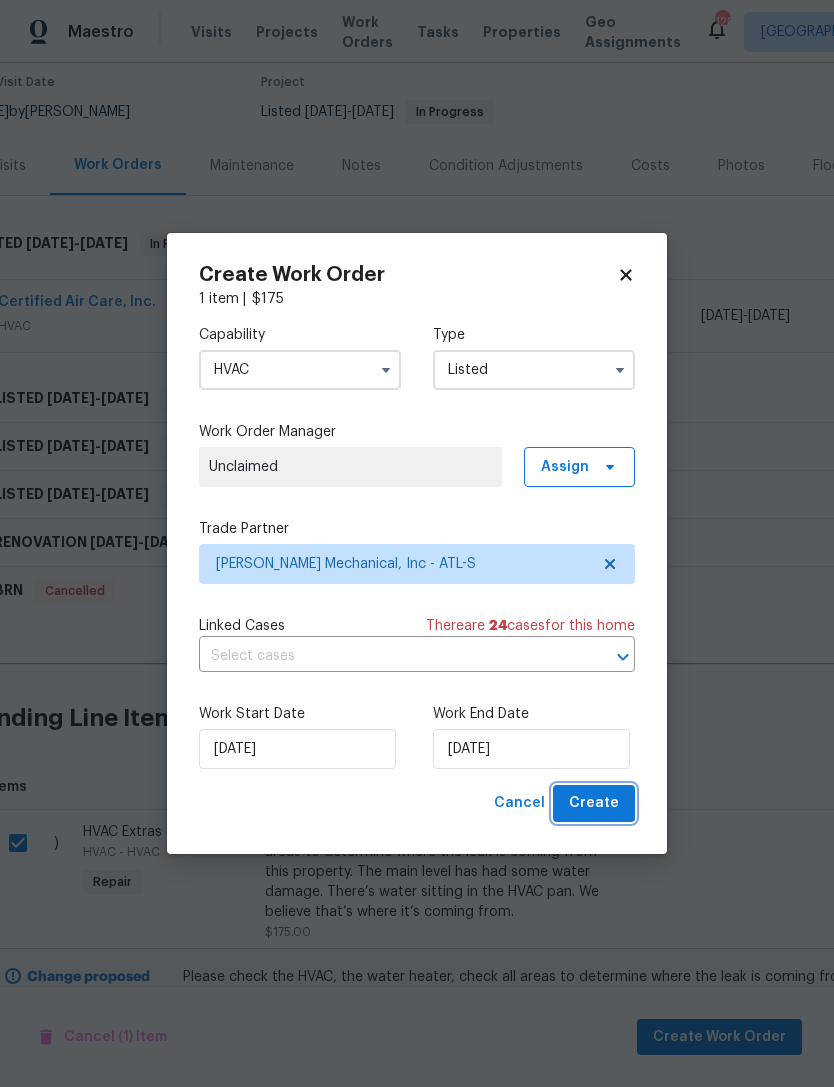 click on "Create" at bounding box center (594, 803) 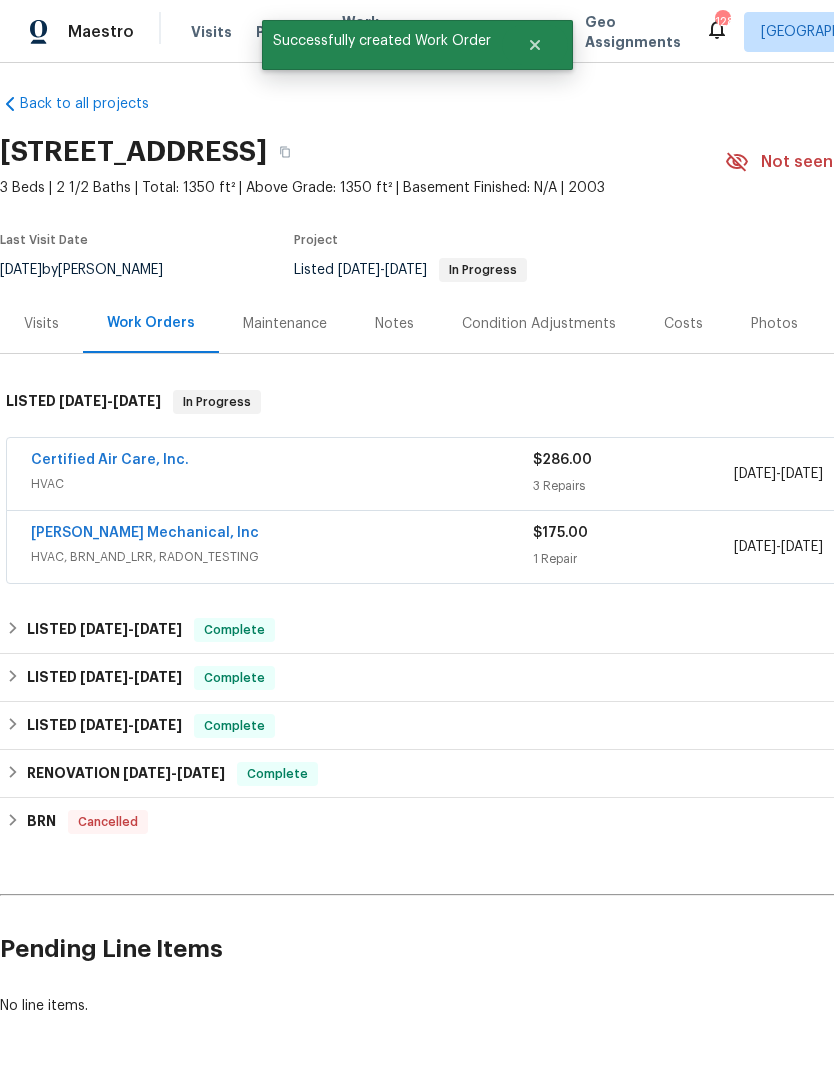 scroll, scrollTop: 9, scrollLeft: 0, axis: vertical 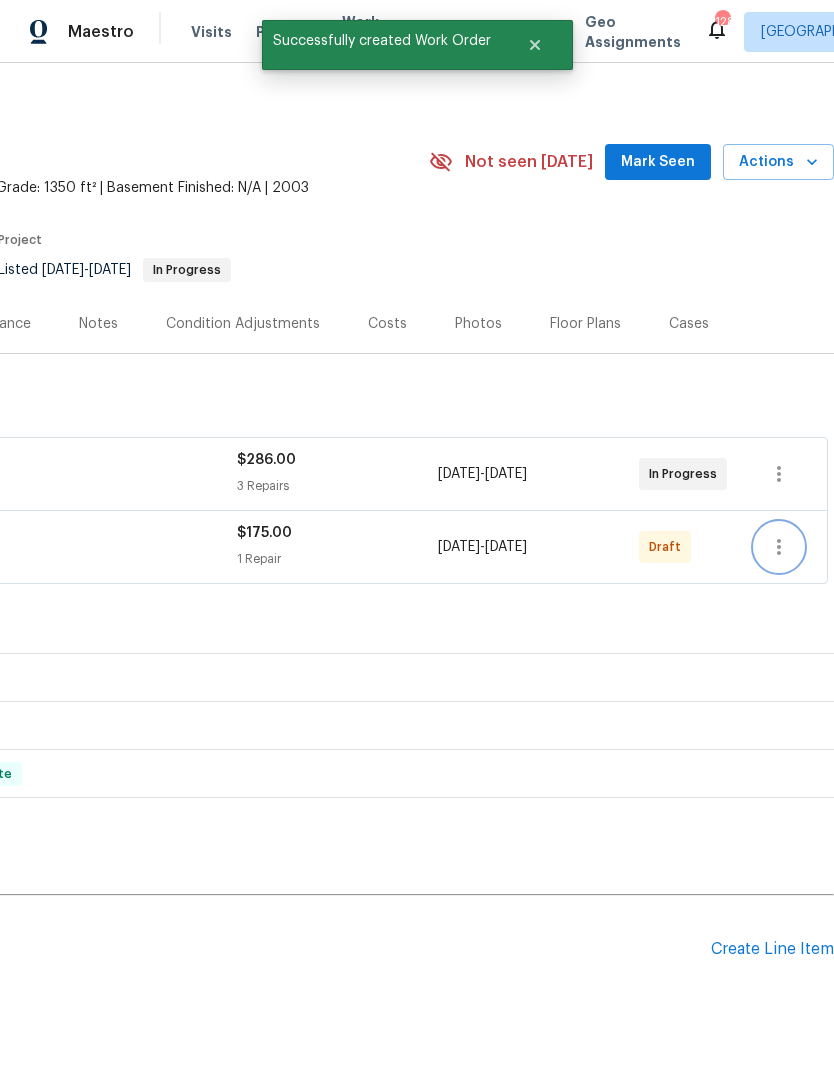 click 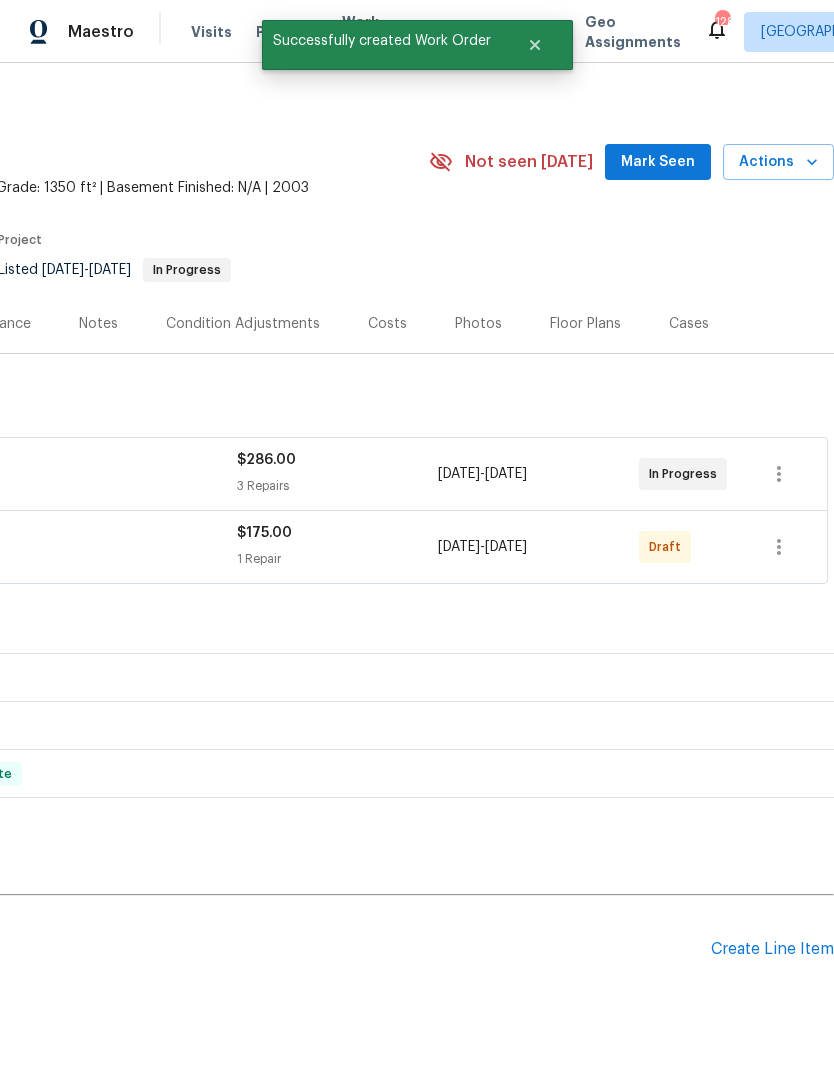 scroll, scrollTop: 9, scrollLeft: 296, axis: both 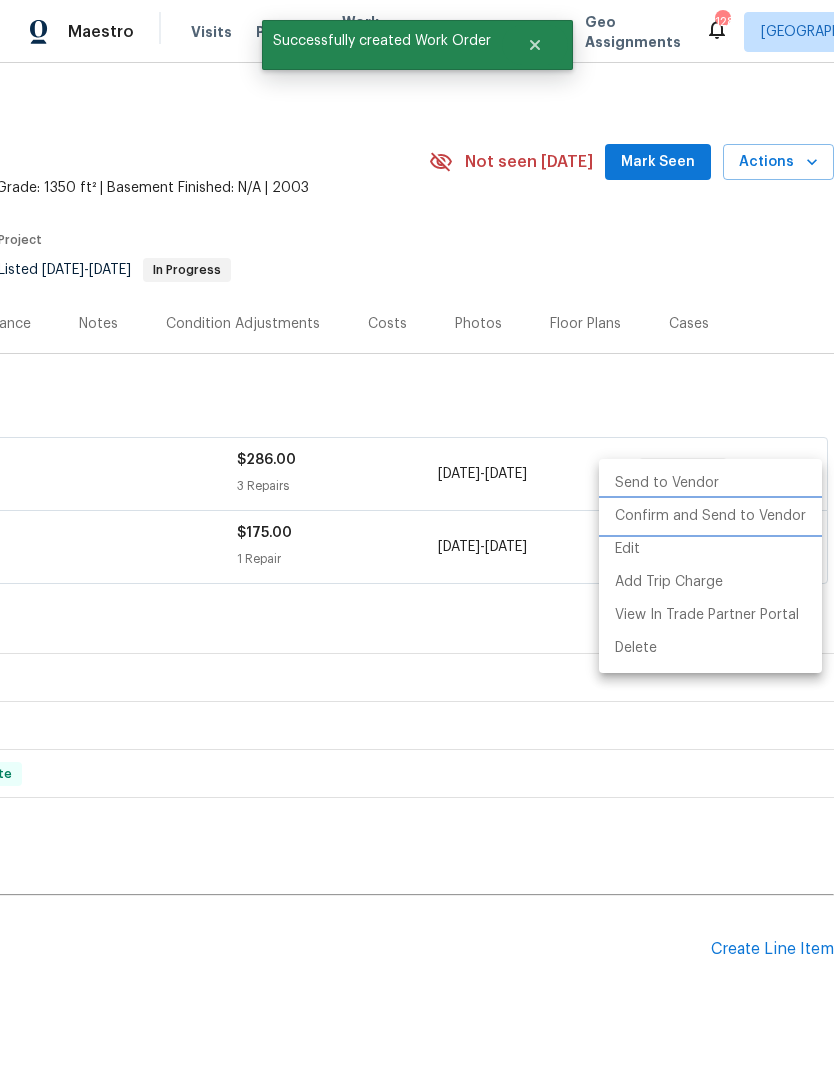 click on "Confirm and Send to Vendor" at bounding box center [710, 516] 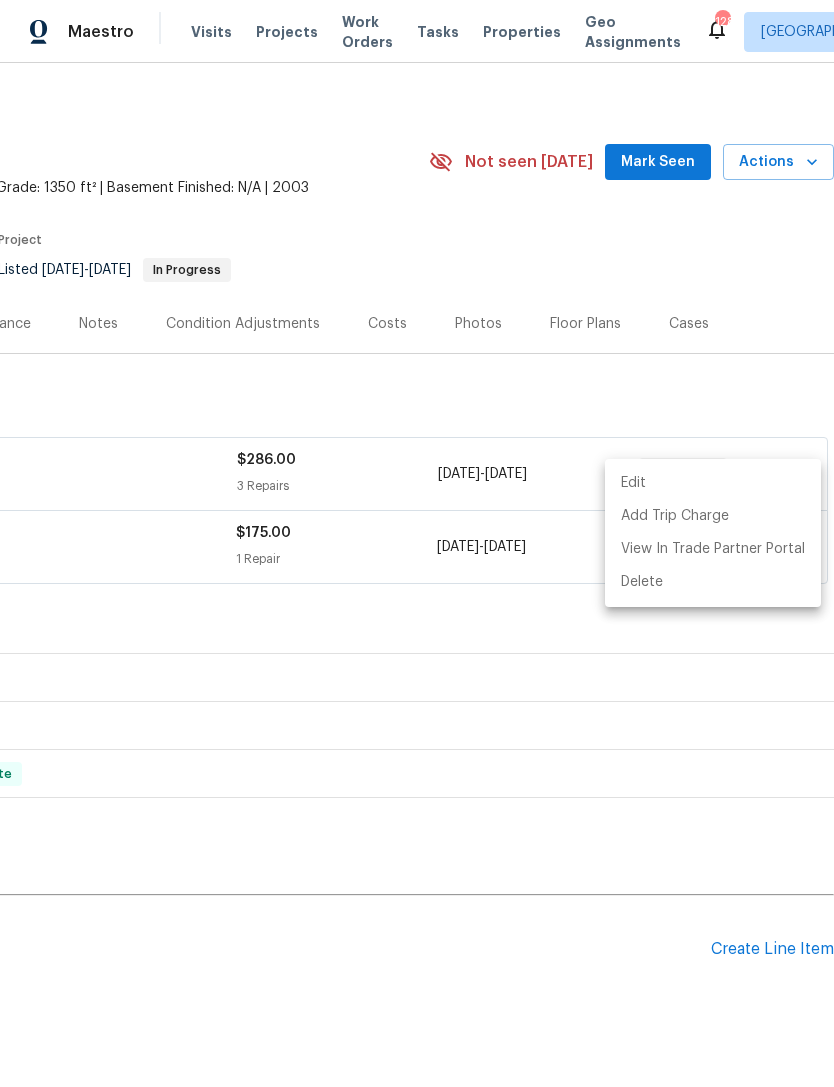 click at bounding box center (417, 543) 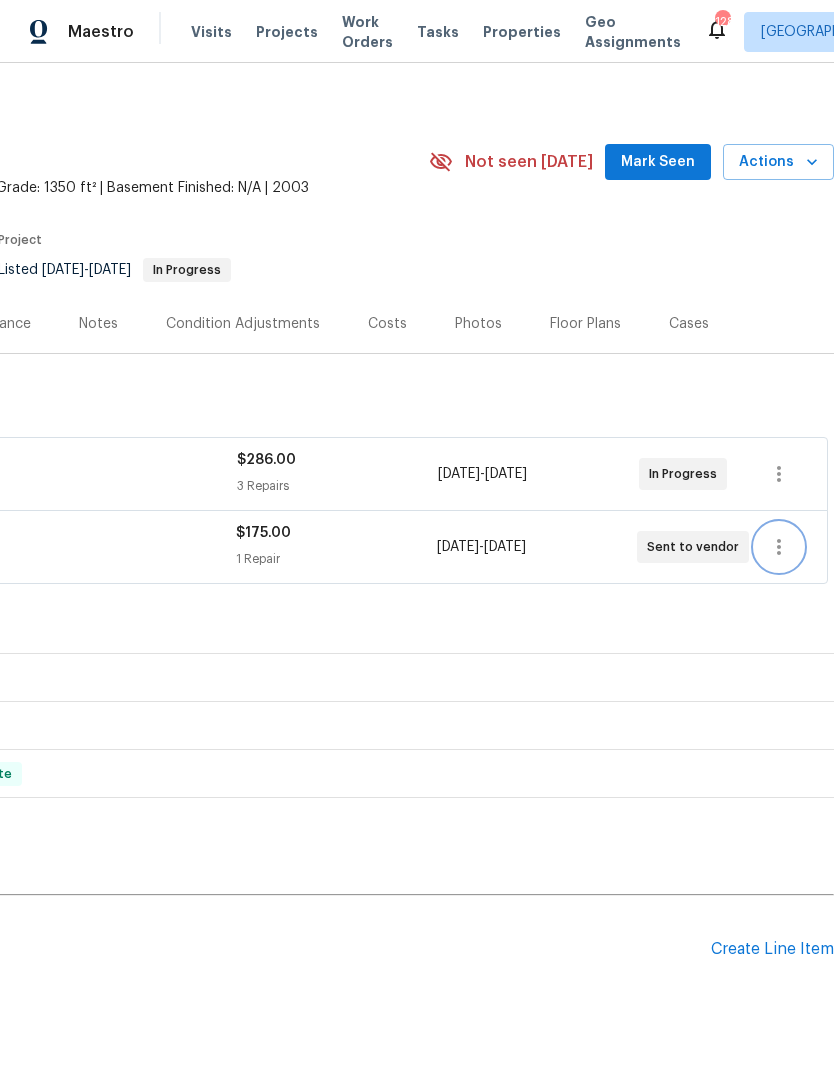 click on "Mark Seen" at bounding box center (658, 162) 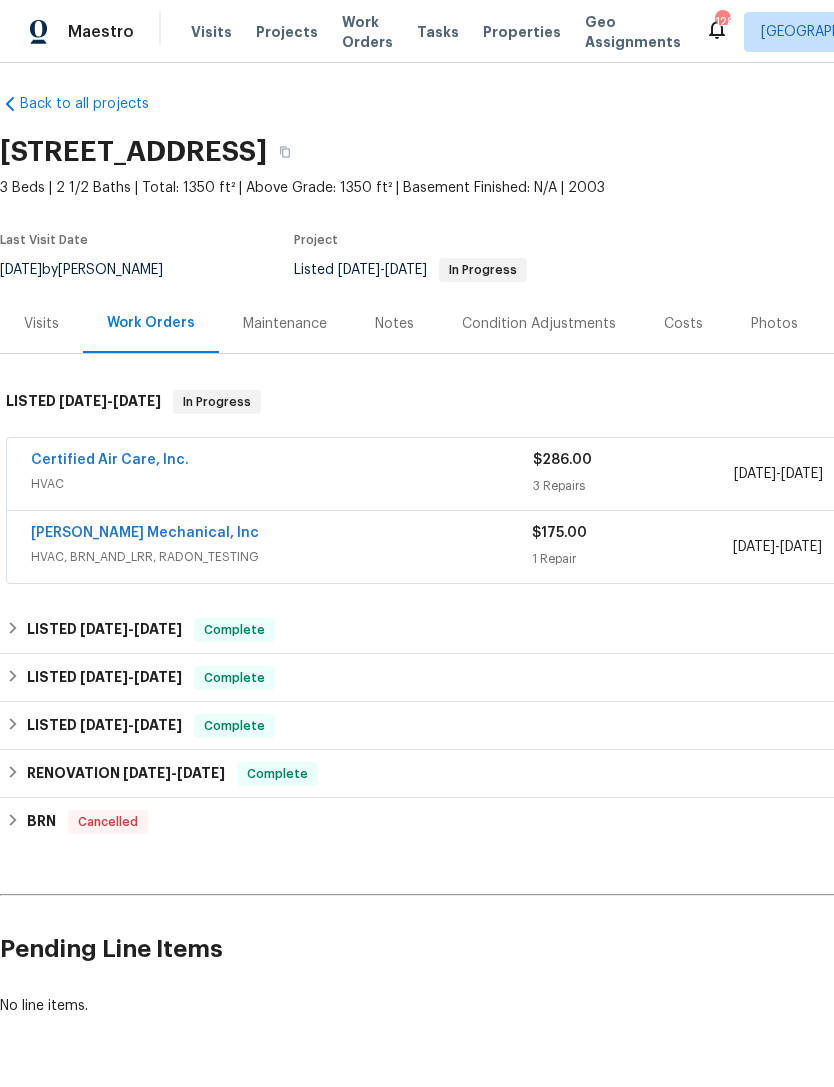 scroll, scrollTop: 9, scrollLeft: 0, axis: vertical 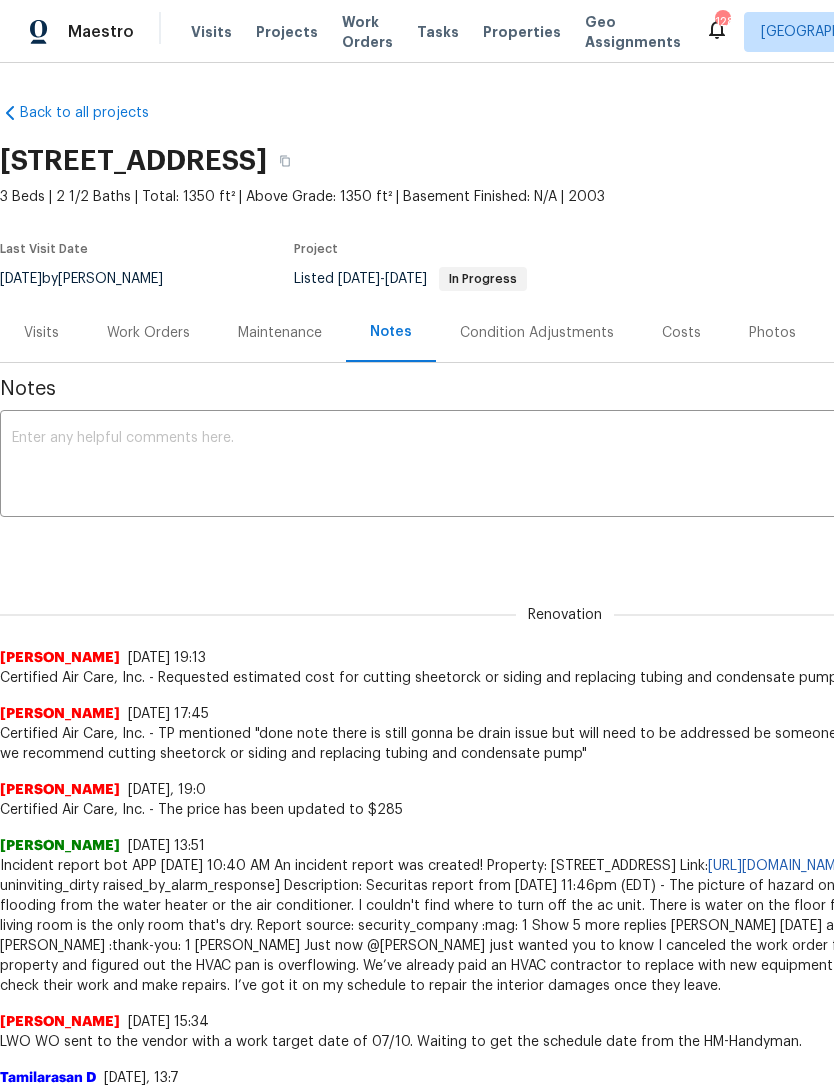 click on "Work Orders" at bounding box center (148, 333) 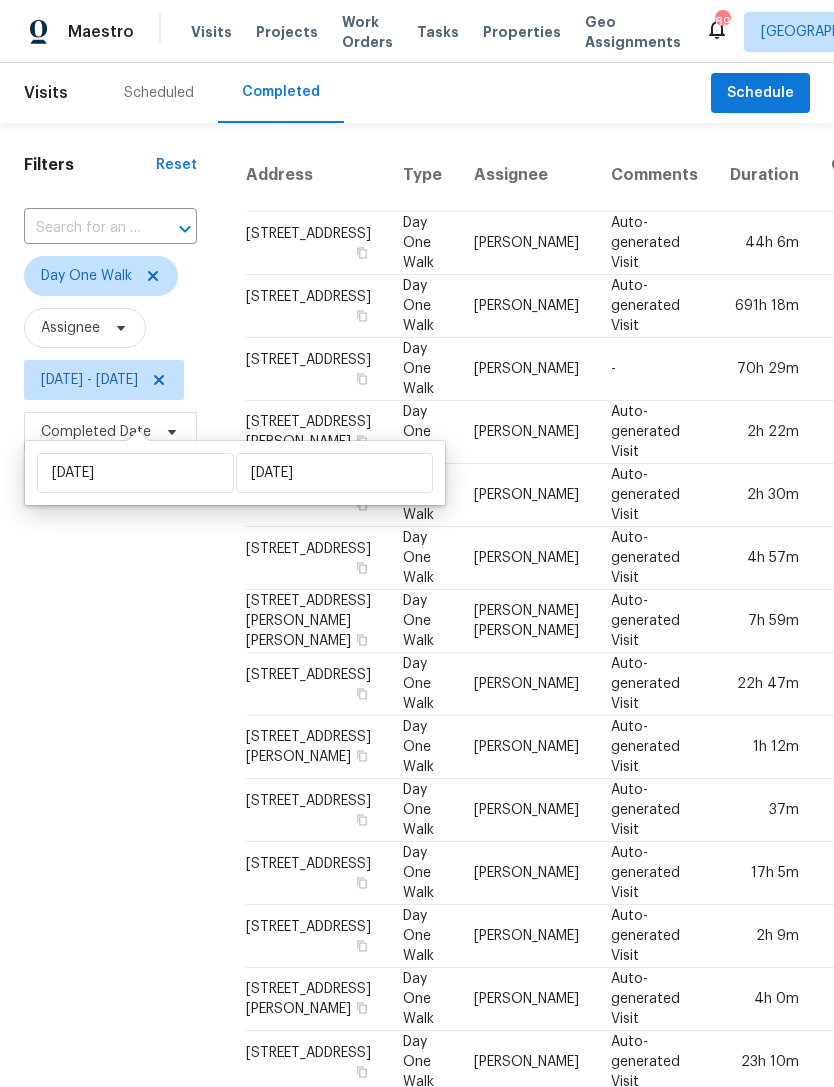 scroll, scrollTop: 64, scrollLeft: 0, axis: vertical 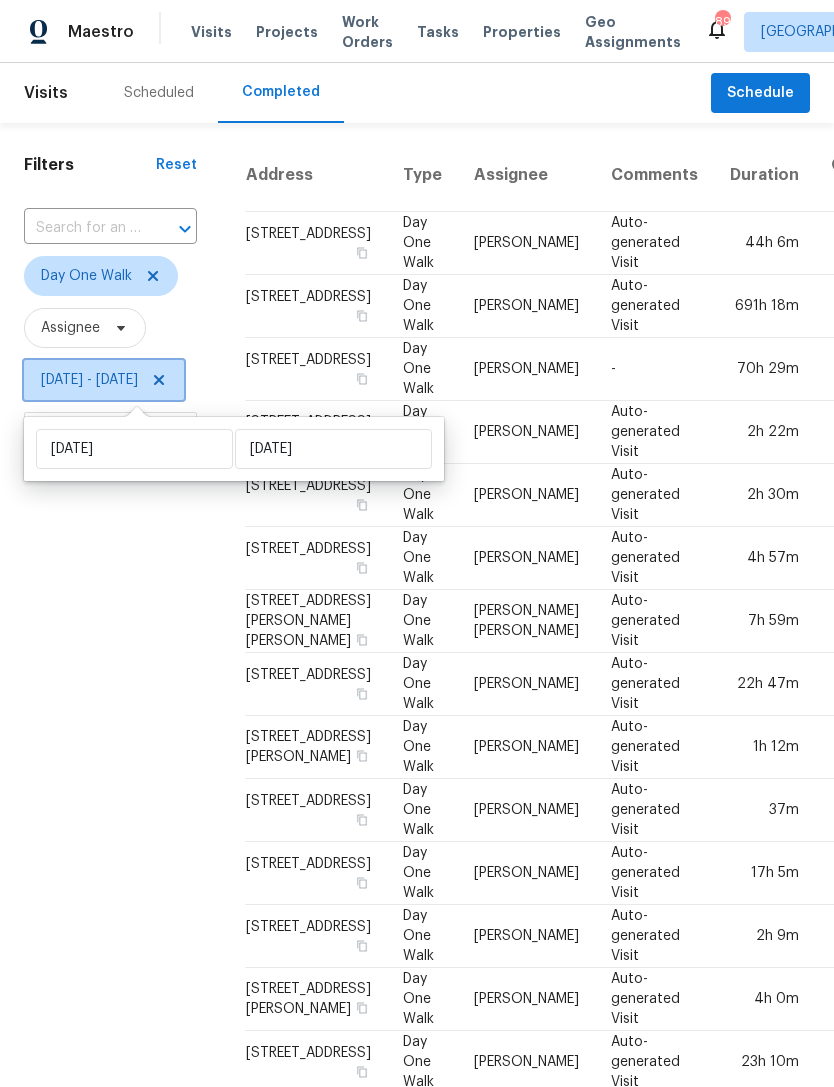 click 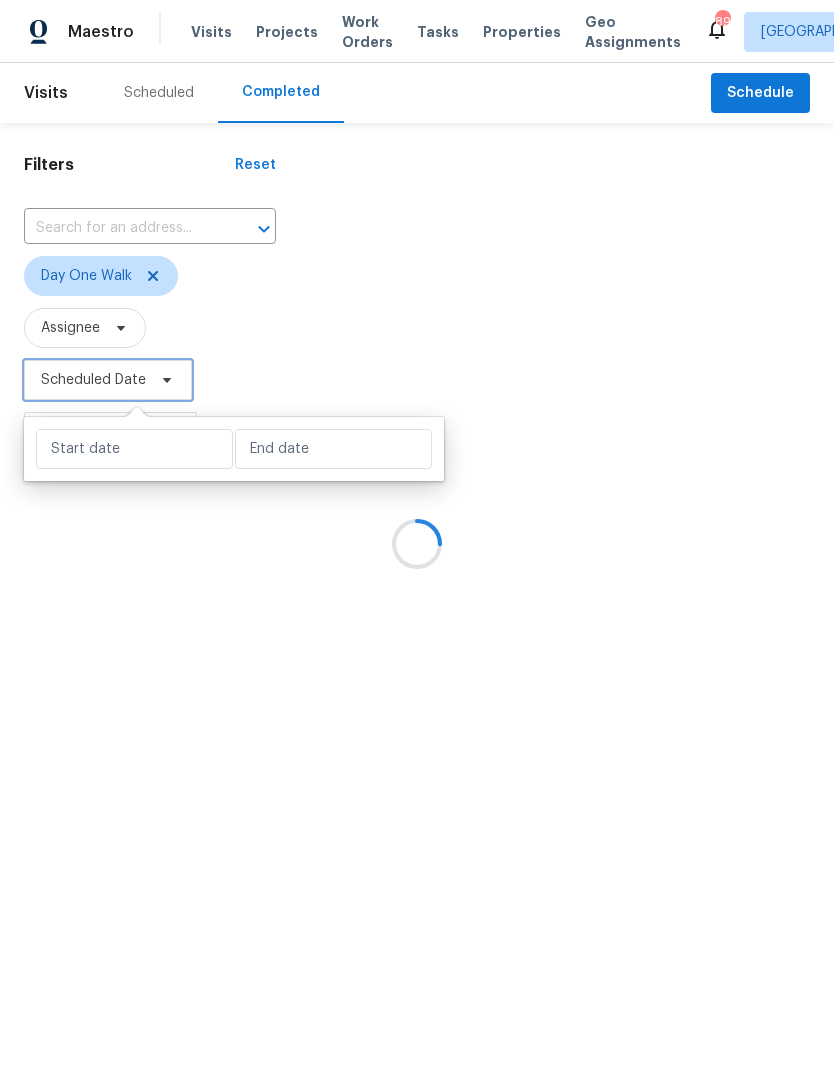 type 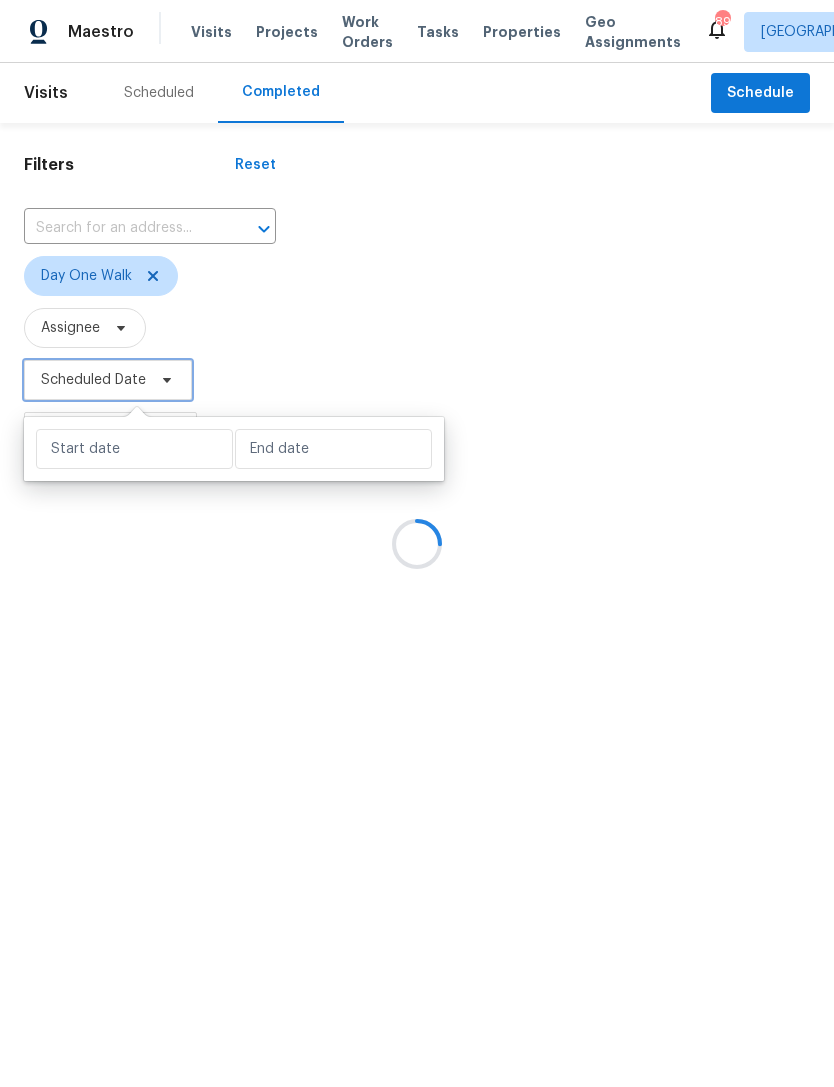type 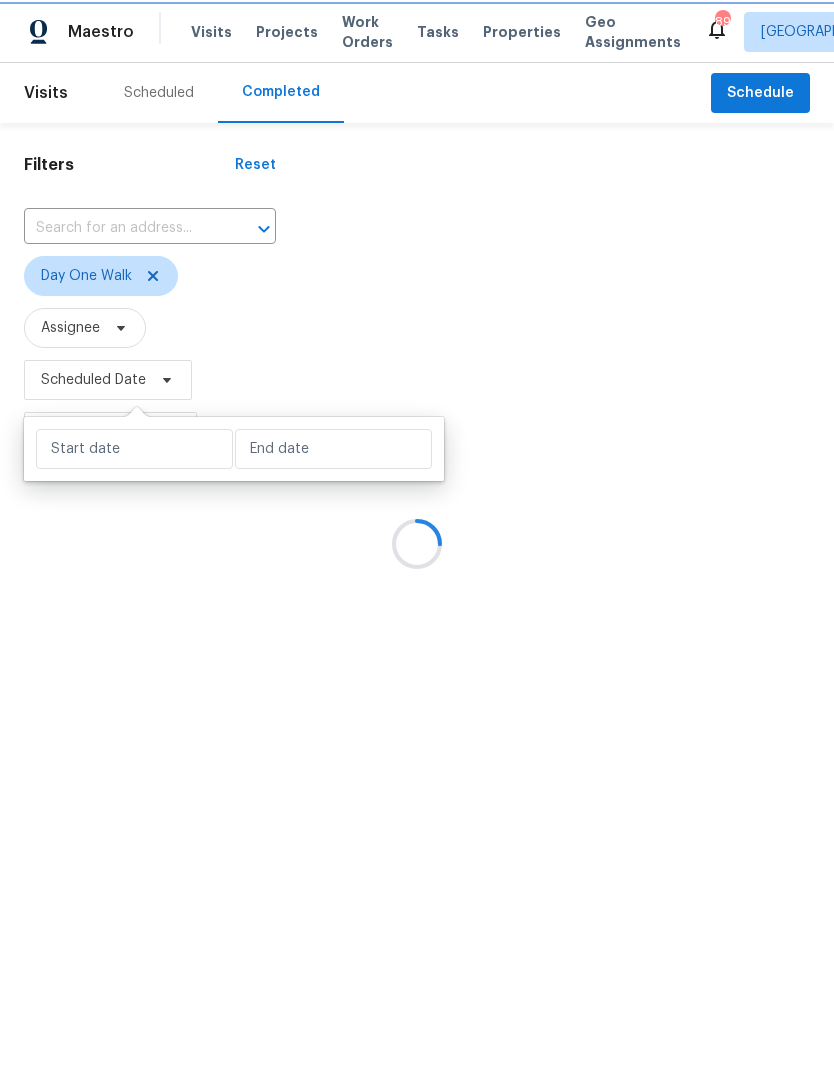 scroll, scrollTop: 0, scrollLeft: 0, axis: both 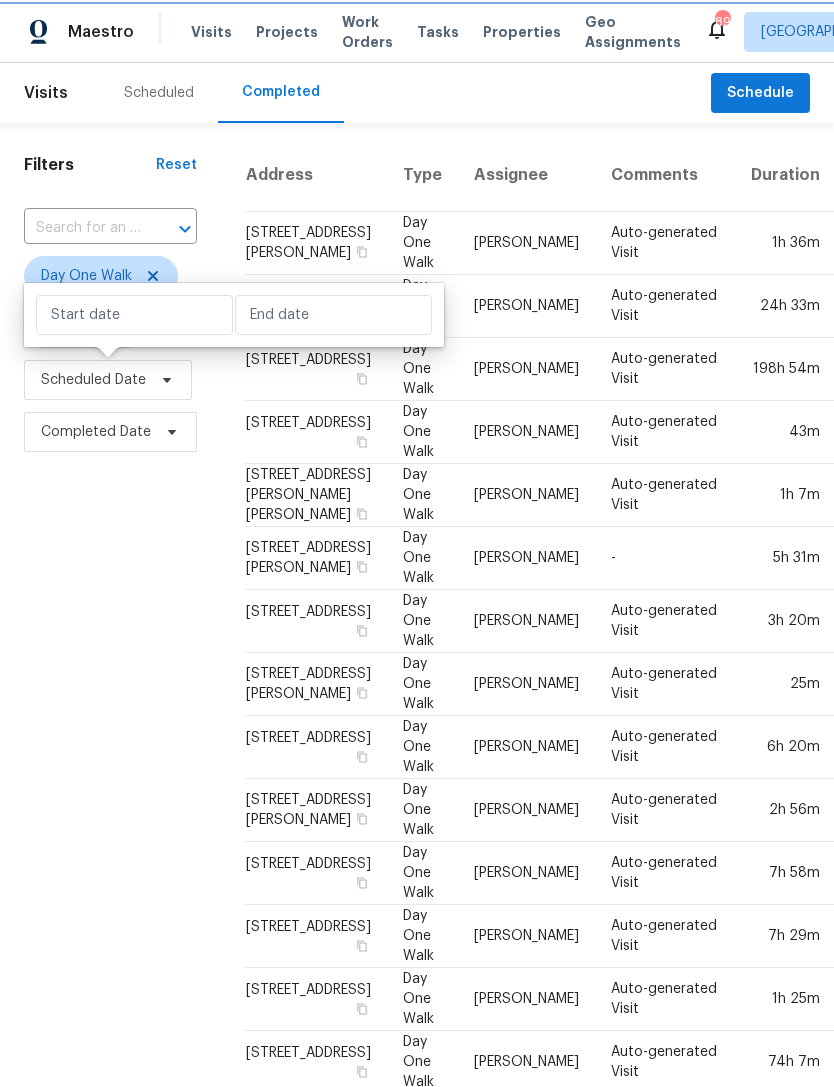 click 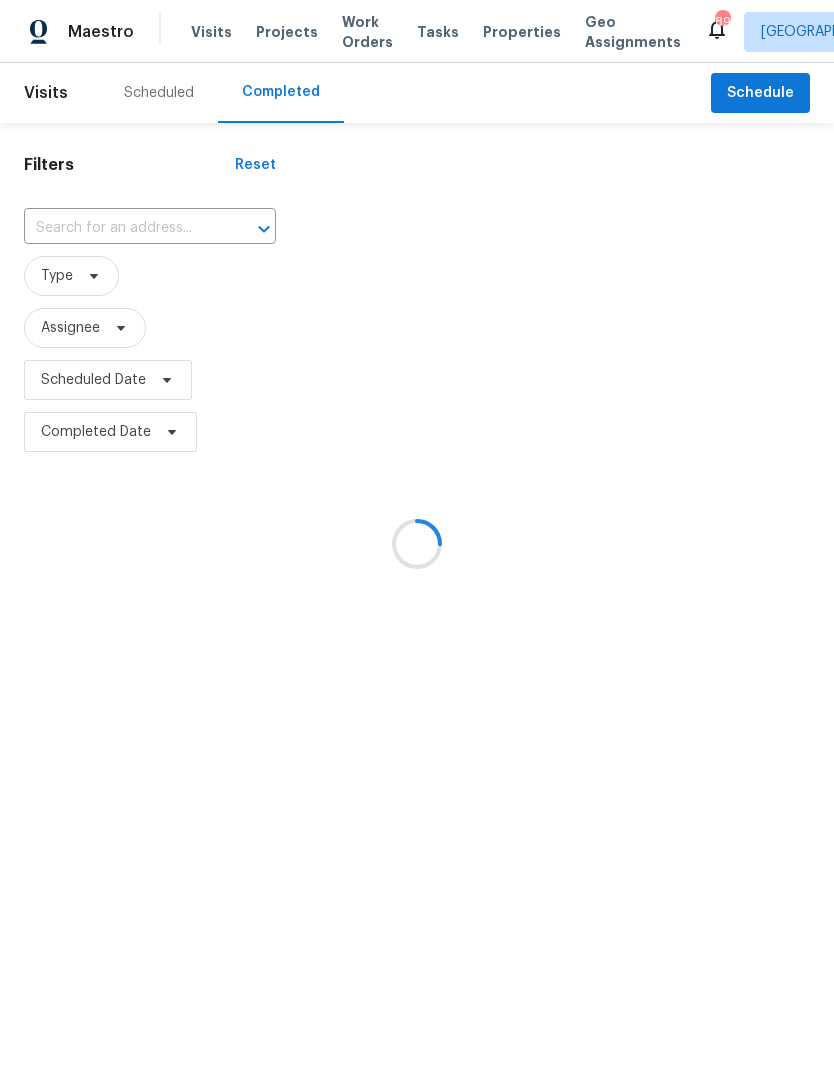 click at bounding box center [417, 543] 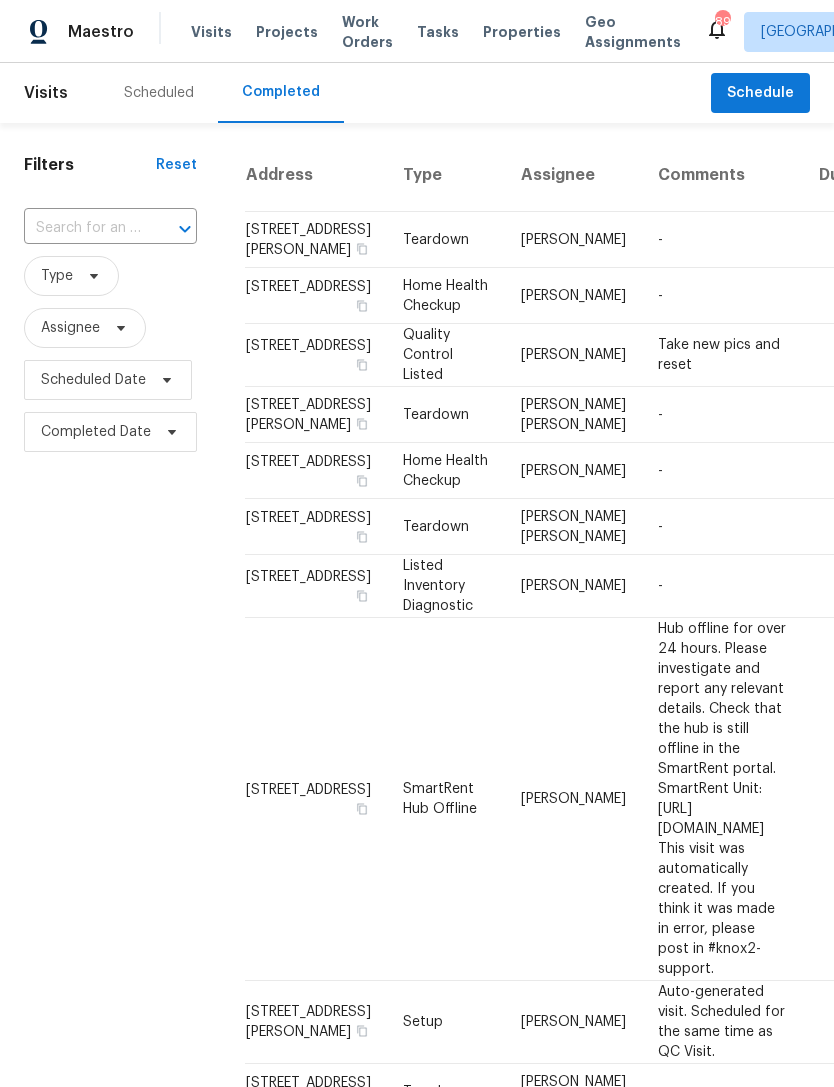 click at bounding box center [82, 228] 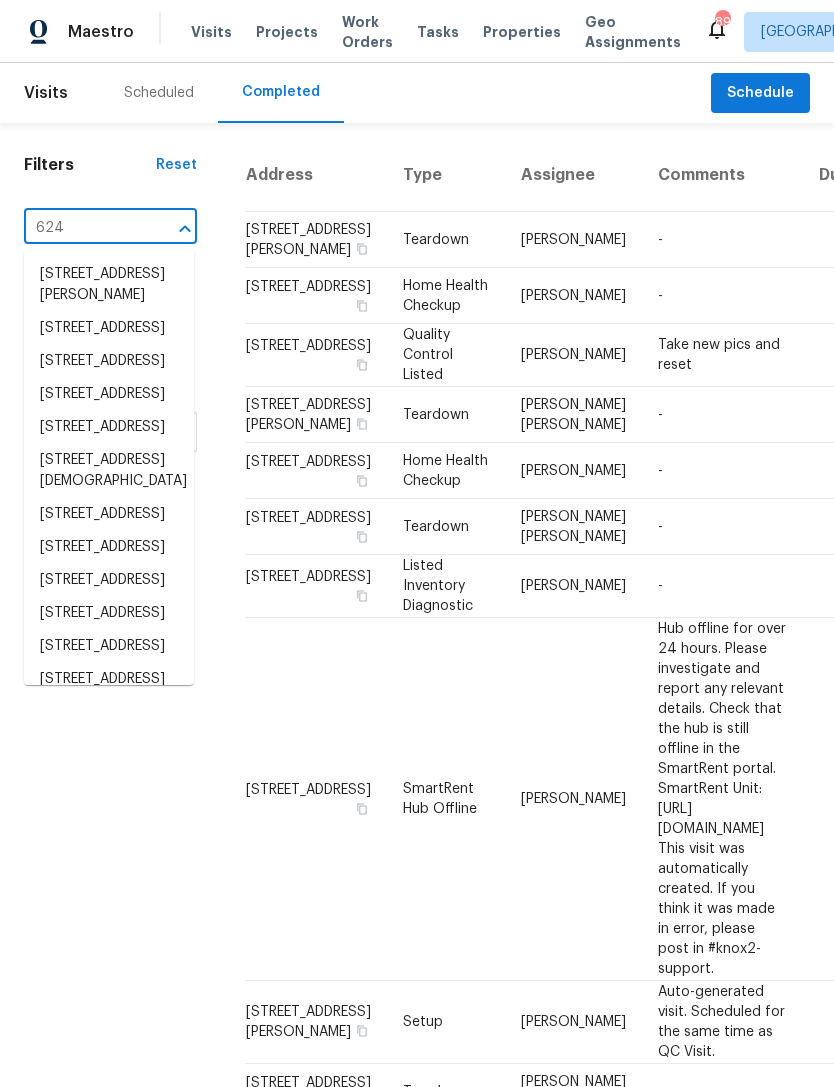 type on "6240" 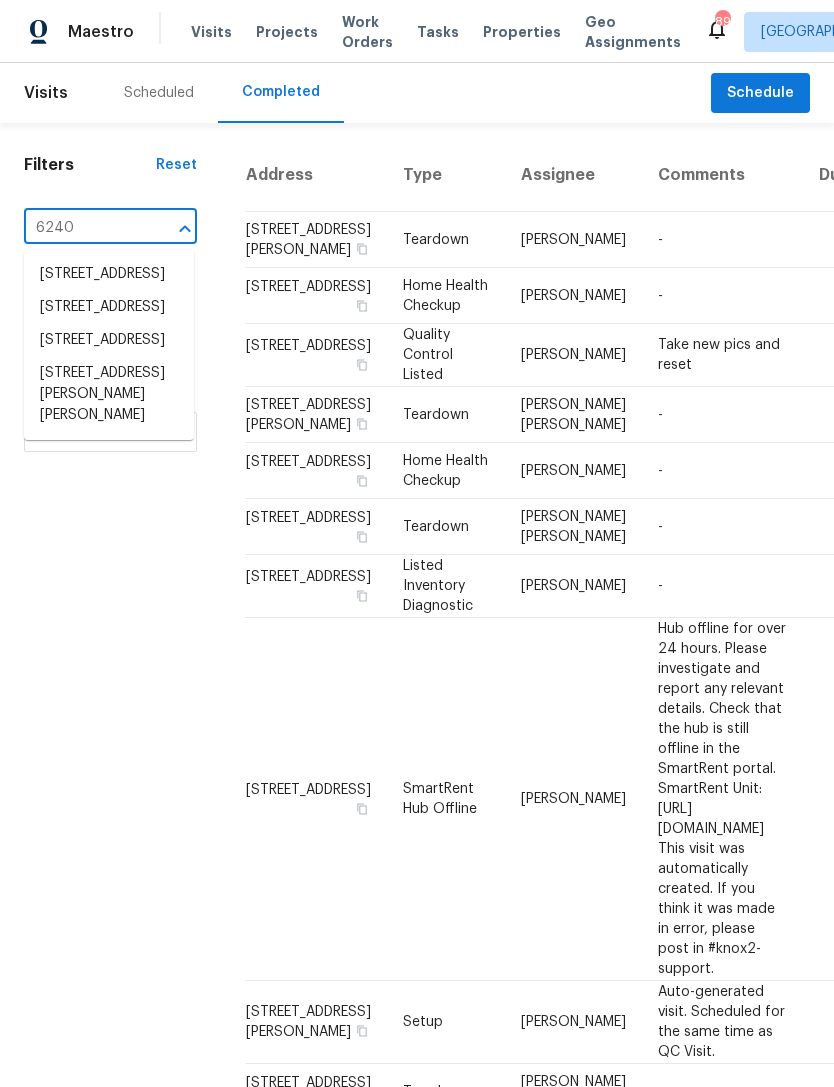 click on "[STREET_ADDRESS]" at bounding box center (109, 340) 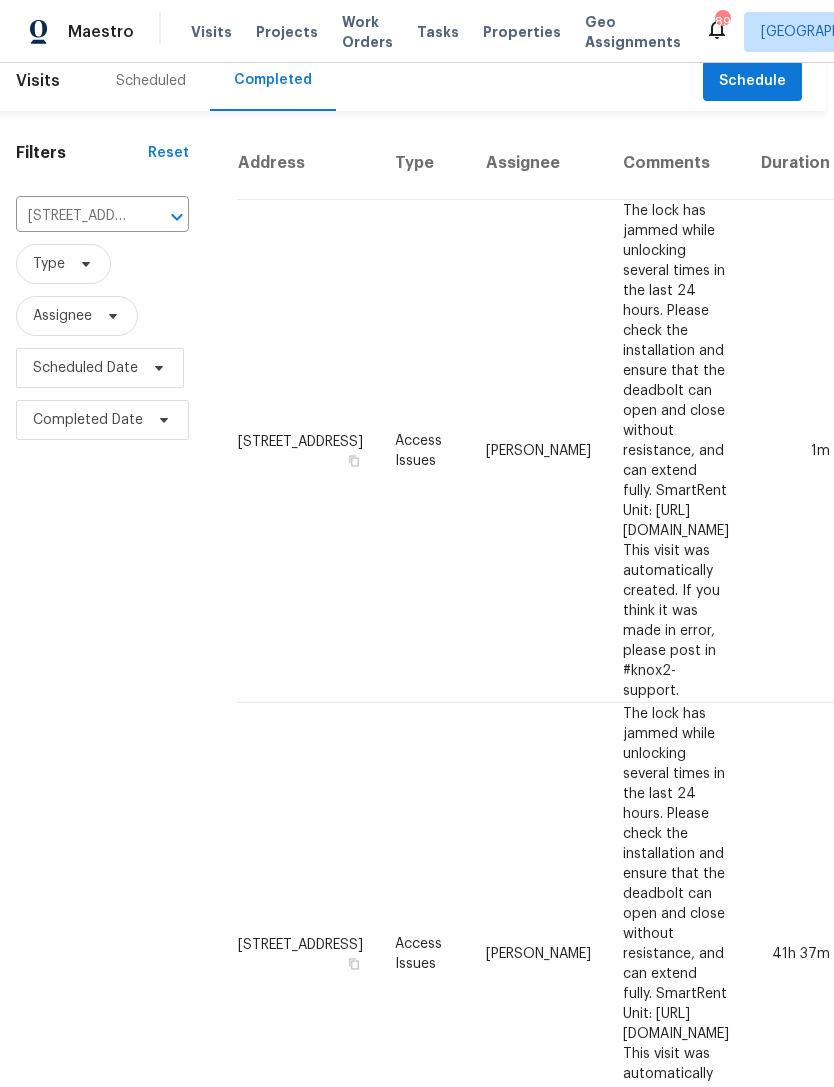 click on "Scheduled" at bounding box center [151, 81] 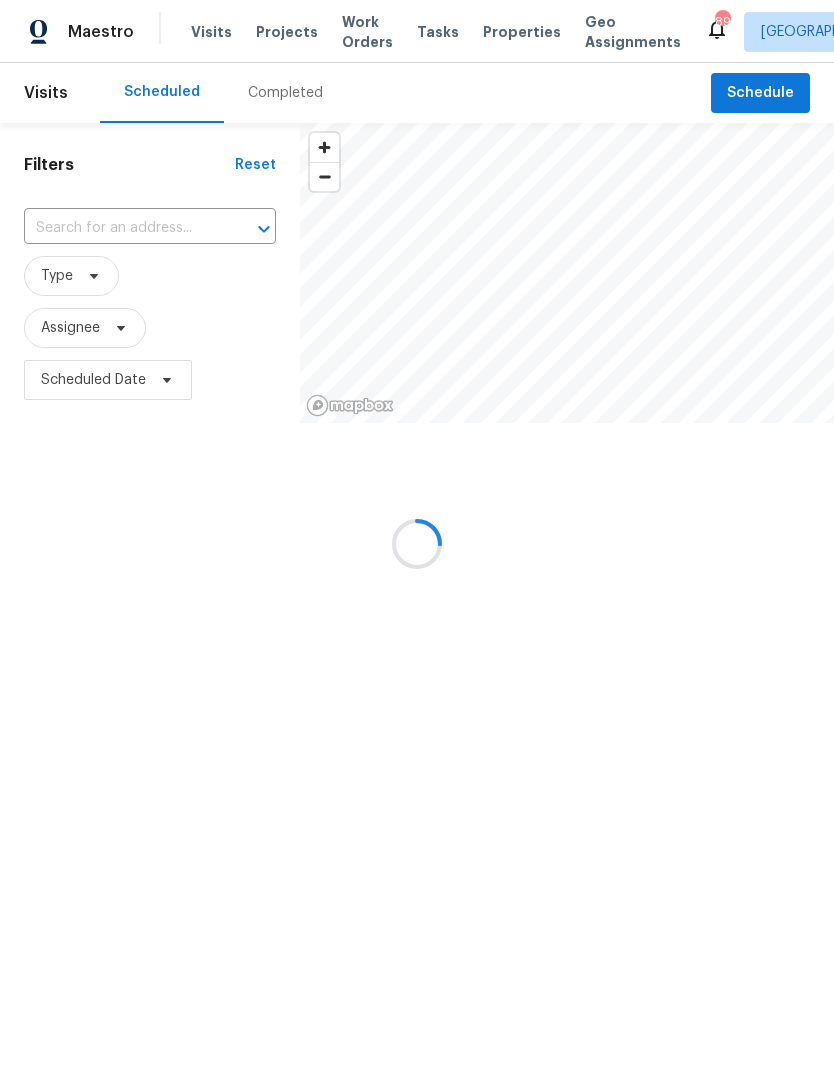 scroll, scrollTop: 0, scrollLeft: 0, axis: both 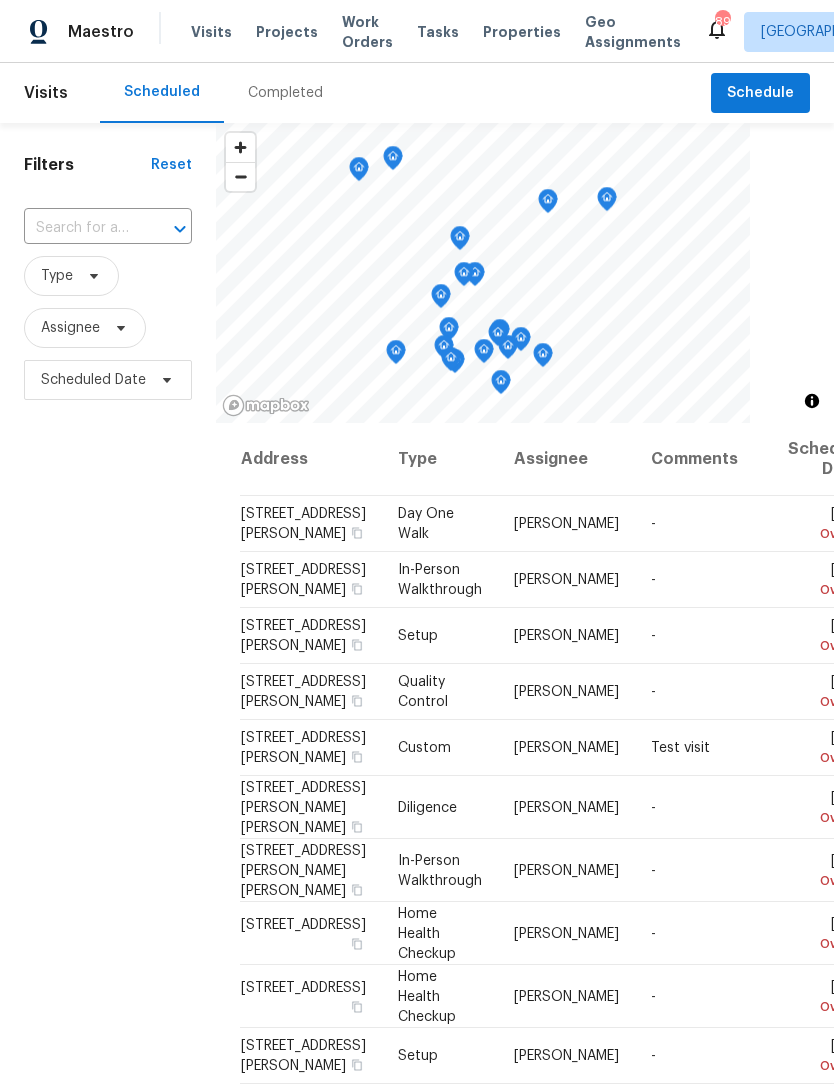 click at bounding box center [80, 228] 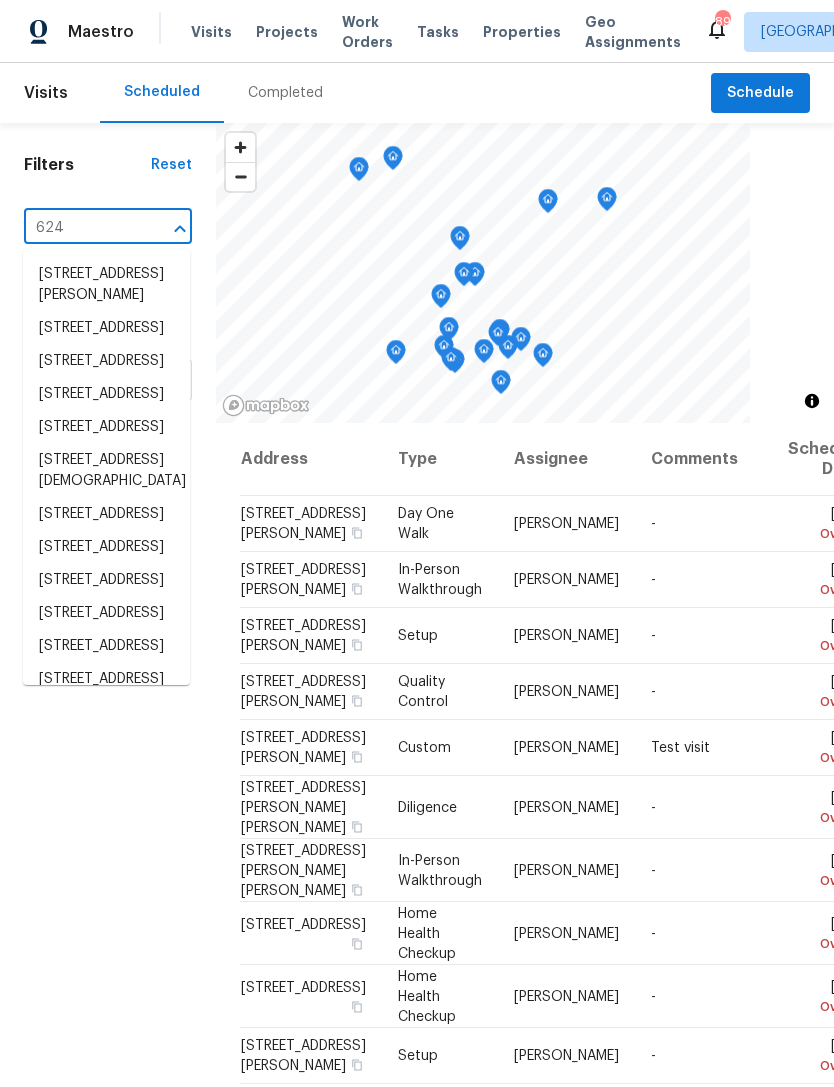 type on "6240" 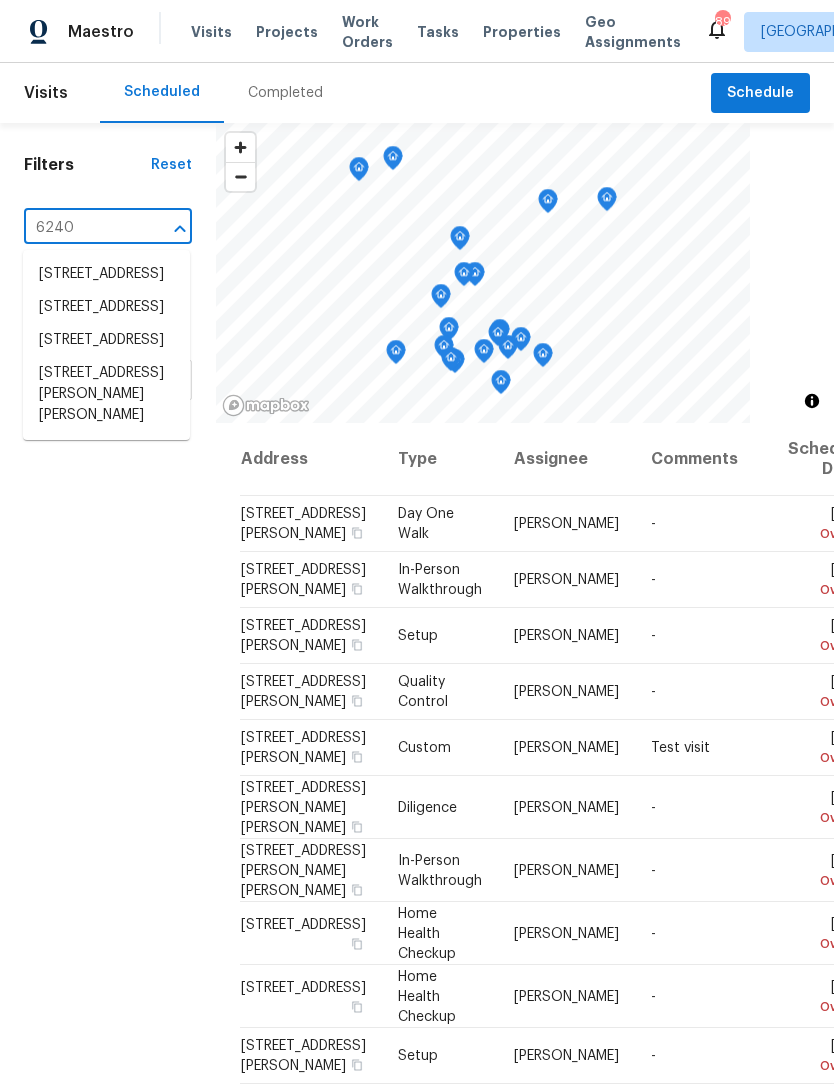 click on "[STREET_ADDRESS]" at bounding box center (106, 340) 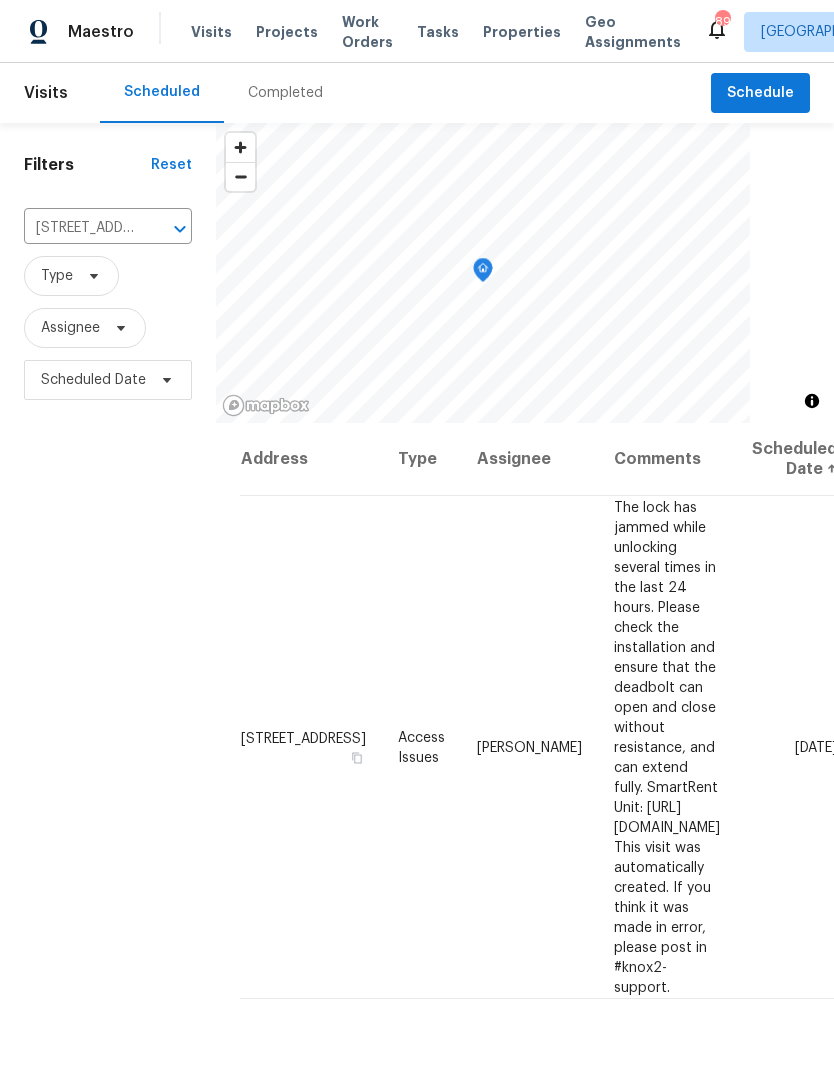 scroll, scrollTop: 0, scrollLeft: 0, axis: both 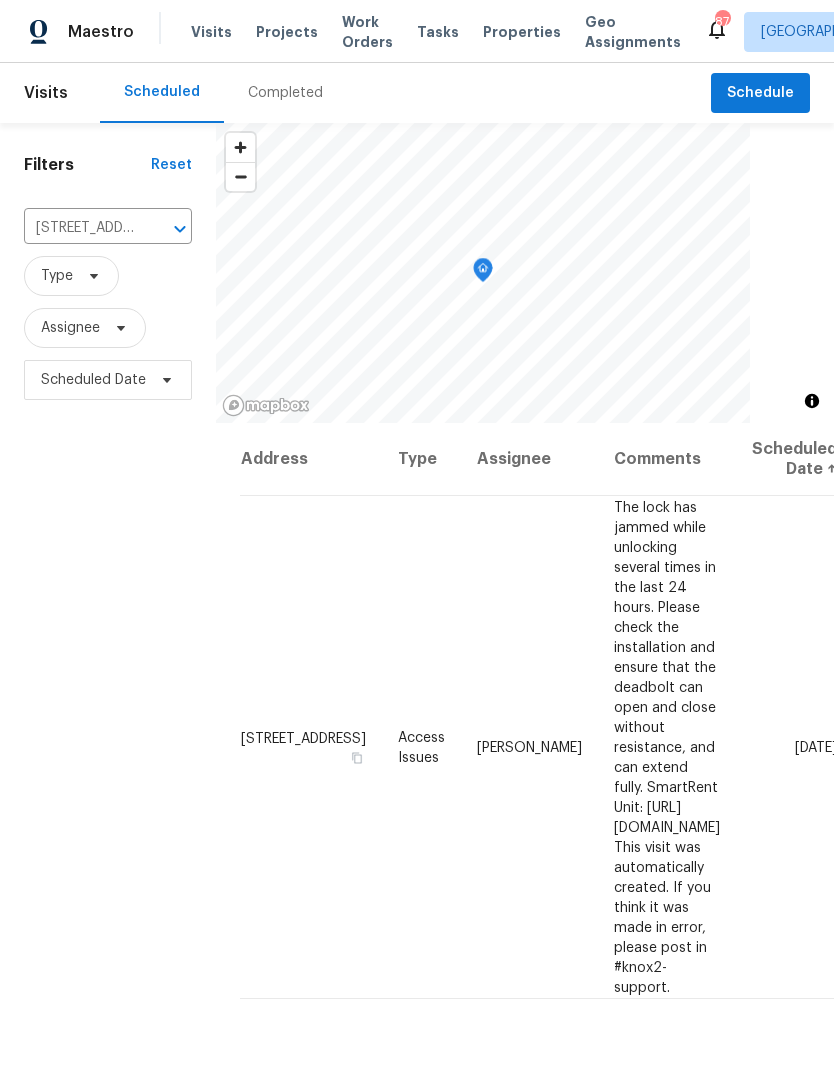 click on "[STREET_ADDRESS]" at bounding box center (80, 228) 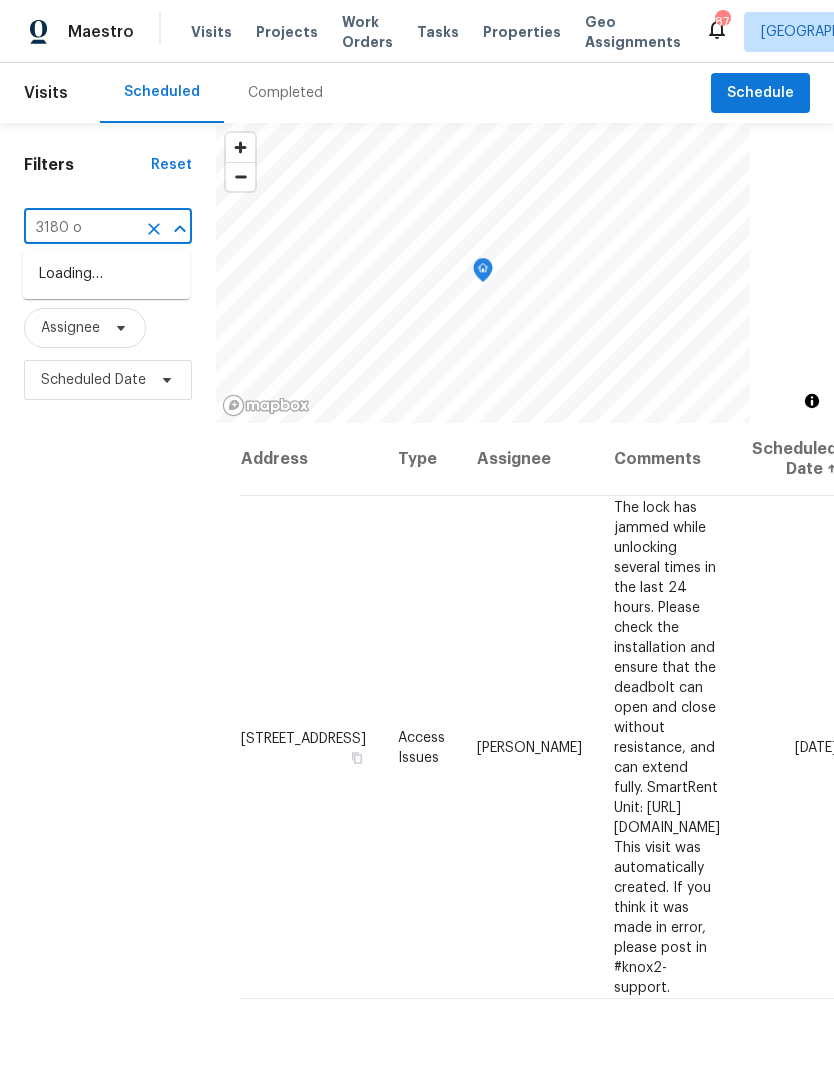 type on "3180 oa" 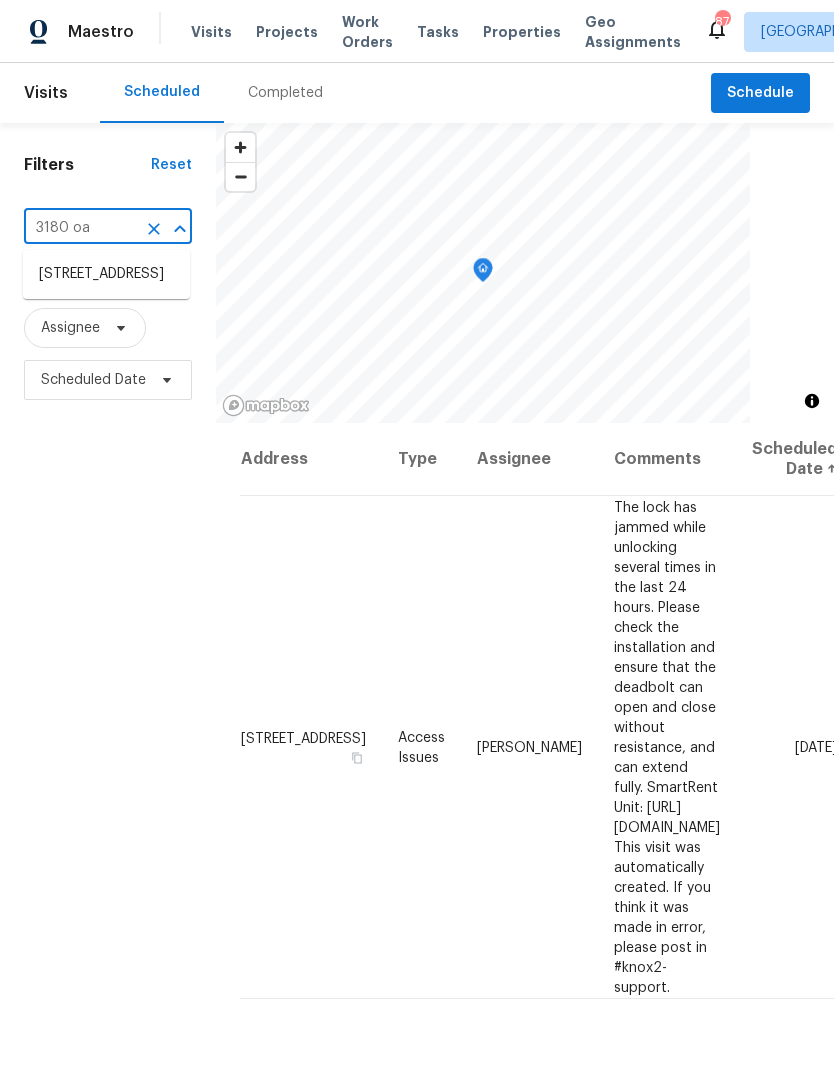 click on "3180 Oakley Pl, Union City, GA 30291" at bounding box center [106, 274] 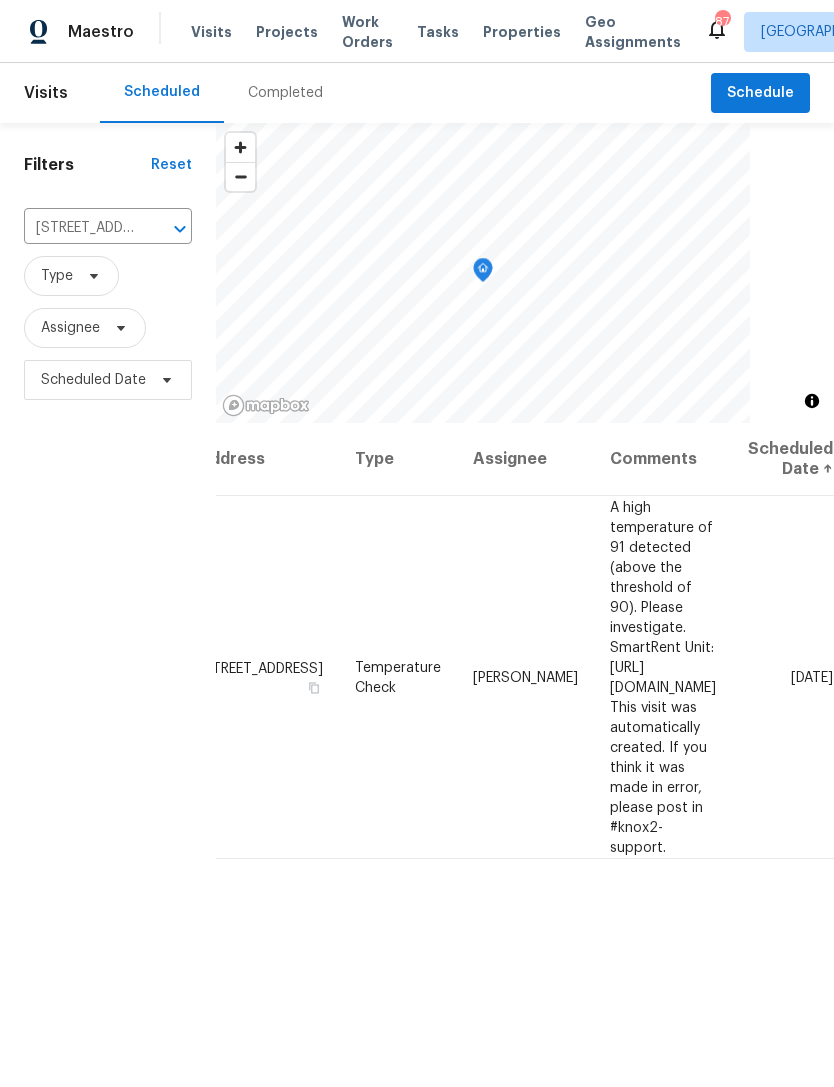 scroll, scrollTop: 0, scrollLeft: 154, axis: horizontal 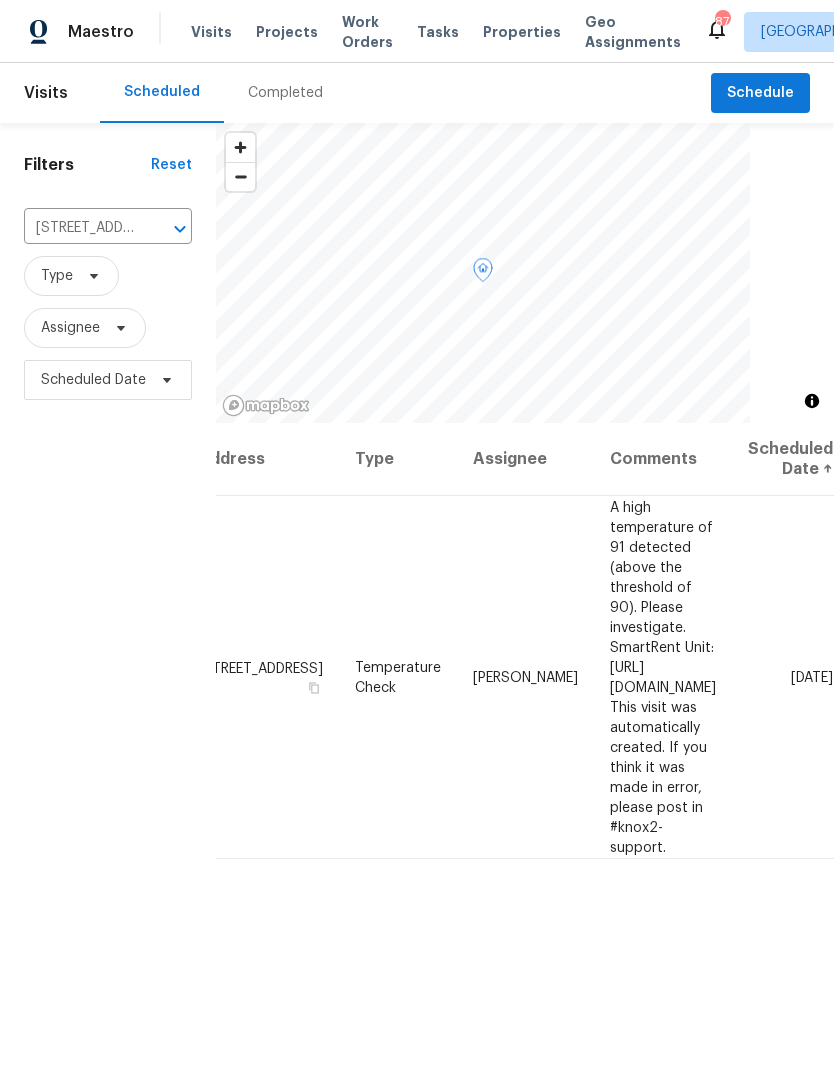 click 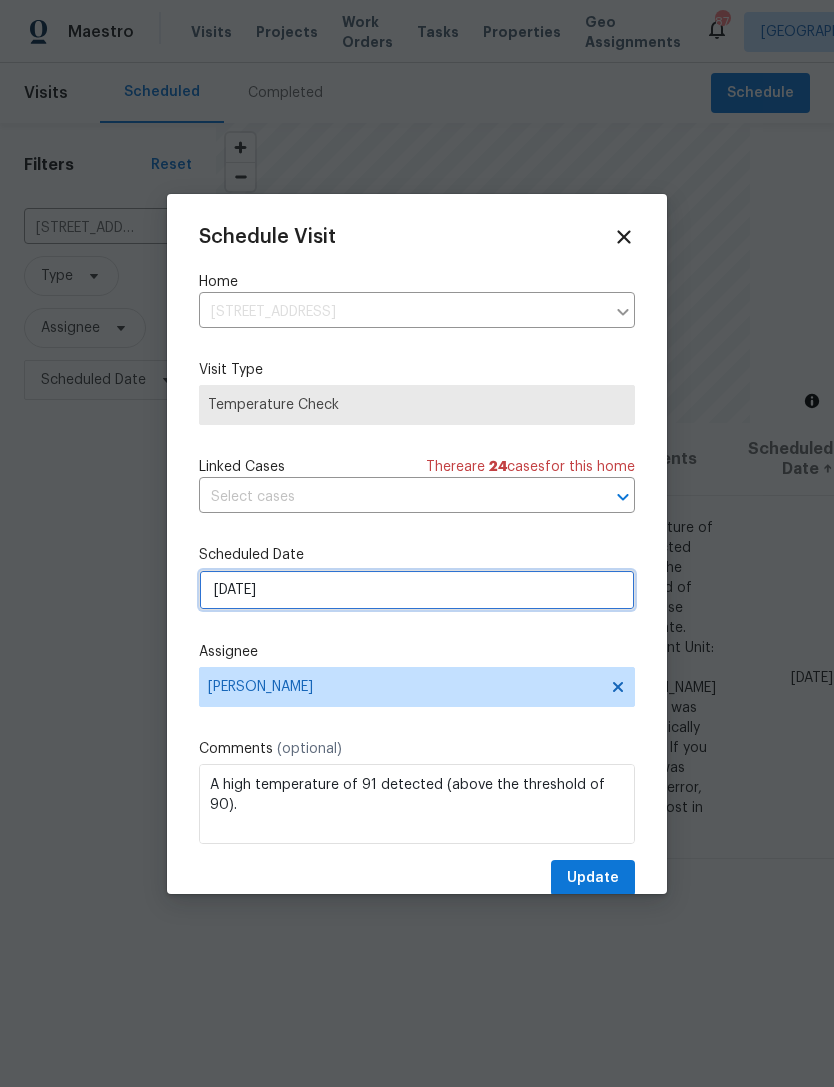 click on "[DATE]" at bounding box center [417, 590] 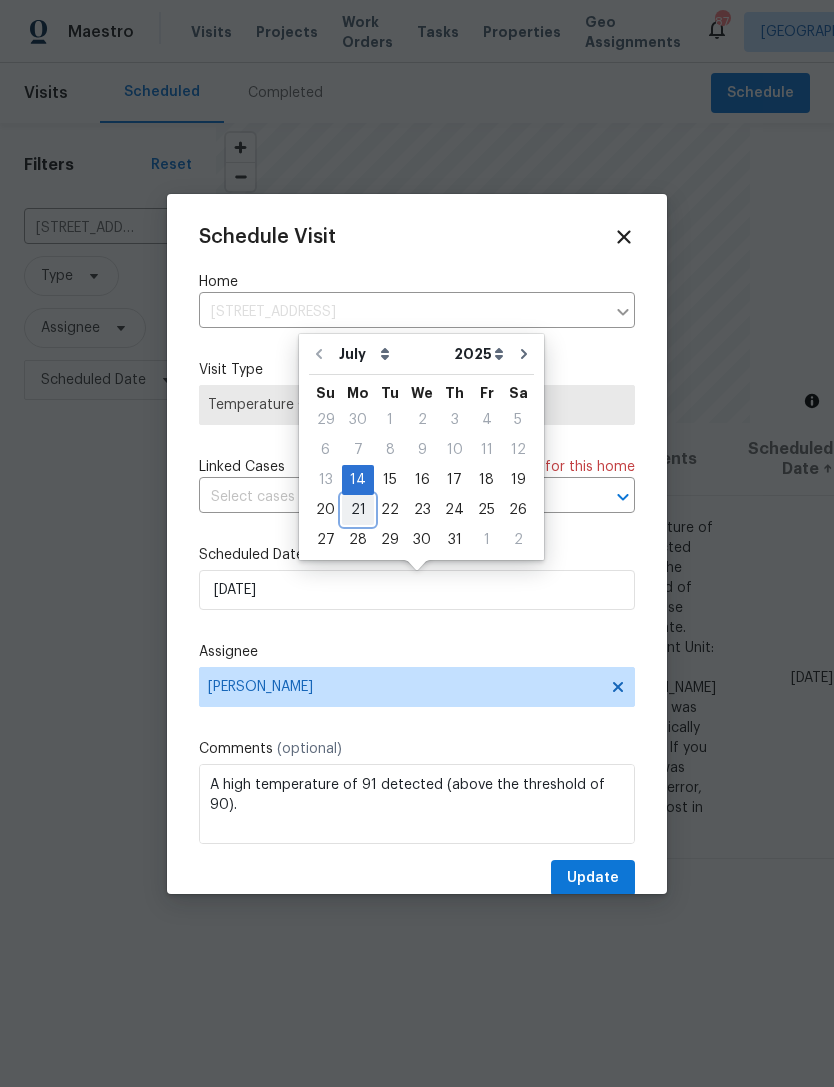 click on "21" at bounding box center [358, 510] 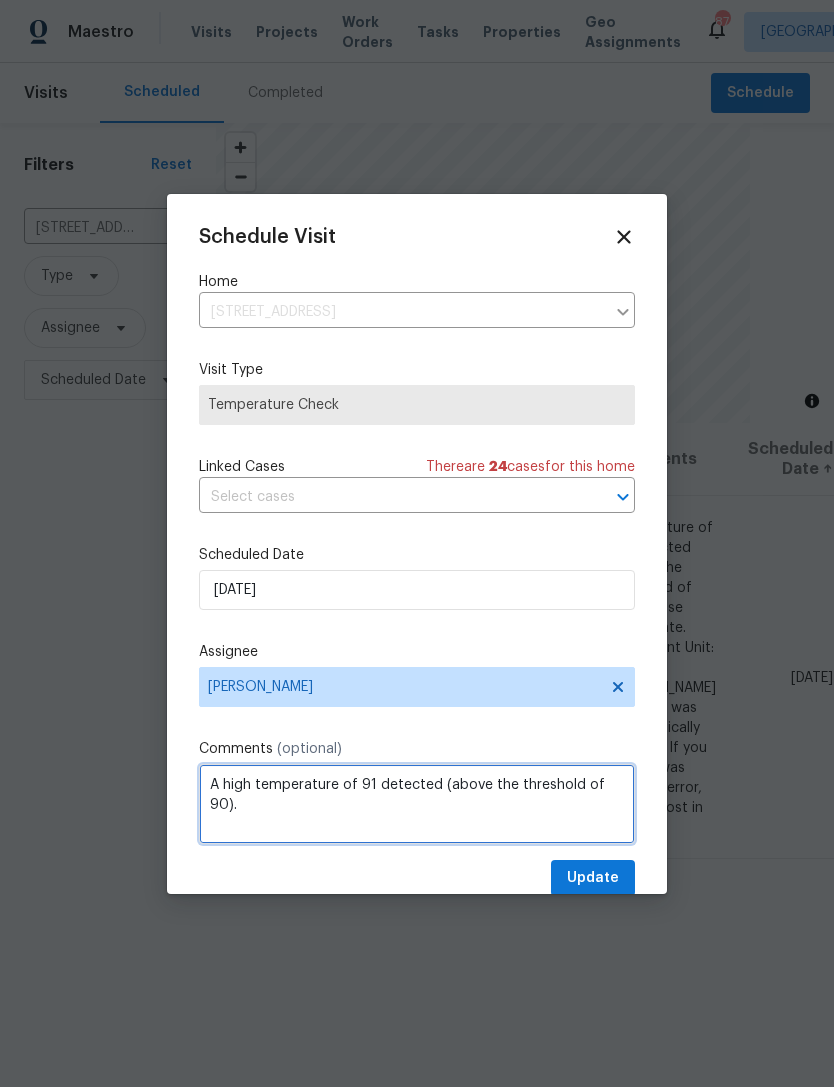 click on "A high temperature of 91 detected (above the threshold of 90).
Please investigate.
SmartRent Unit: https://control.smartrent.com/manager/units/5769207/overview
This visit was automatically created. If you think it was made in error, please post in #knox2-support." at bounding box center [417, 804] 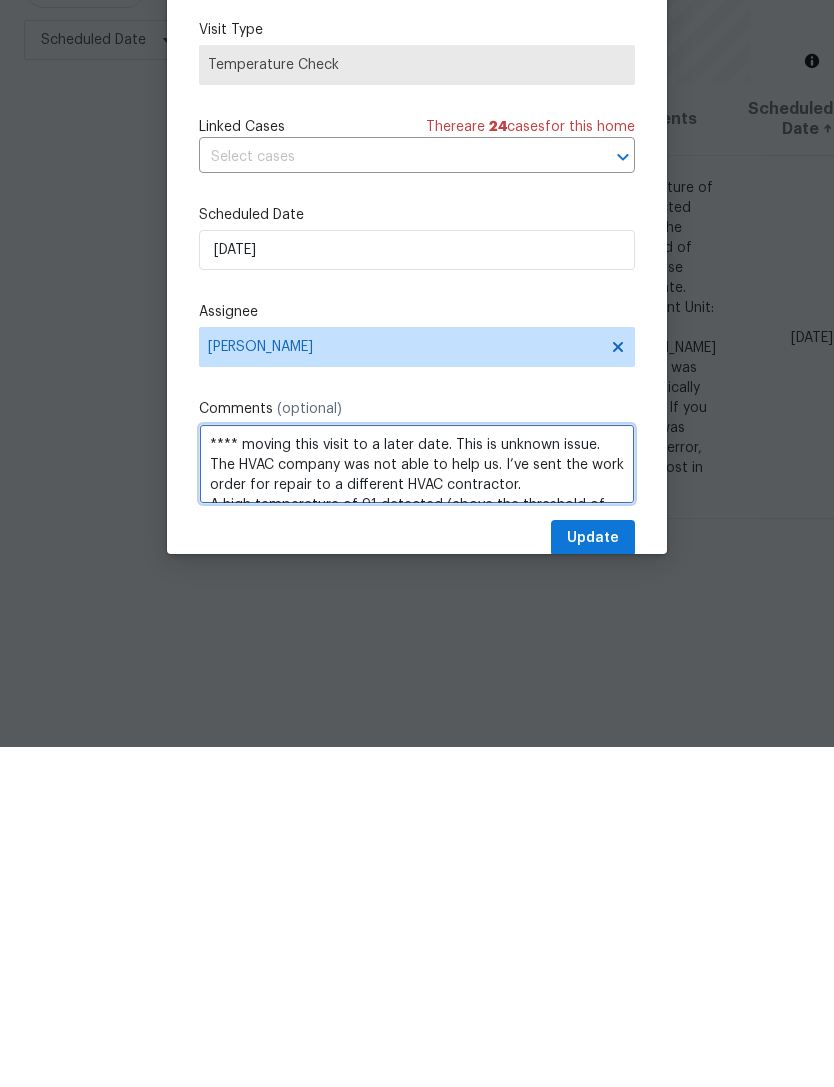 click on "**** moving this visit to a later date. This is unknown issue. The HVAC company was not able to help us. I’ve sent the work order for repair to a different HVAC contractor.
A high temperature of 91 detected (above the threshold of 90).
Please investigate.
SmartRent Unit: https://control.smartrent.com/manager/units/5769207/overview
This visit was automatically created. If you think it was made in error, please post in #knox2-support." at bounding box center (417, 804) 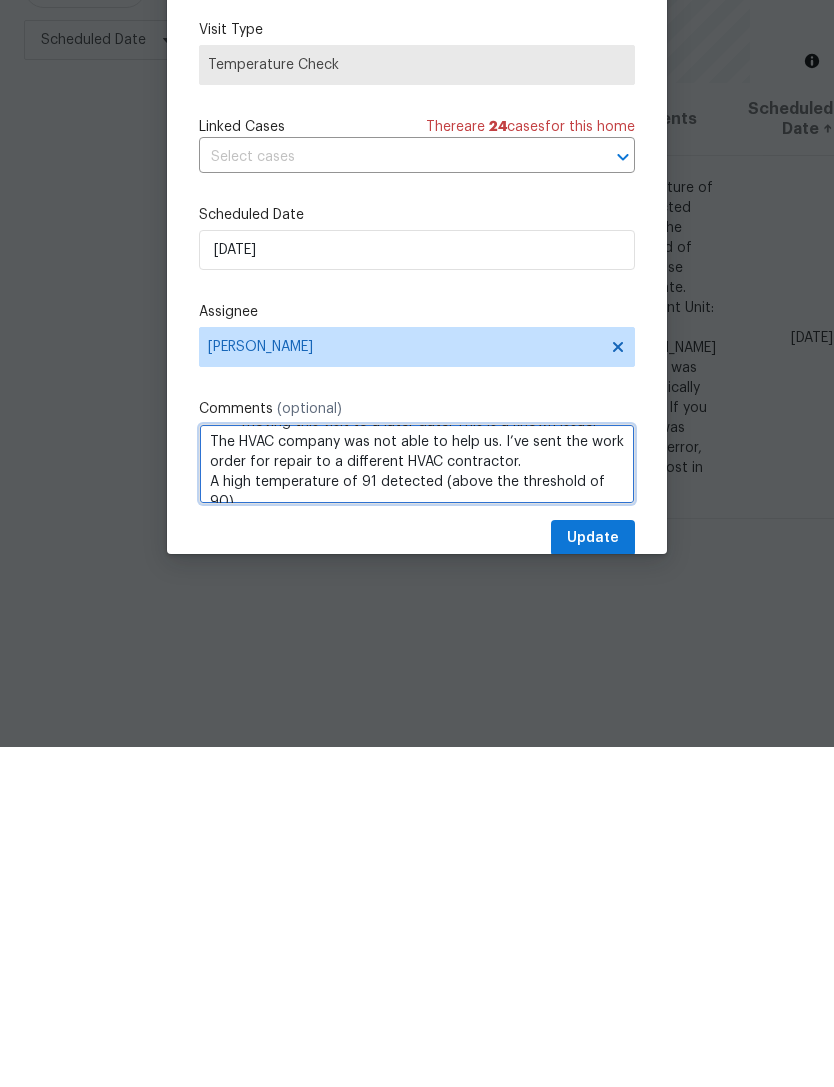 scroll, scrollTop: 12, scrollLeft: 0, axis: vertical 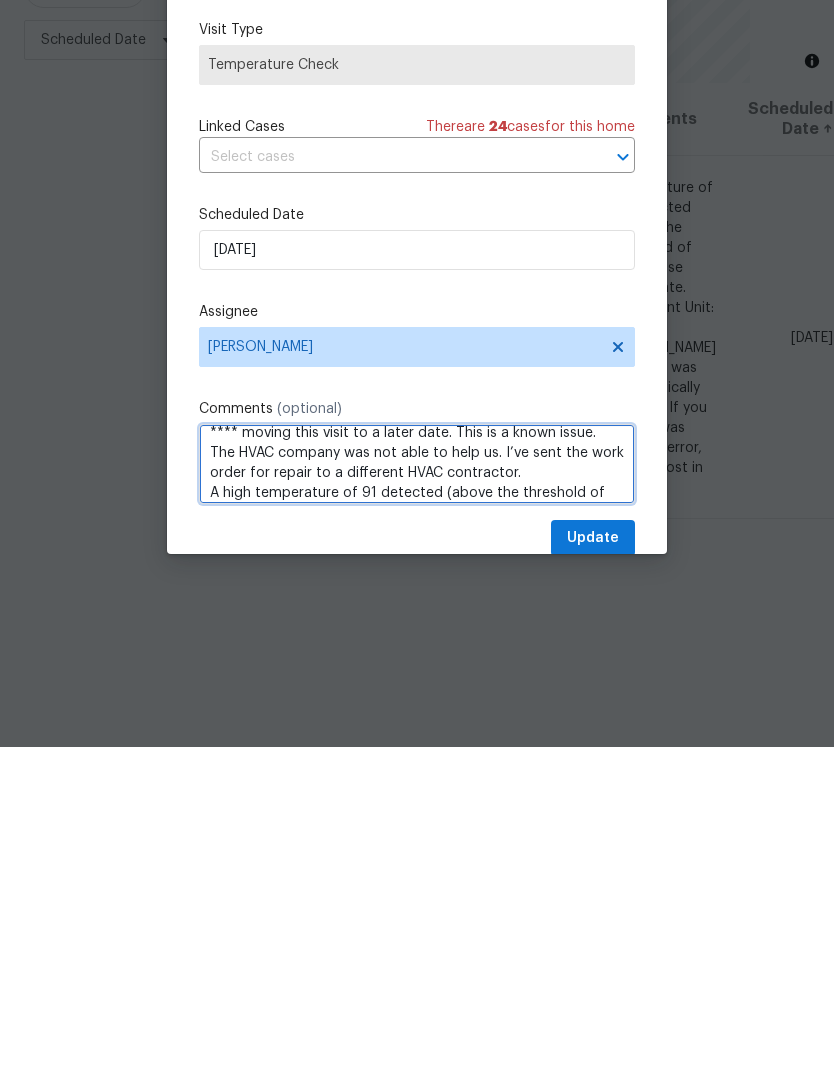 type on "**** moving this visit to a later date. This is a known issue. The HVAC company was not able to help us. I’ve sent the work order for repair to a different HVAC contractor.
A high temperature of 91 detected (above the threshold of 90).
Please investigate.
SmartRent Unit: https://control.smartrent.com/manager/units/5769207/overview
This visit was automatically created. If you think it was made in error, please post in #knox2-support." 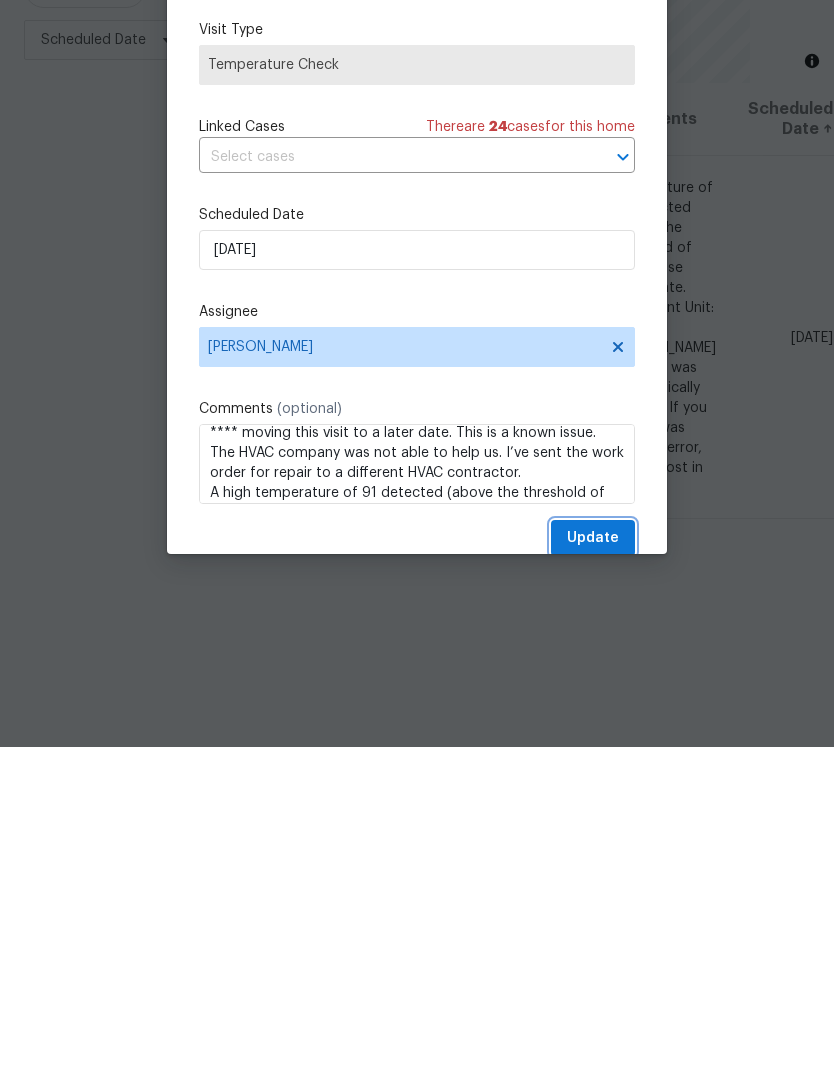 click on "Update" at bounding box center (593, 878) 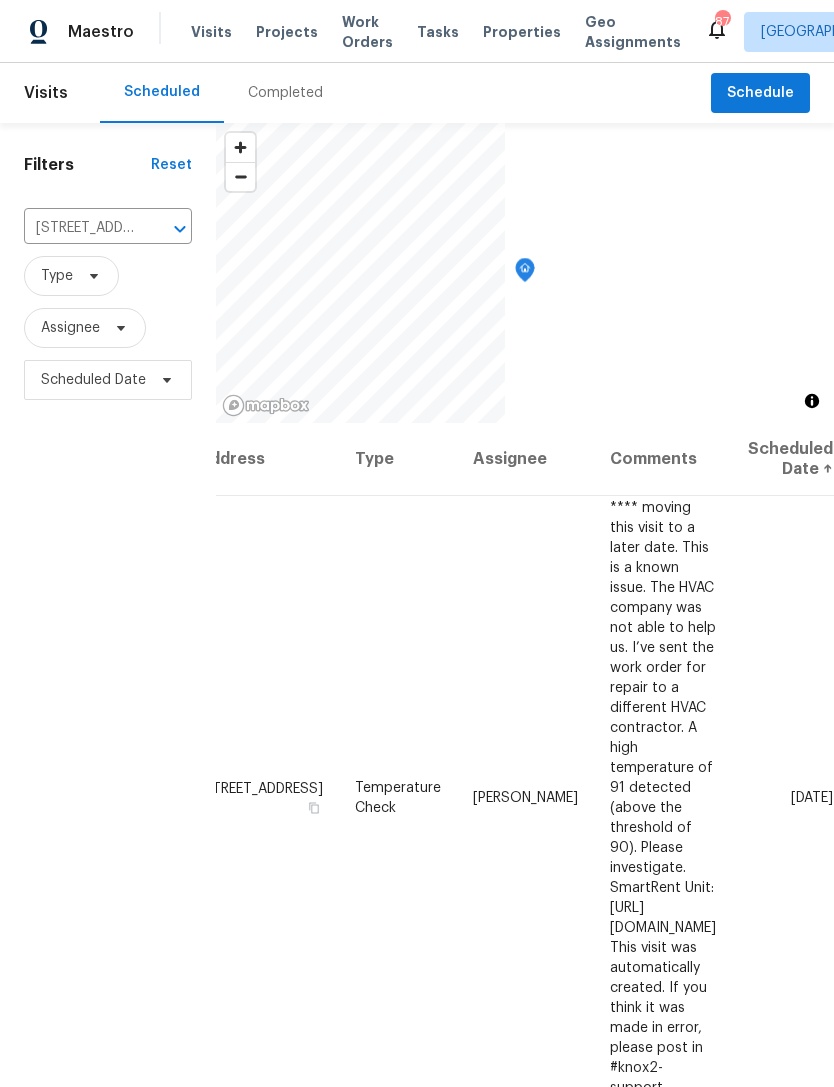 scroll, scrollTop: 0, scrollLeft: 0, axis: both 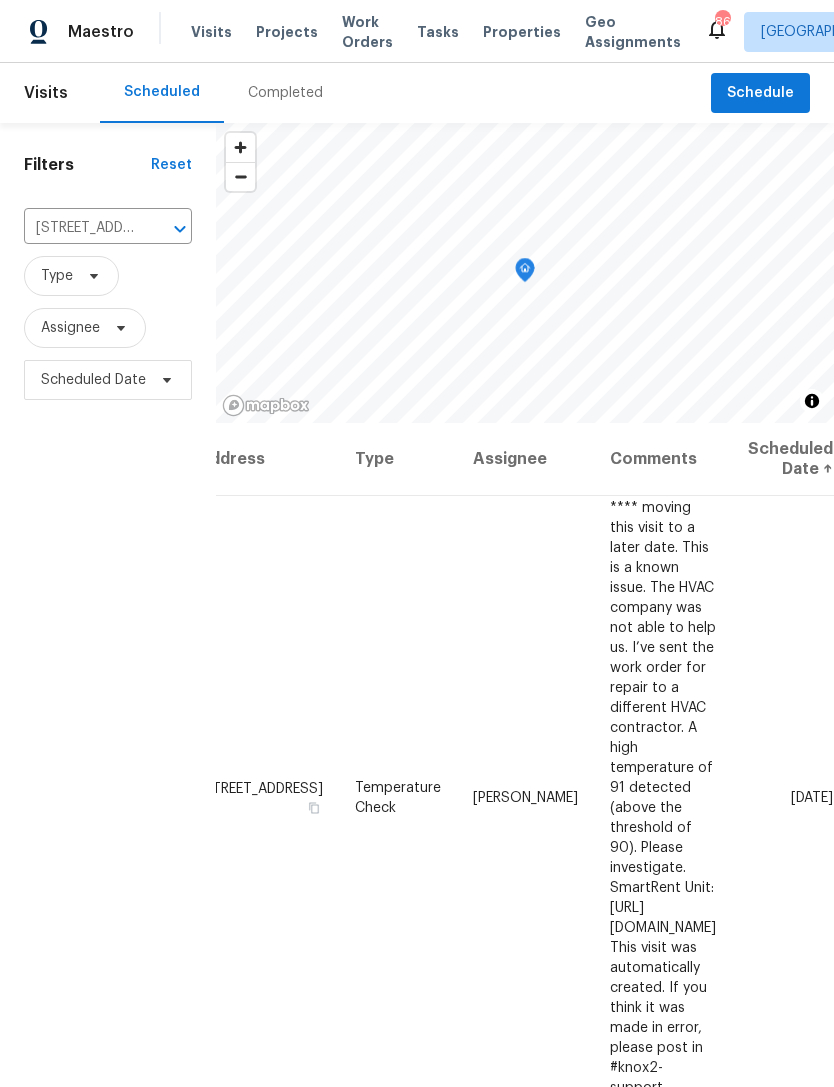 click on "3180 Oakley Pl, Union City, GA 30291" at bounding box center [80, 228] 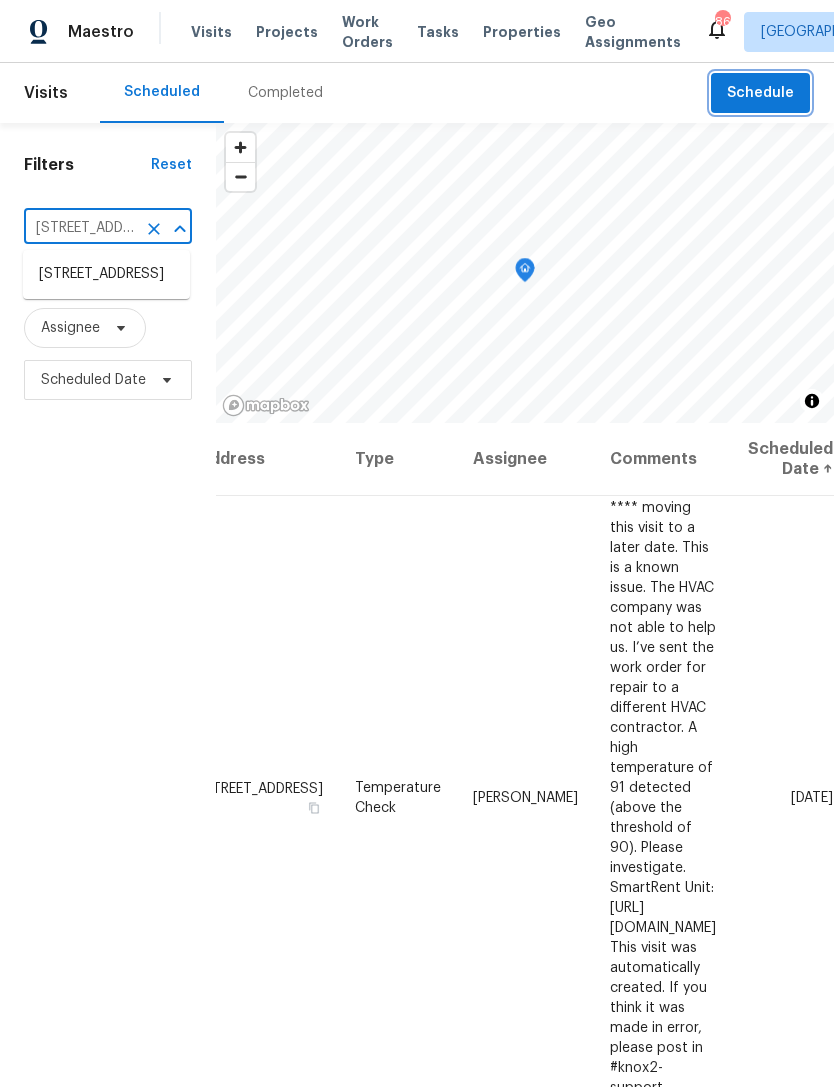 click on "Schedule" at bounding box center [760, 93] 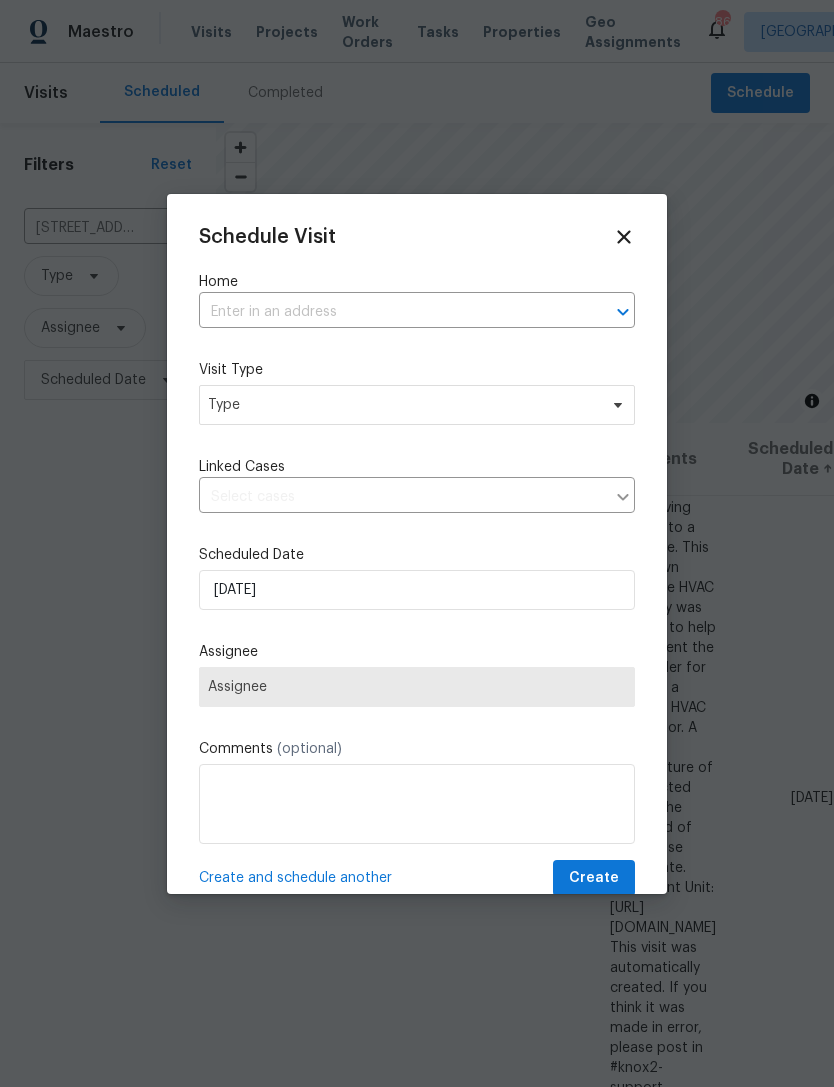 click at bounding box center [389, 312] 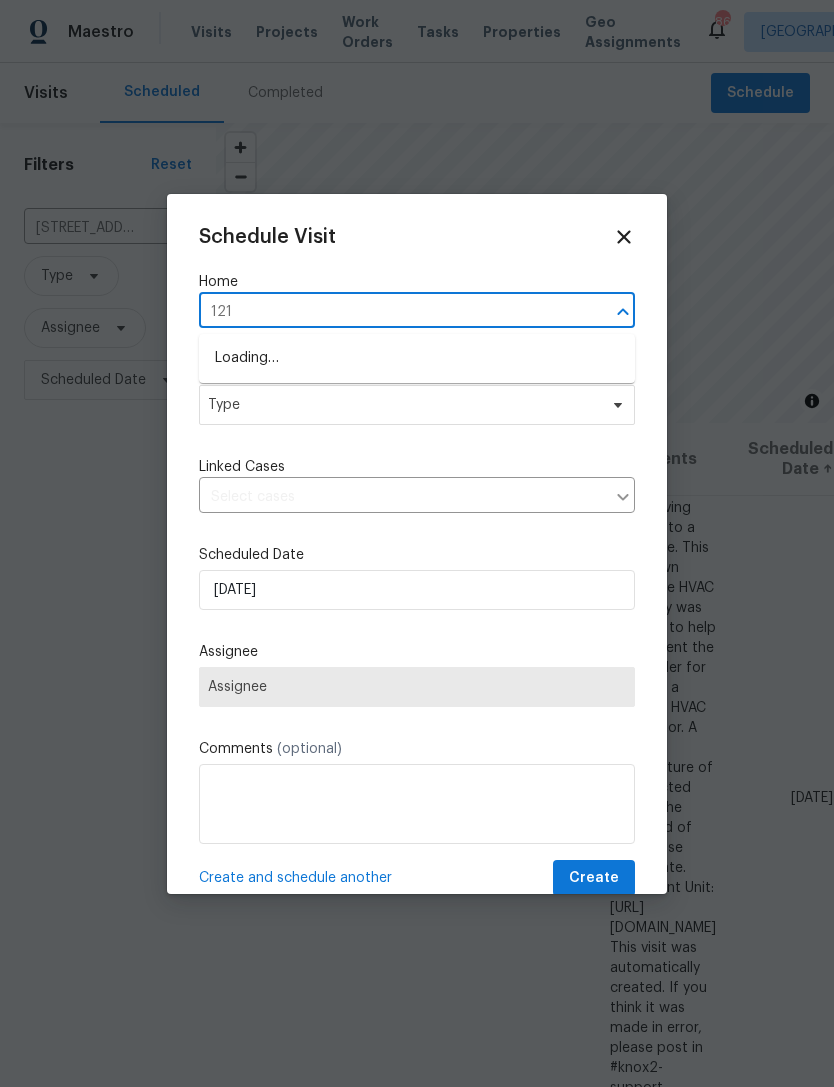 type on "121 n" 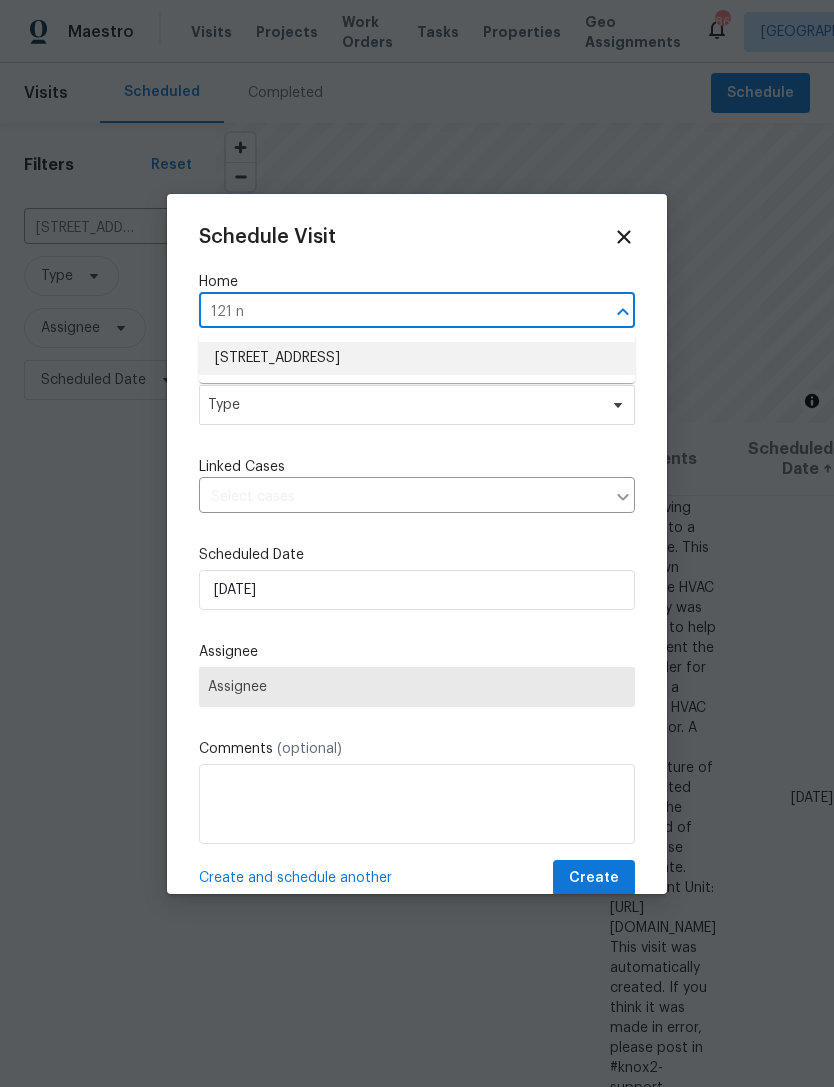 click on "121 Northwoods Rd, Sharpsburg, GA 30277" at bounding box center [417, 358] 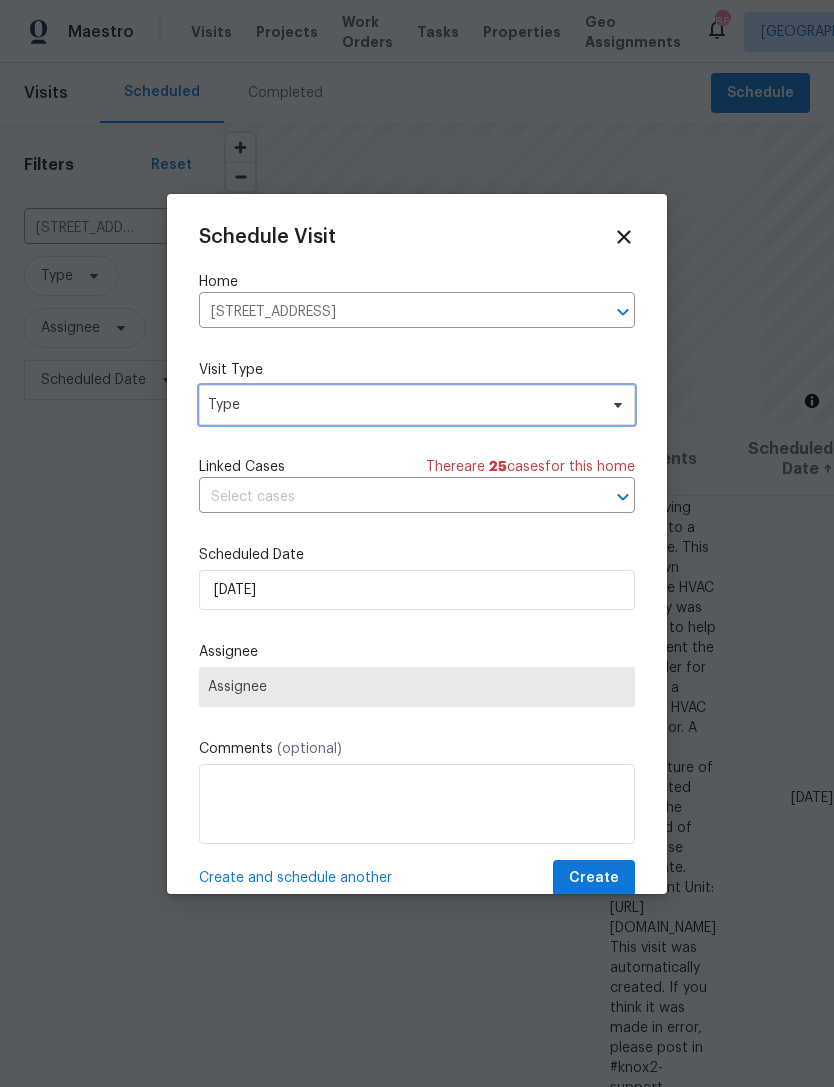 click on "Type" at bounding box center (402, 405) 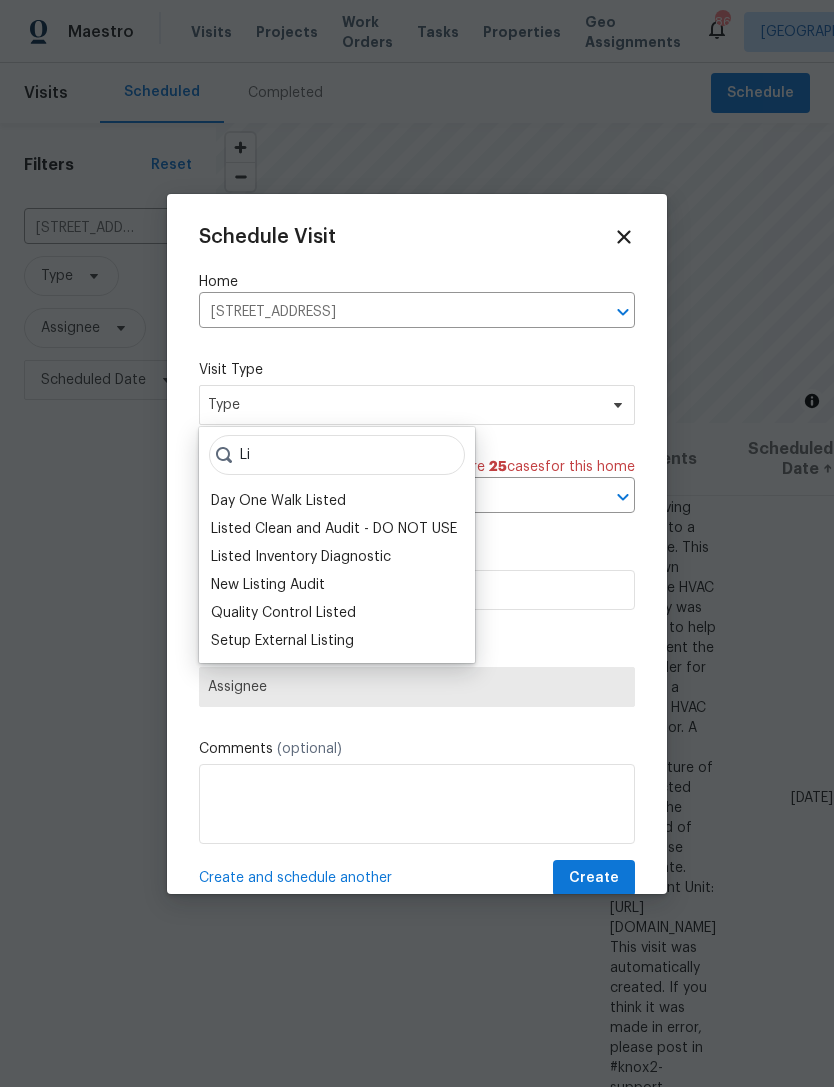 type on "L" 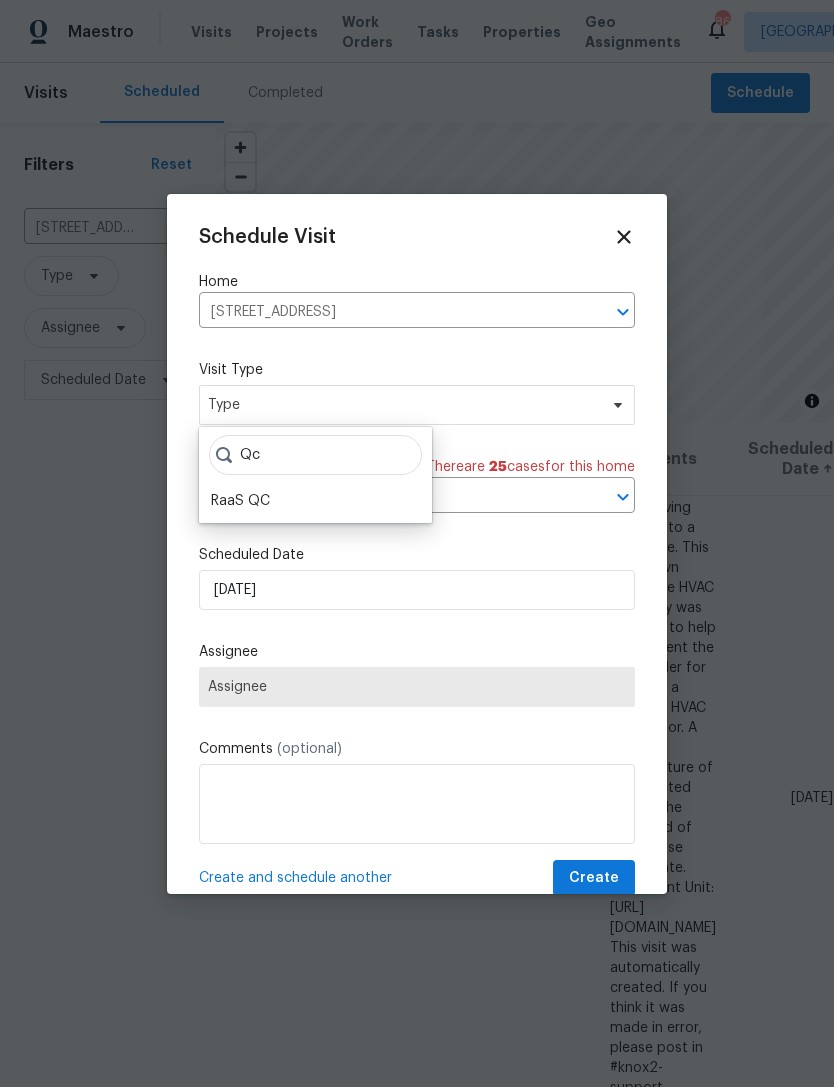 type on "Q" 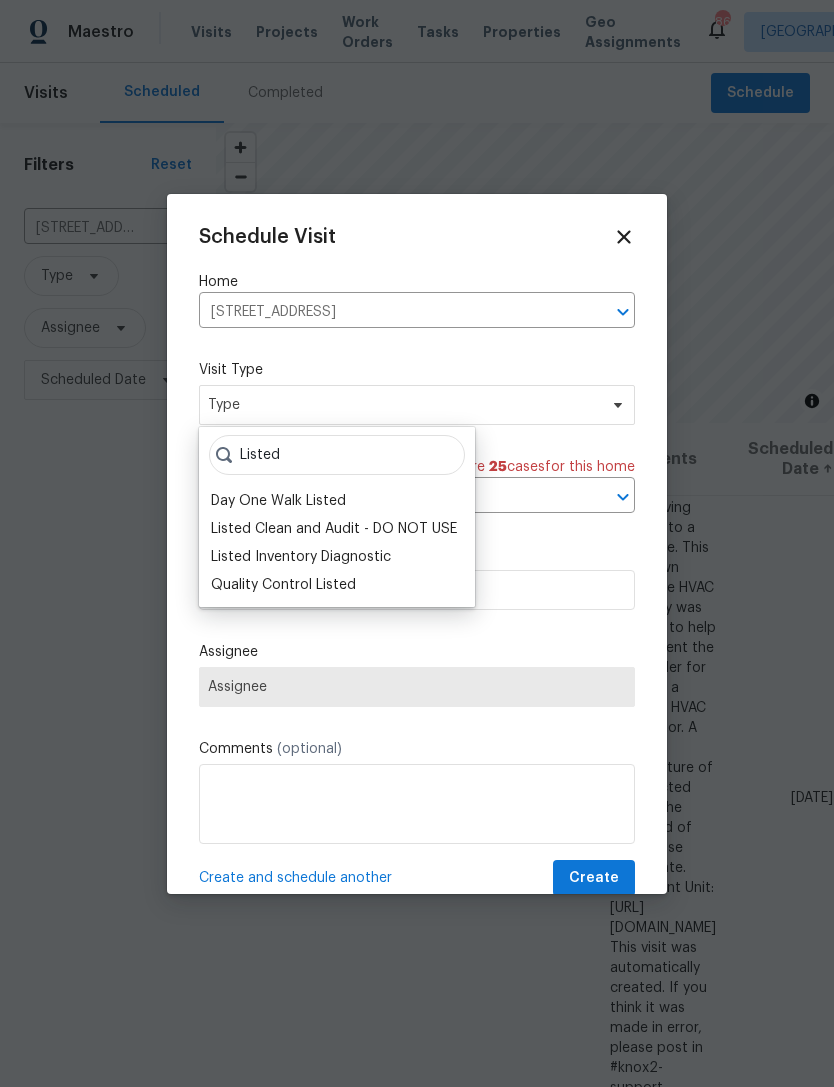 type on "Listed" 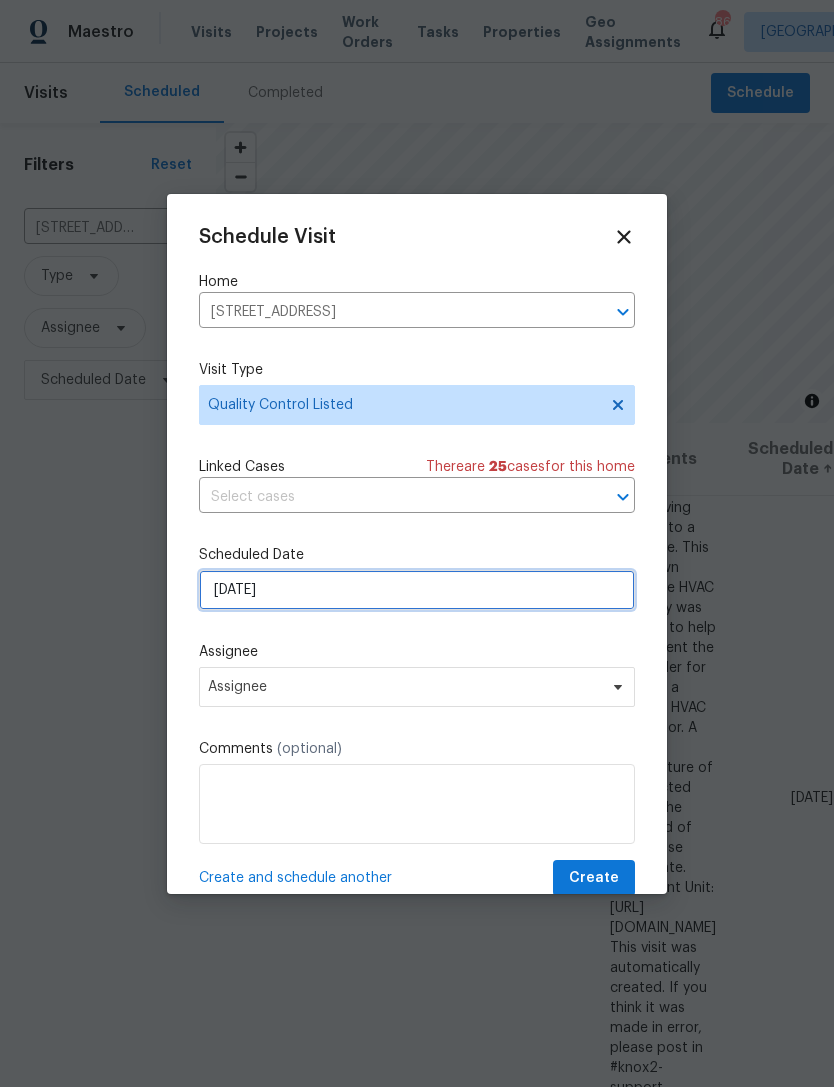 click on "[DATE]" at bounding box center (417, 590) 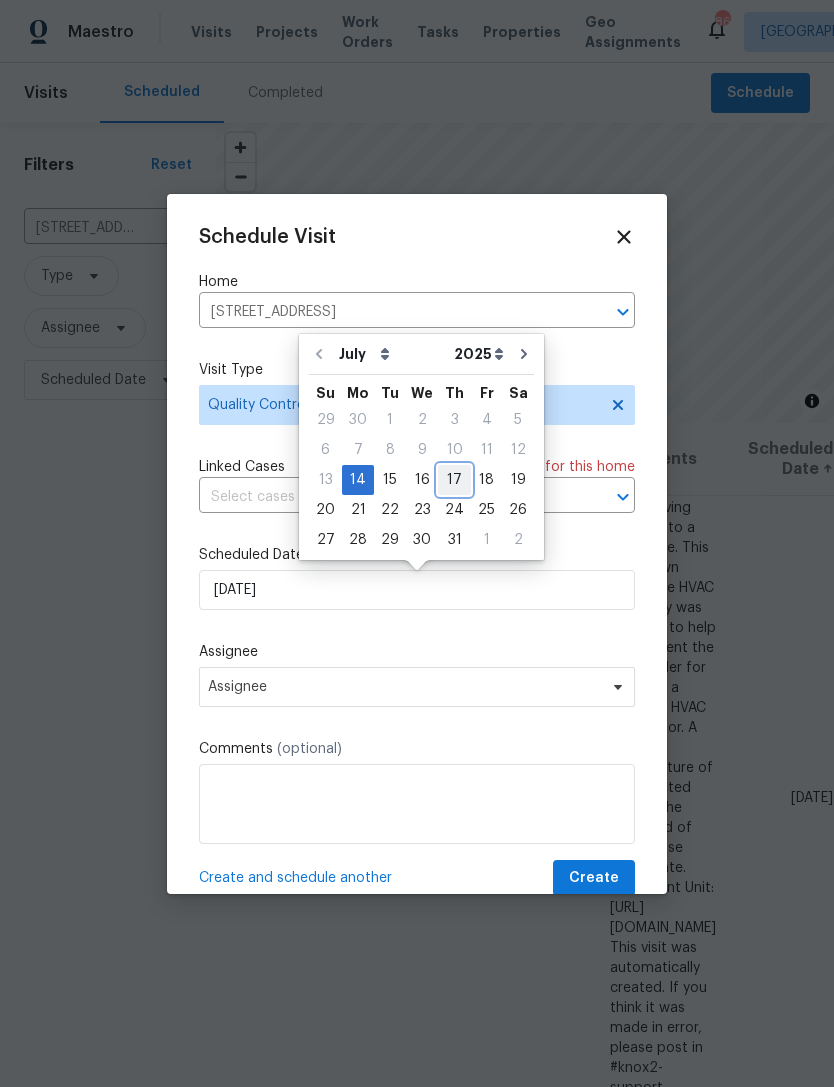 click on "17" at bounding box center (454, 480) 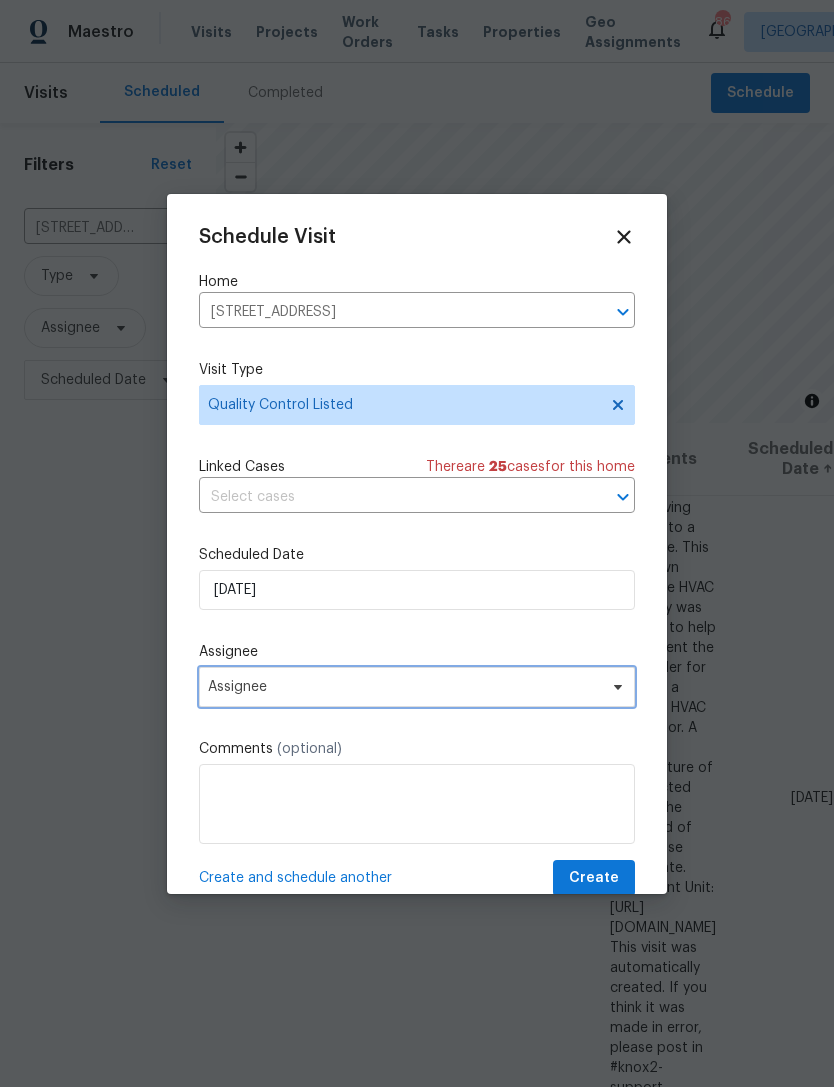 click on "Assignee" at bounding box center (404, 687) 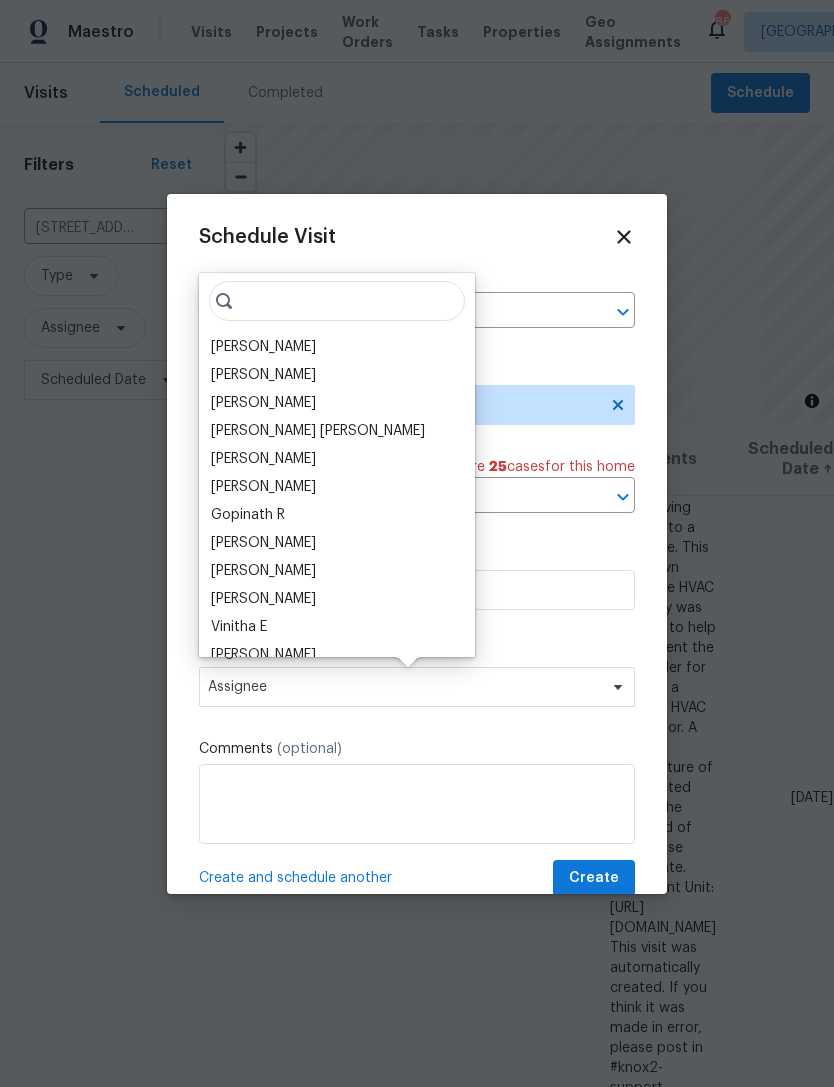 click on "Jaydon Entrekin Anthony Andreala Taryn Tebbs Marcos Ricardo Resendiz Mirsad Srna Carmen Childs Gopinath R Prem Kumar Kenroy Hoilett Corey Nail Vinitha E Cynthia Herriott Mike Ames Kristen Johnson Brian Holloway Casey Stewart Degan Goettl Ruth Franczyk Mark Zacharias Nick Pulliam Danny Glen D1W Bill Strempel Tim Godfrey Julienne Manansala Geoff Bilas Ryan Fogarty Taylor Bowen Scott Smathers Anthony Gouldthorp Samuel Vetrik Jose Morgan Michael Durham Juan Lozano Wesley Brooks Tyler Payne Vinodh Kumar Mohammed Moshin Ali Vinod Kumar Sayali Pendse Julia O'Reilly oldaccouunt margaret collier - Temp amera kuffour - temp Brenton Moye Demetria Simmons-Blocker Jermain Lawrence Chaunte Waiters Madison Williamson Rajnish Srinivasan Becky Trayler Victor Robbins Breanna Farr Kamryn Timm N Sai Adithya Sreenath AB Sarath Mohan Lauren Deangelis Sowmiya S Hepsiba Raj Vijaya S Prabhu Raja Sivaprakash Settu Michael Jackson Tim Hochradel Sofia Araiza Spencer Crowley Brandon Wallace Angie Marie Zasadny Khyber Rooney Natalie Woods" at bounding box center [337, 465] 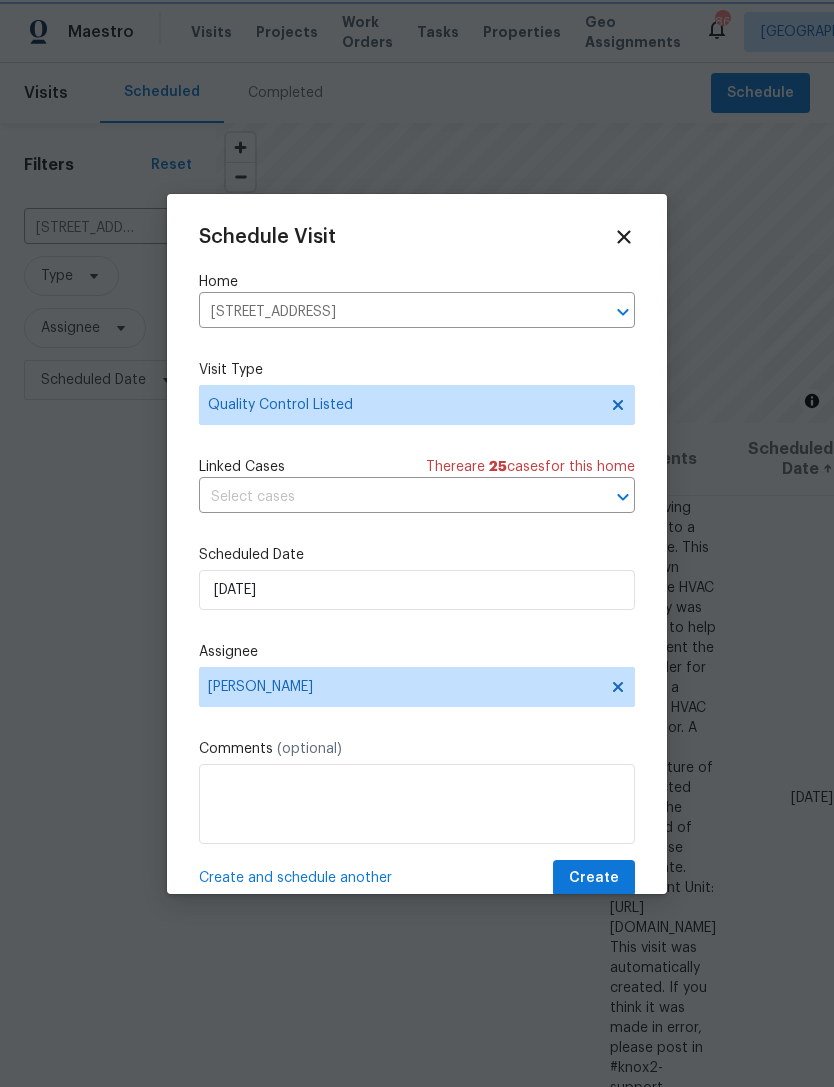 click at bounding box center (417, 804) 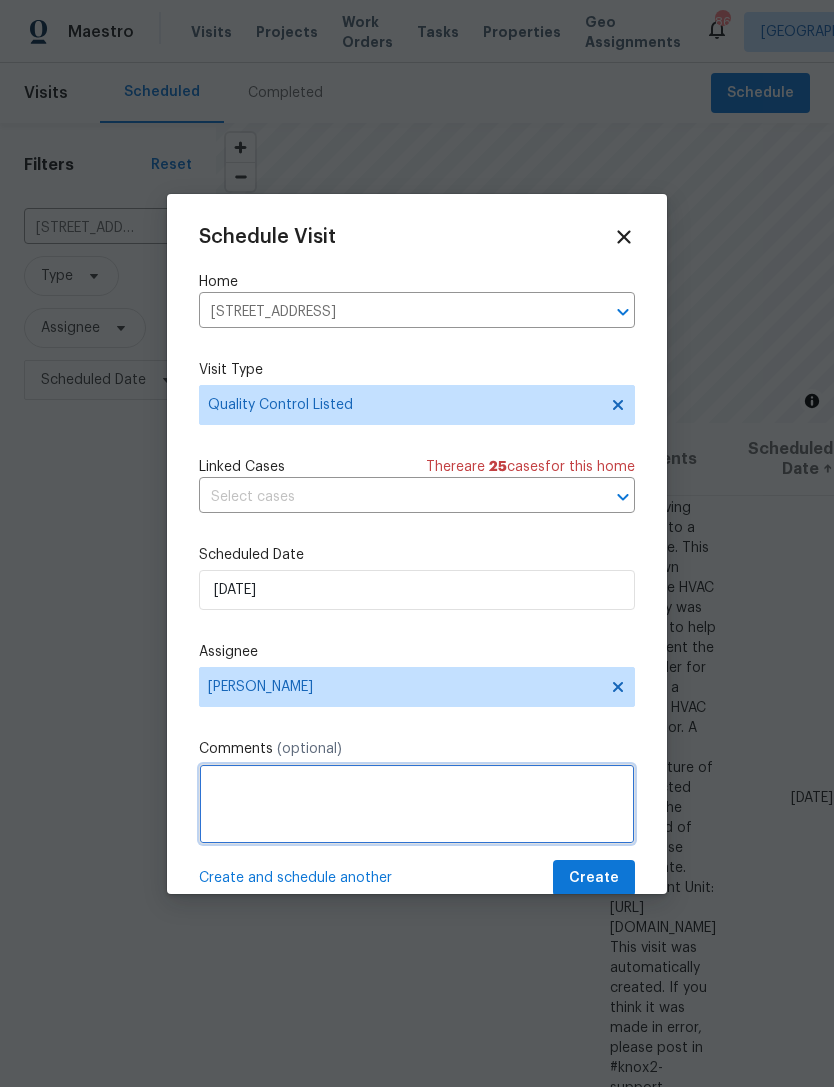 scroll, scrollTop: 64, scrollLeft: 0, axis: vertical 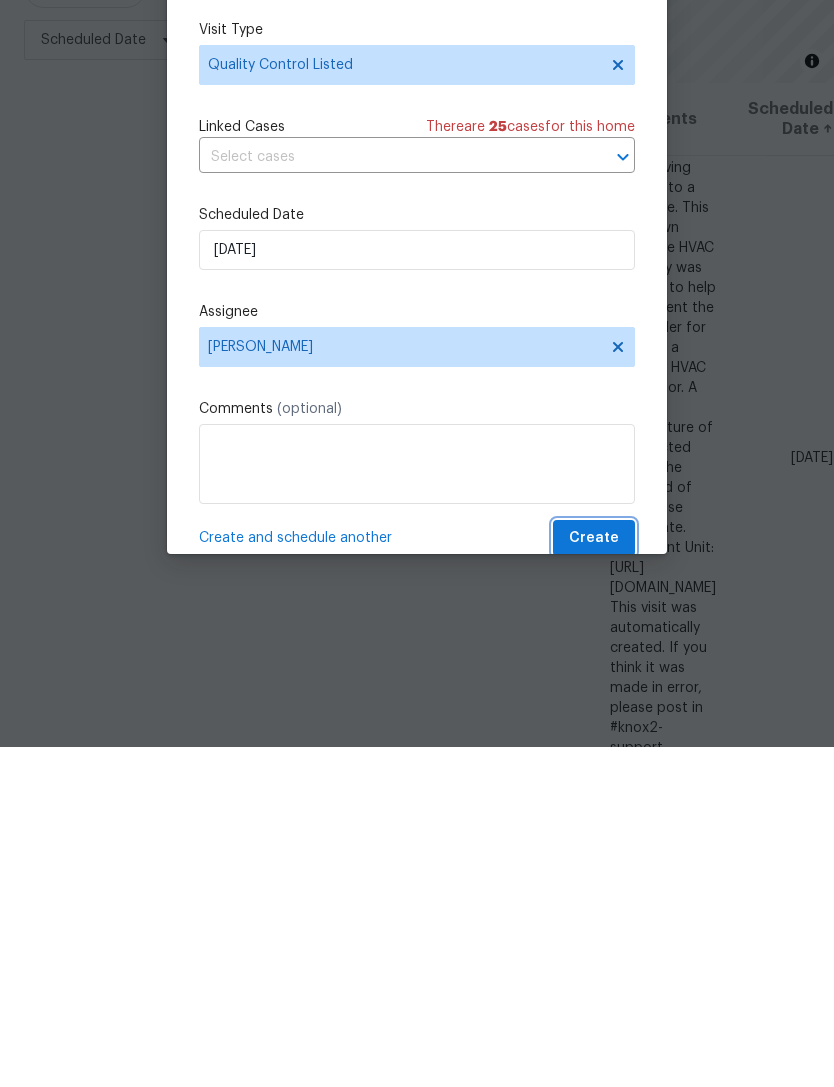 click on "Create" at bounding box center (594, 878) 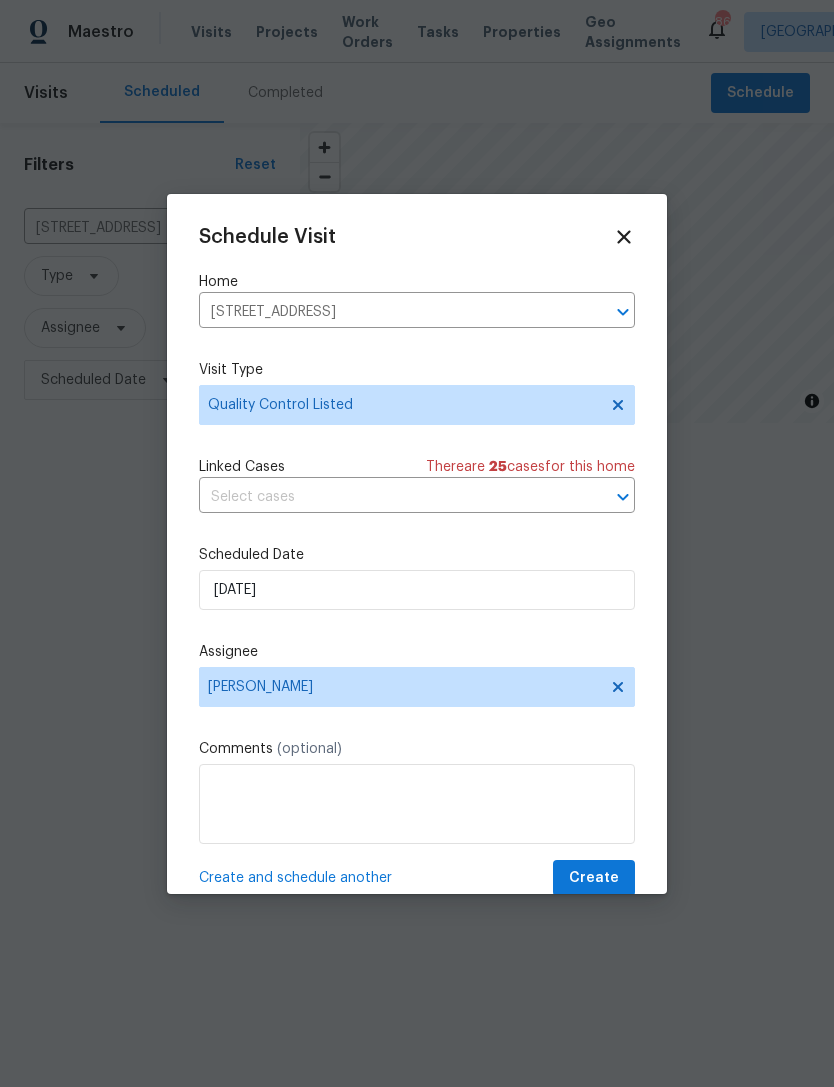scroll, scrollTop: 0, scrollLeft: 0, axis: both 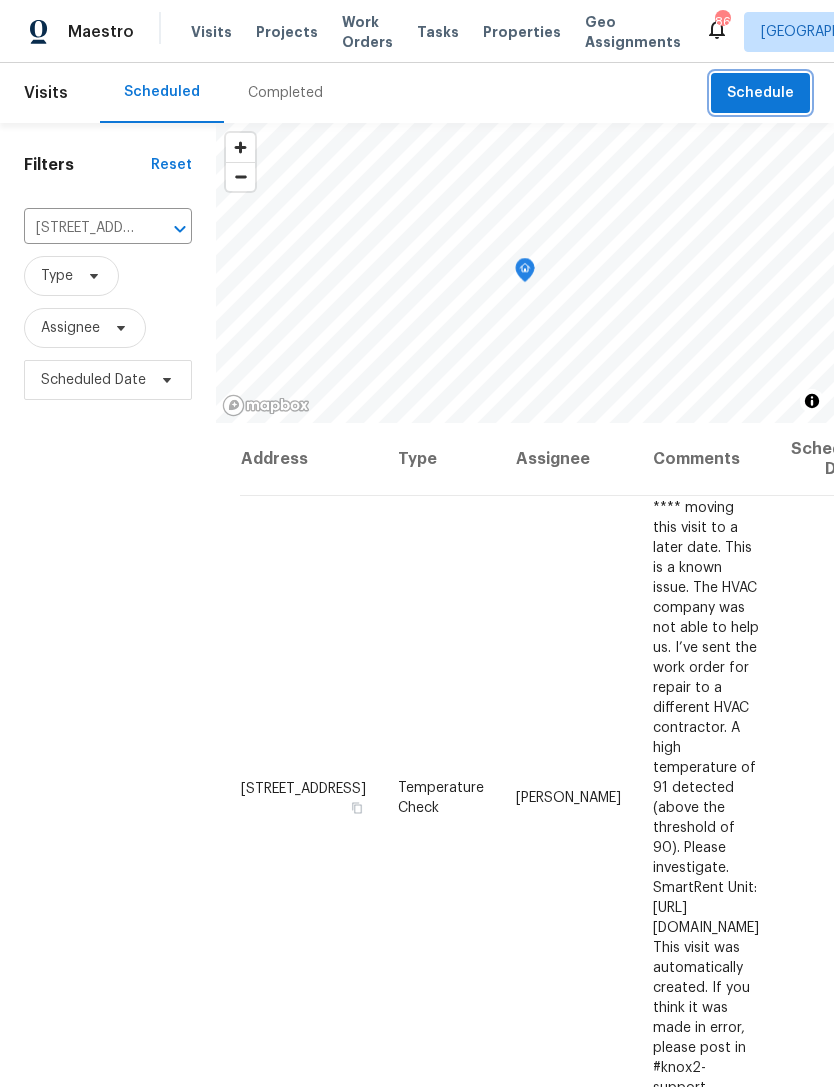 click on "Schedule" at bounding box center (760, 93) 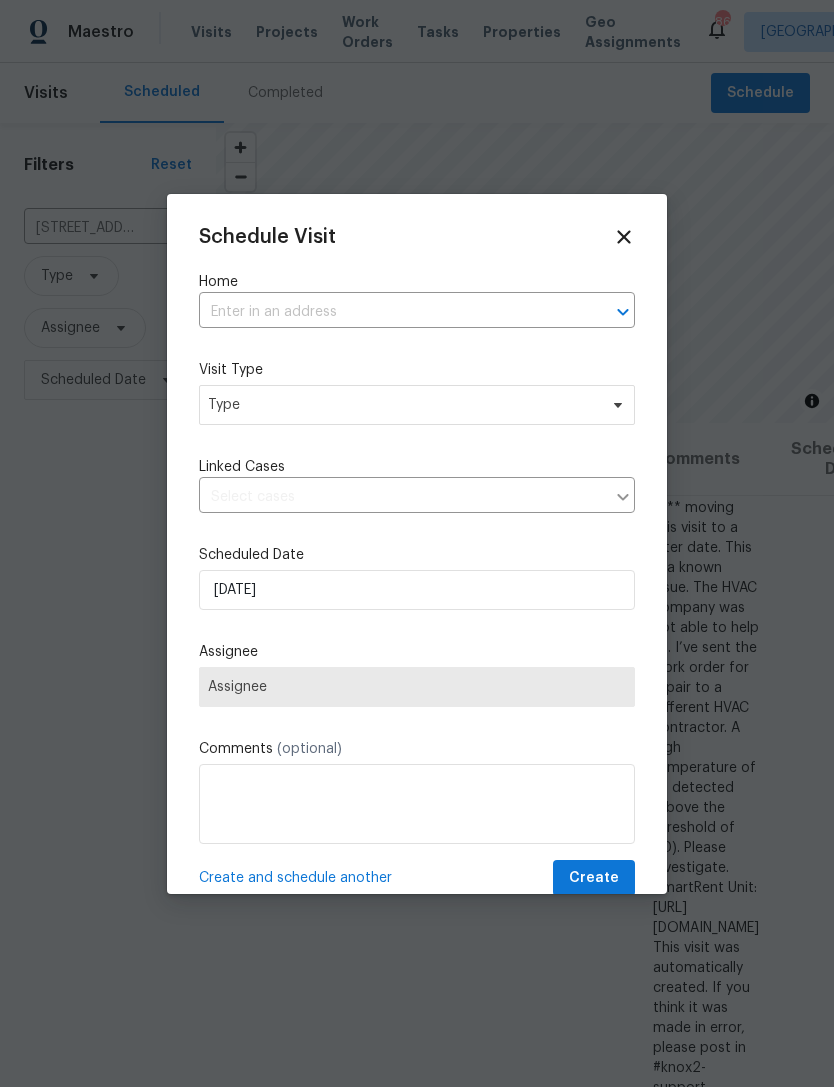 click at bounding box center [389, 312] 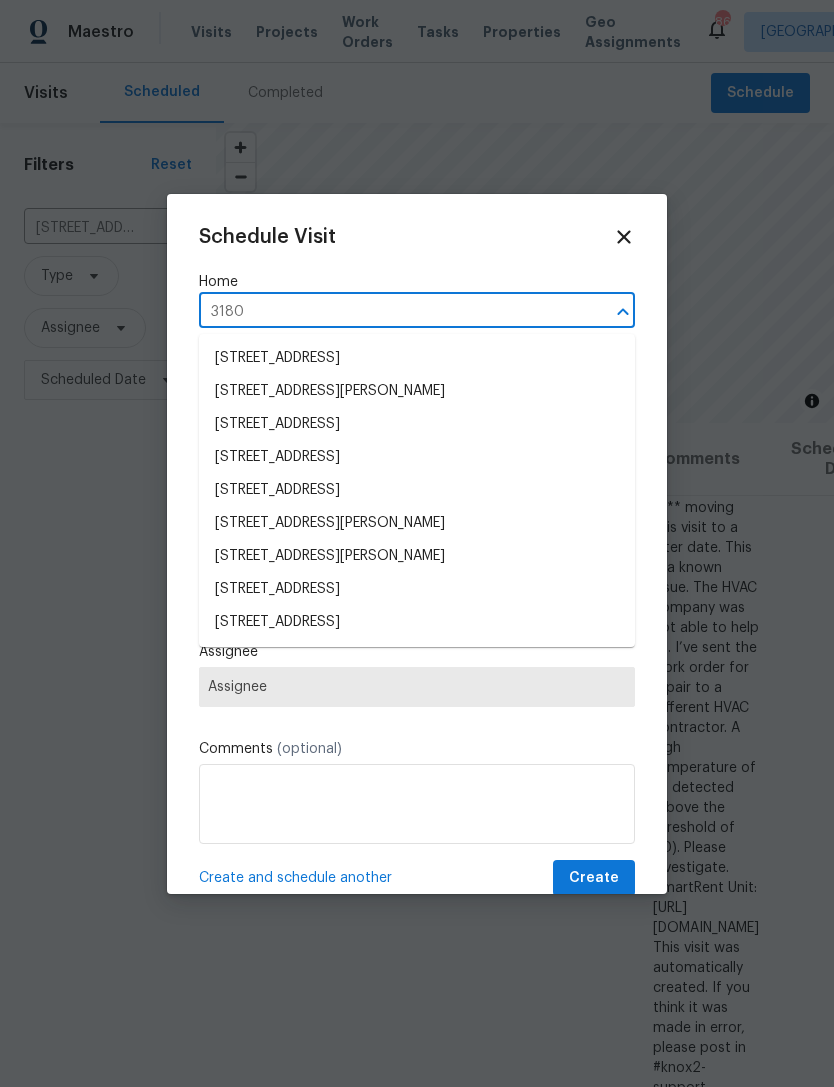type on "3180 o" 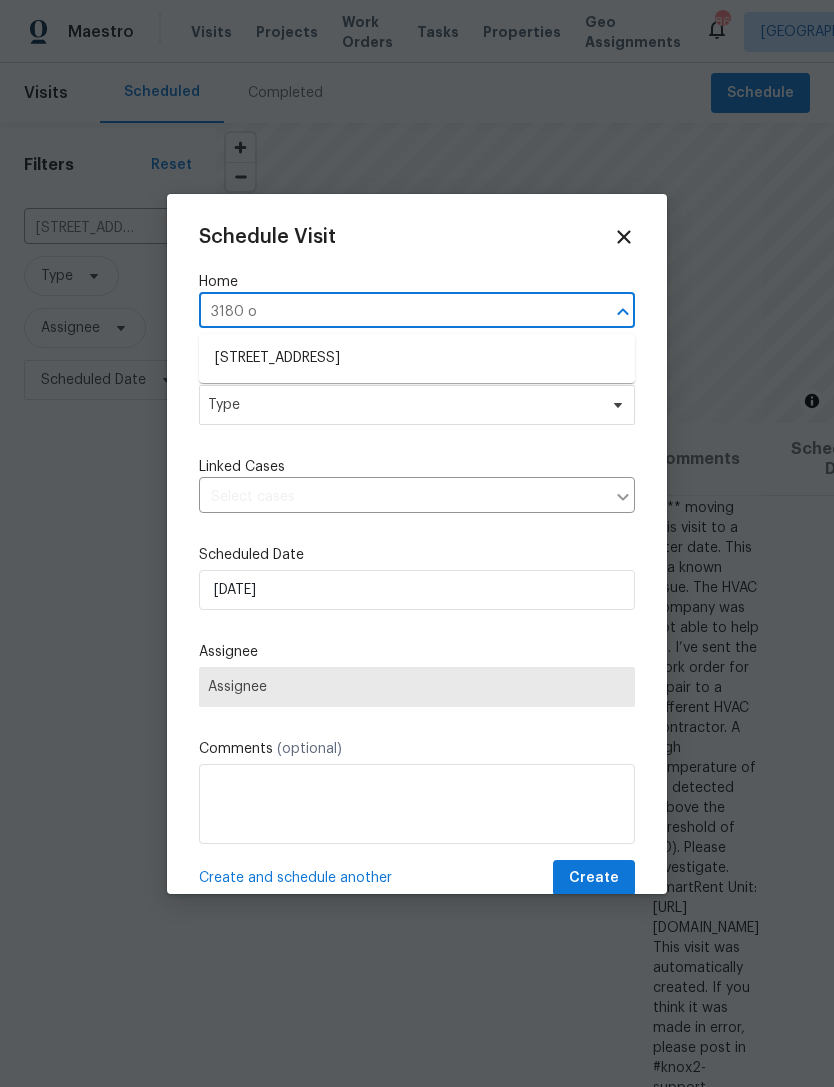 click on "3180 Oakley Pl, Union City, GA 30291" at bounding box center (417, 358) 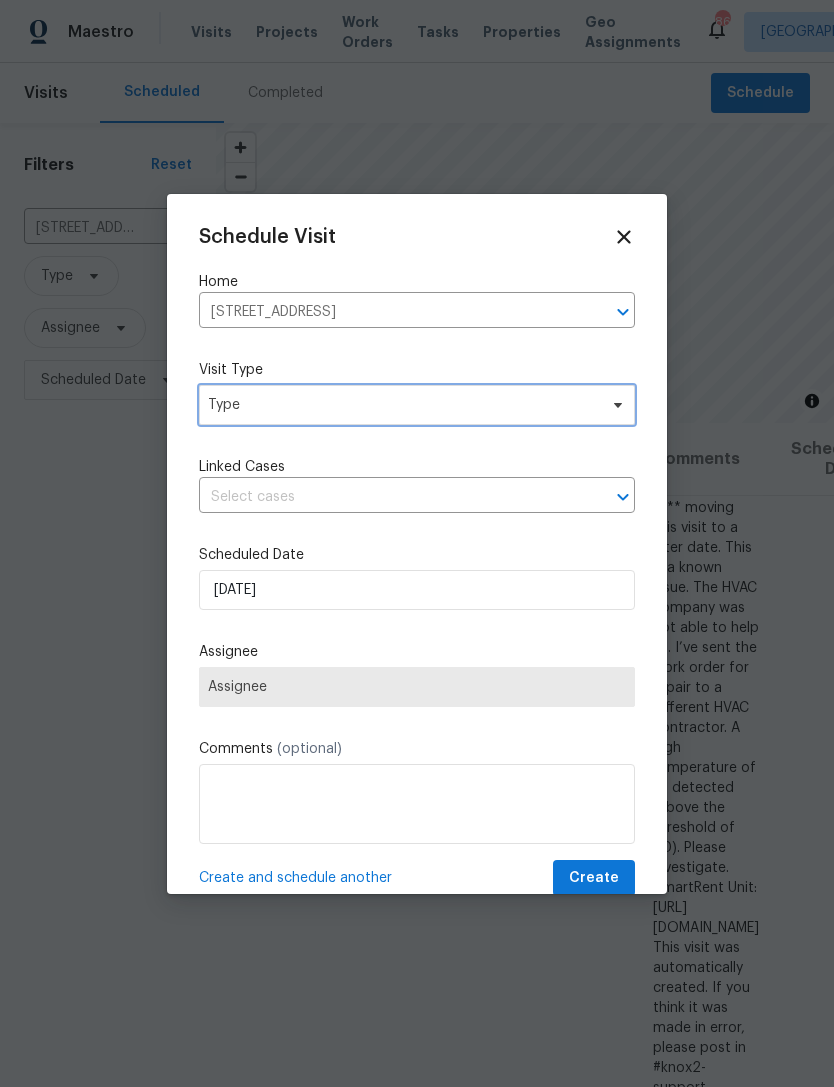 click on "Type" at bounding box center [402, 405] 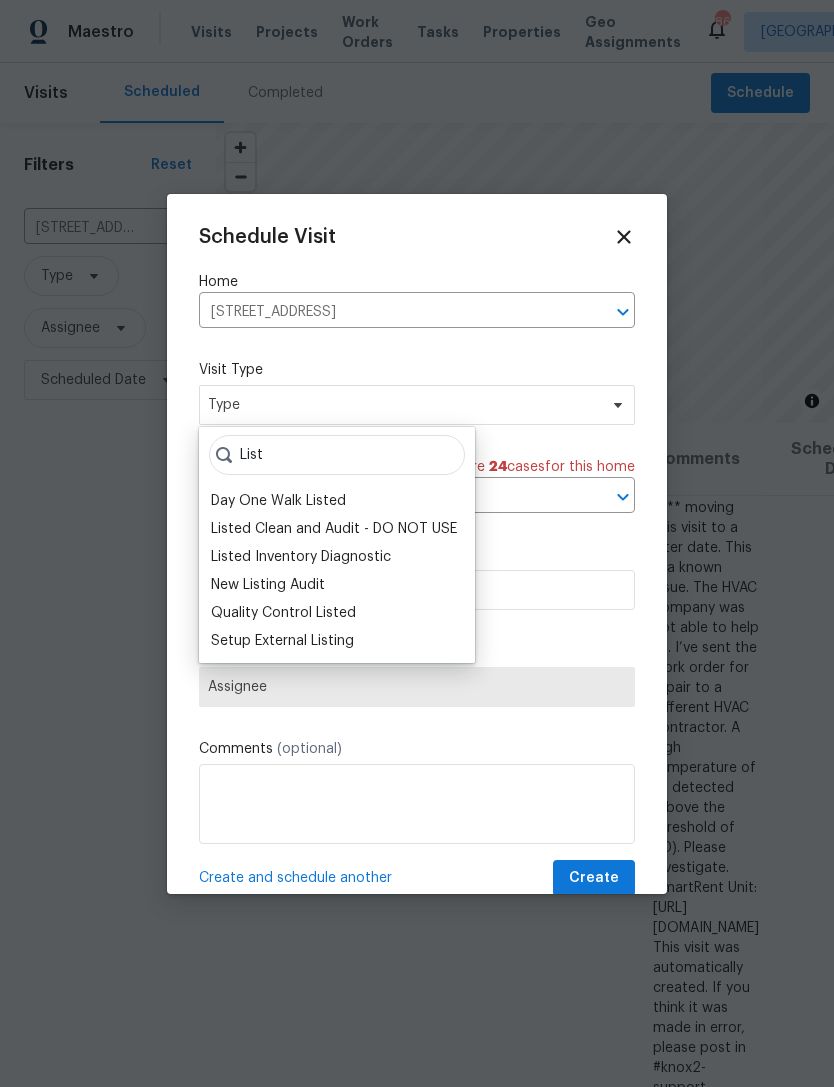 type on "List" 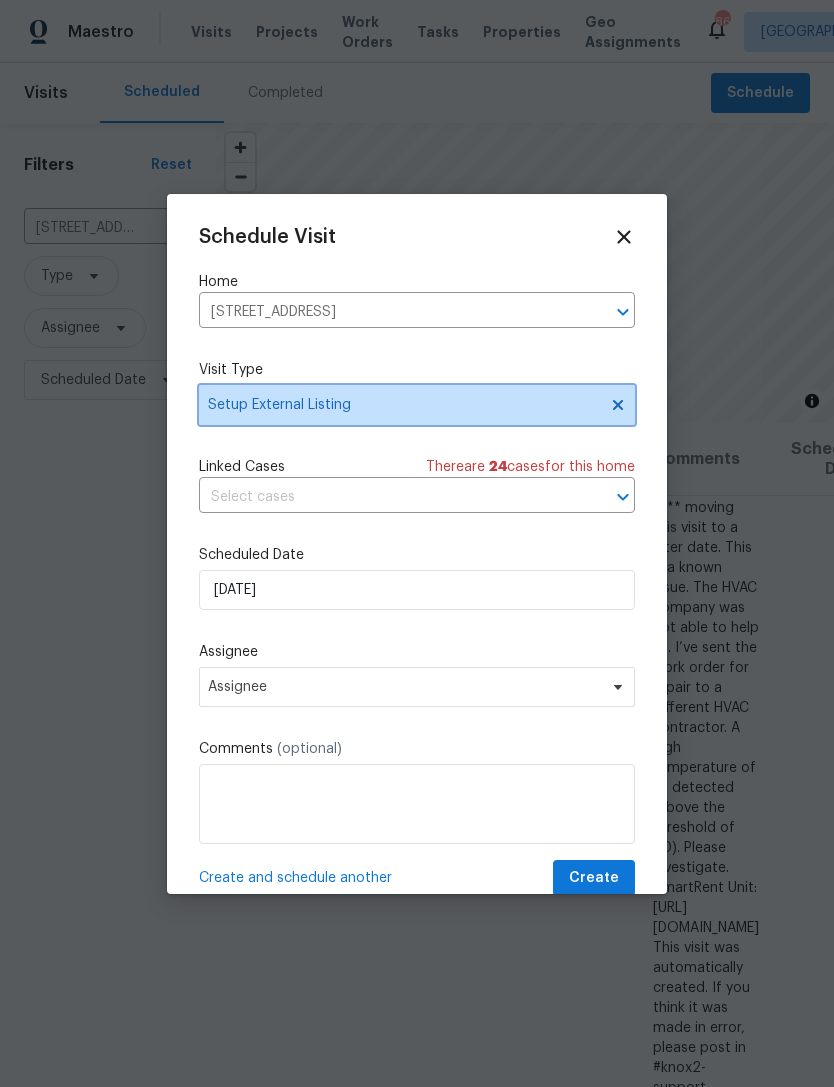 click 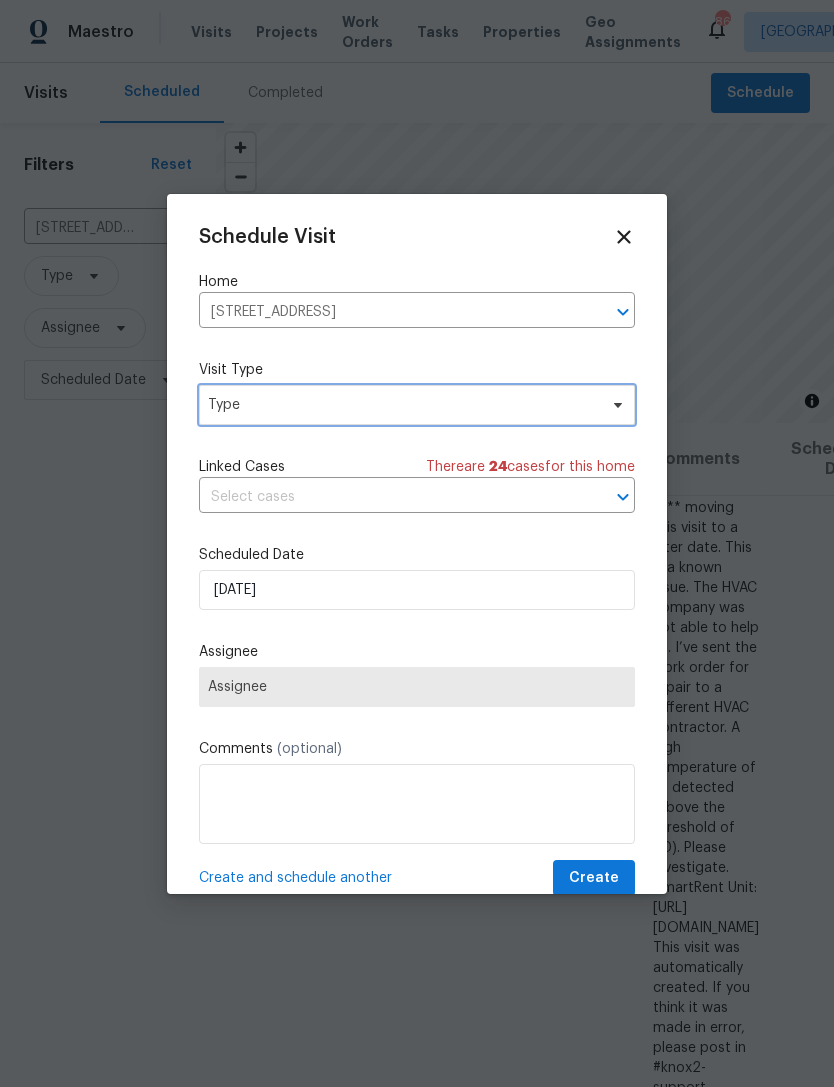 click on "Type" at bounding box center (402, 405) 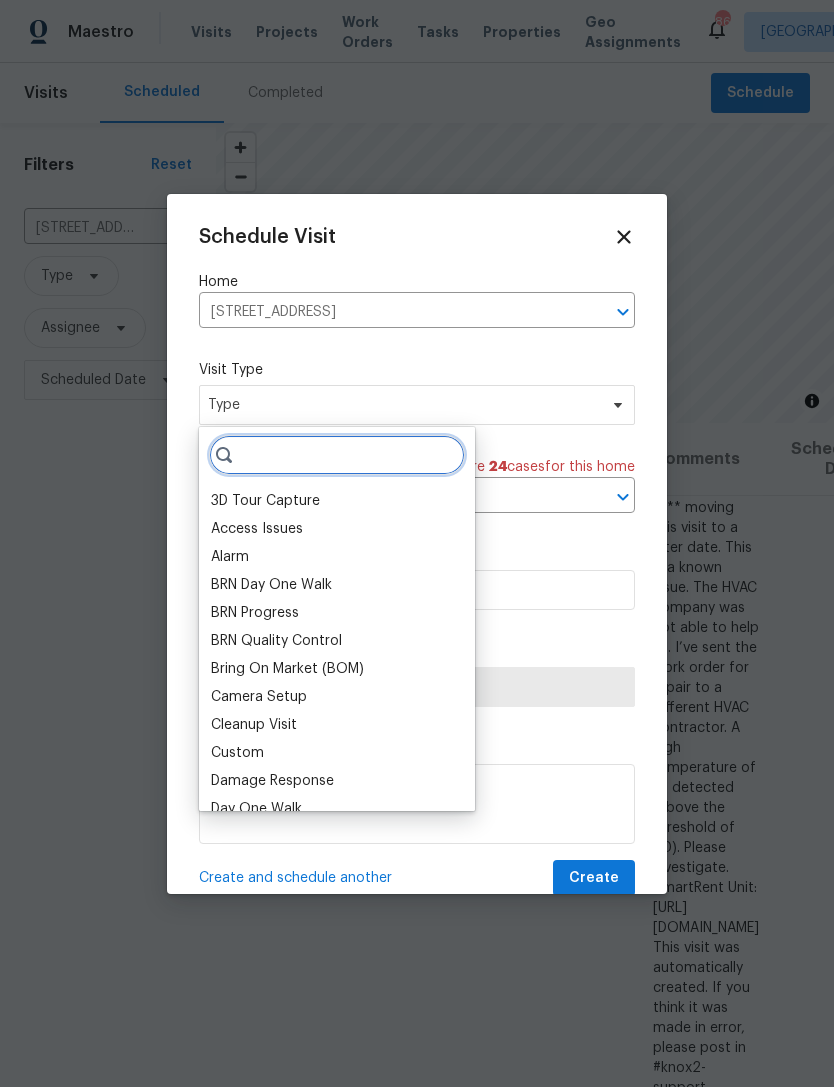 click at bounding box center [337, 455] 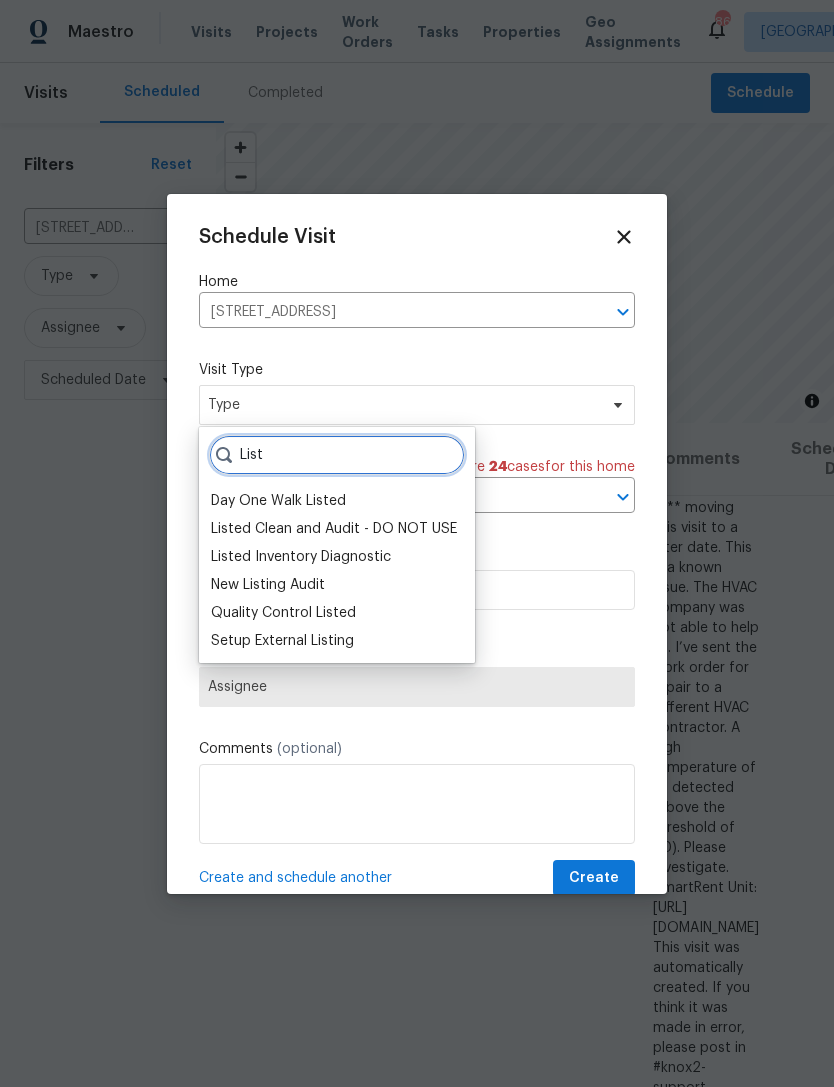 type on "List" 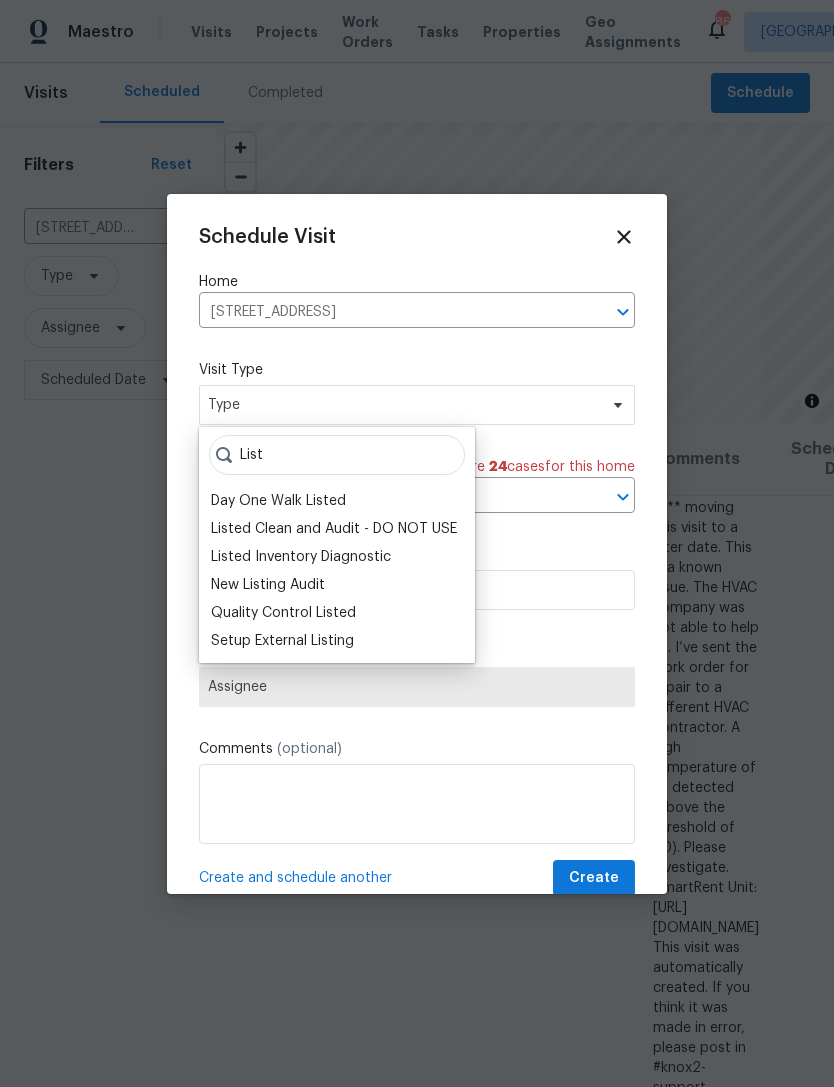 click on "Quality Control Listed" at bounding box center [283, 613] 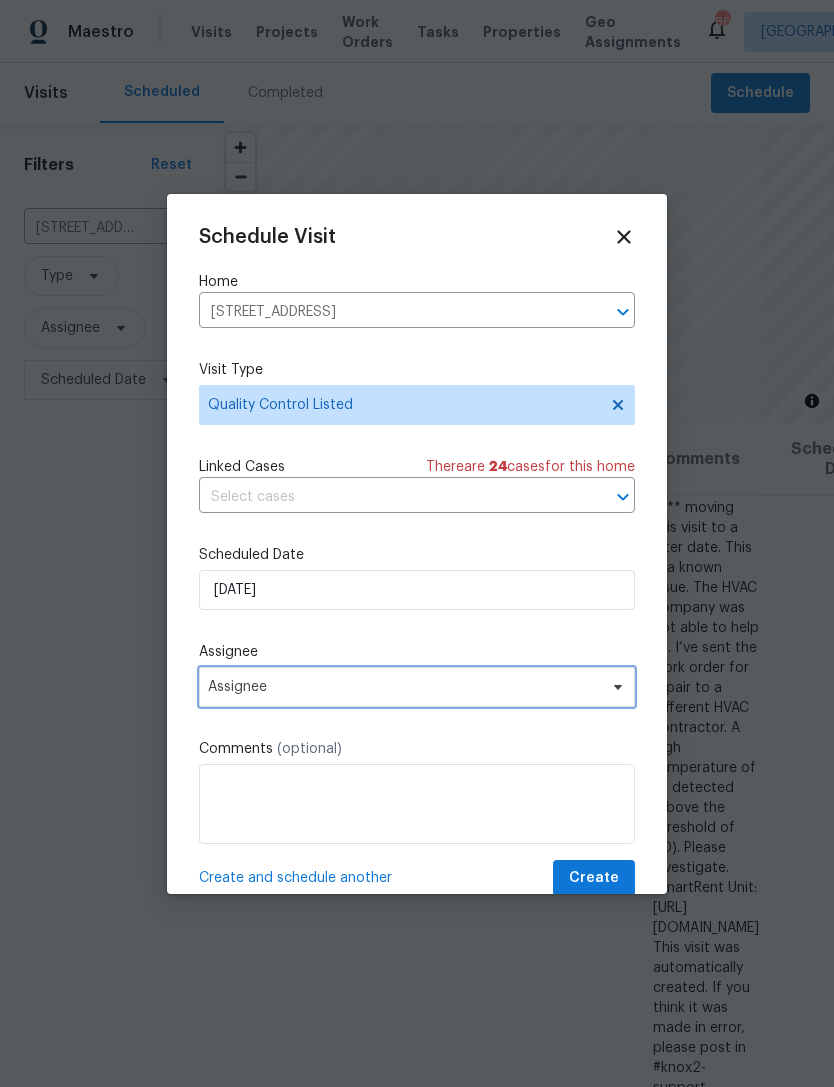 click on "Assignee" at bounding box center (404, 687) 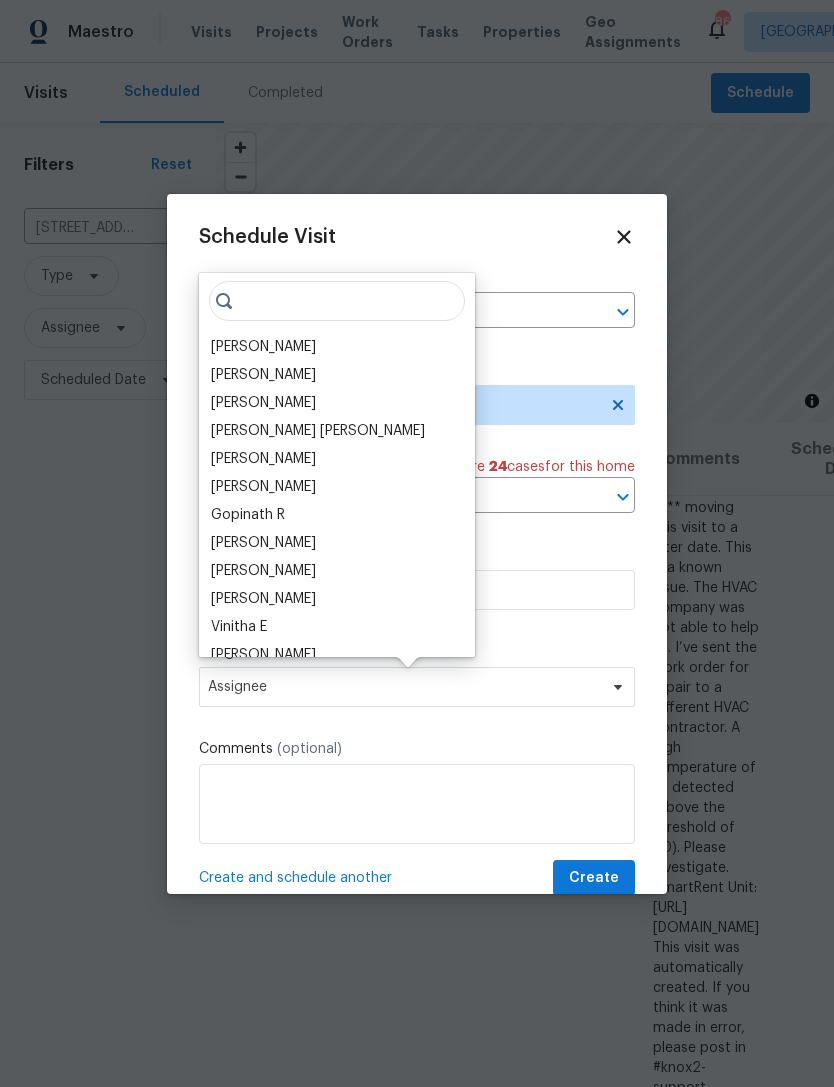 click on "Jaydon Entrekin Anthony Andreala Taryn Tebbs Marcos Ricardo Resendiz Mirsad Srna Carmen Childs Gopinath R Prem Kumar Kenroy Hoilett Corey Nail Vinitha E Cynthia Herriott Mike Ames Kristen Johnson Brian Holloway Casey Stewart Degan Goettl Ruth Franczyk Mark Zacharias Nick Pulliam Danny Glen D1W Bill Strempel Tim Godfrey Julienne Manansala Geoff Bilas Ryan Fogarty Taylor Bowen Scott Smathers Anthony Gouldthorp Samuel Vetrik Jose Morgan Michael Durham Juan Lozano Wesley Brooks Tyler Payne Vinodh Kumar Mohammed Moshin Ali Vinod Kumar Sayali Pendse Julia O'Reilly oldaccouunt margaret collier - Temp amera kuffour - temp Brenton Moye Demetria Simmons-Blocker Jermain Lawrence Chaunte Waiters Madison Williamson Rajnish Srinivasan Becky Trayler Victor Robbins Breanna Farr Kamryn Timm N Sai Adithya Sreenath AB Sarath Mohan Lauren Deangelis Sowmiya S Hepsiba Raj Vijaya S Prabhu Raja Sivaprakash Settu Michael Jackson Tim Hochradel Sofia Araiza Spencer Crowley Brandon Wallace Angie Marie Zasadny Khyber Rooney Natalie Woods" at bounding box center [337, 465] 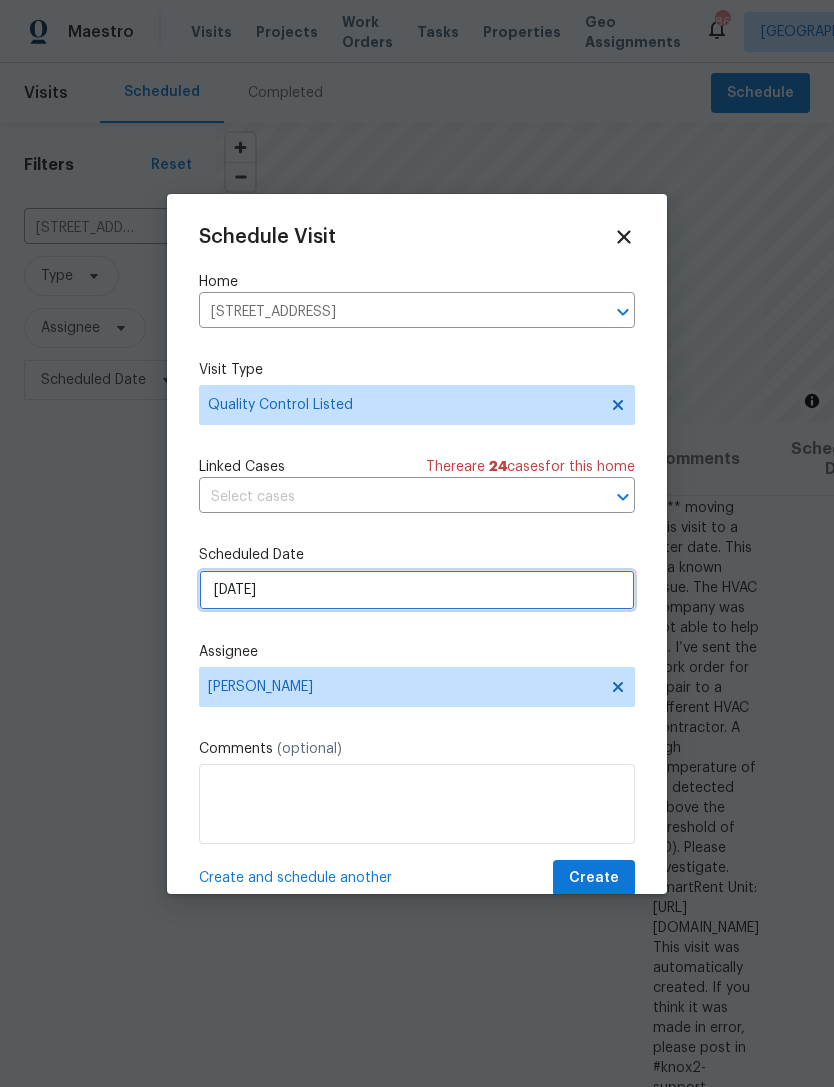 click on "[DATE]" at bounding box center [417, 590] 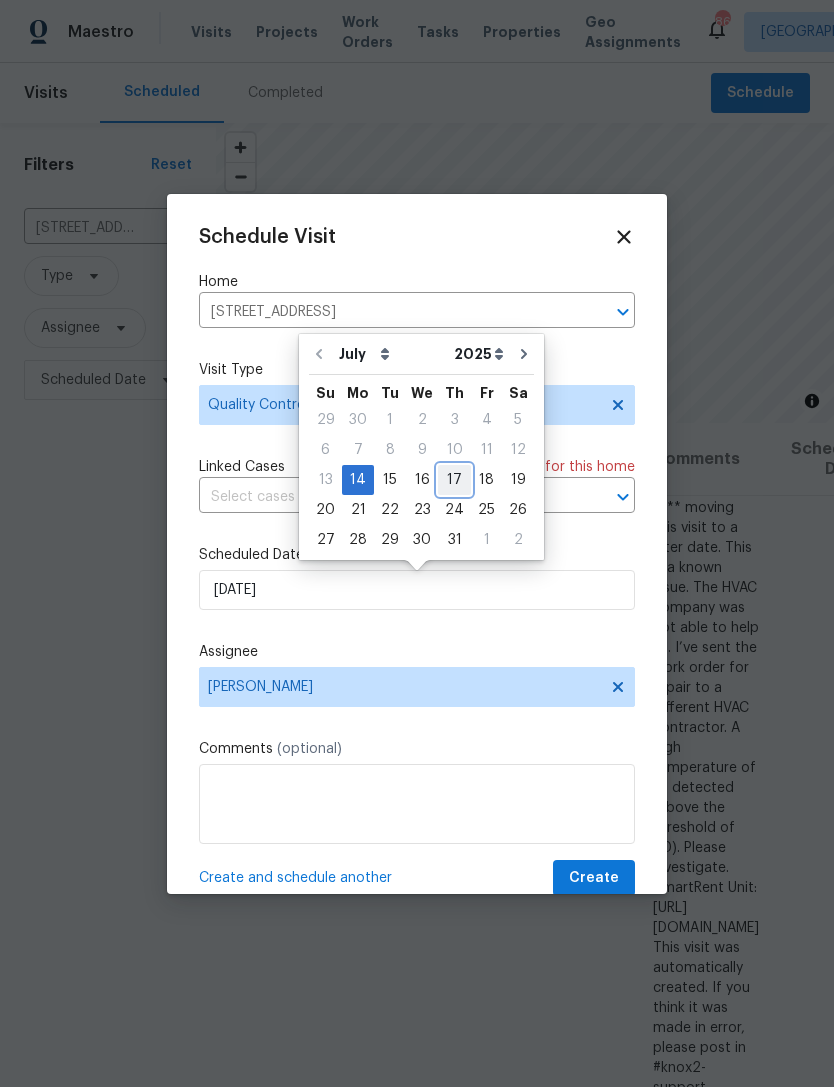 click on "17" at bounding box center [454, 480] 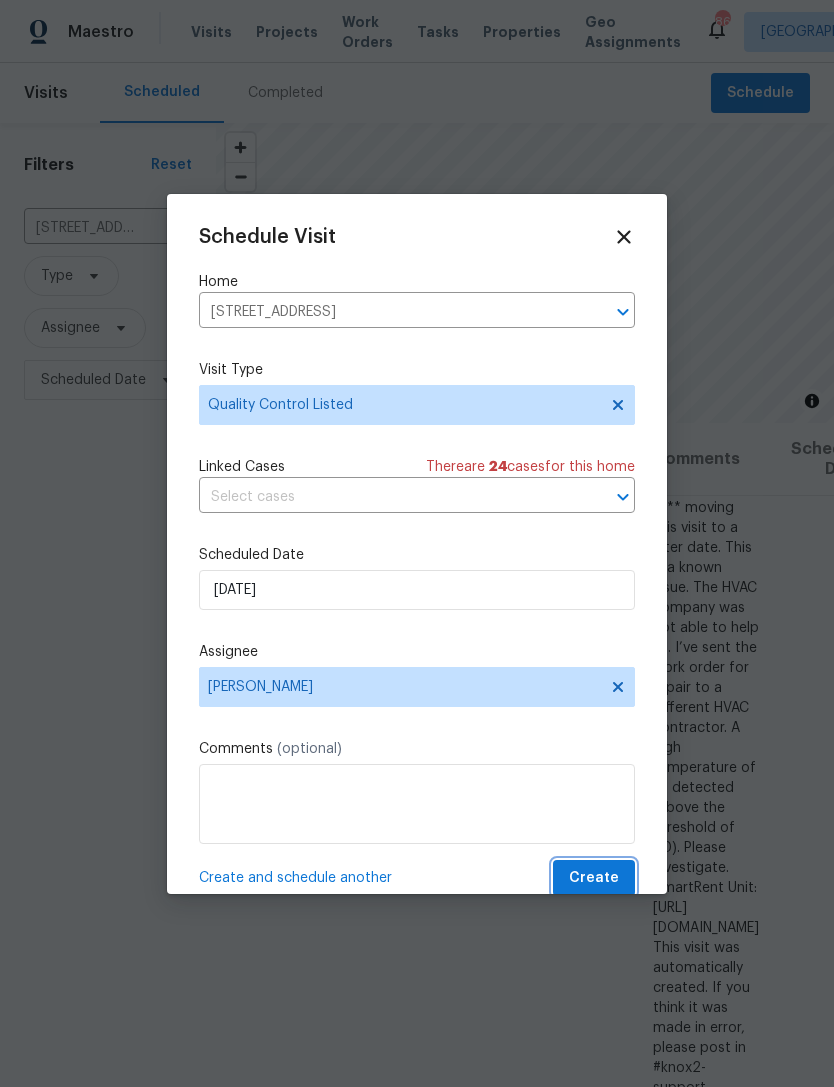 click on "Create" at bounding box center (594, 878) 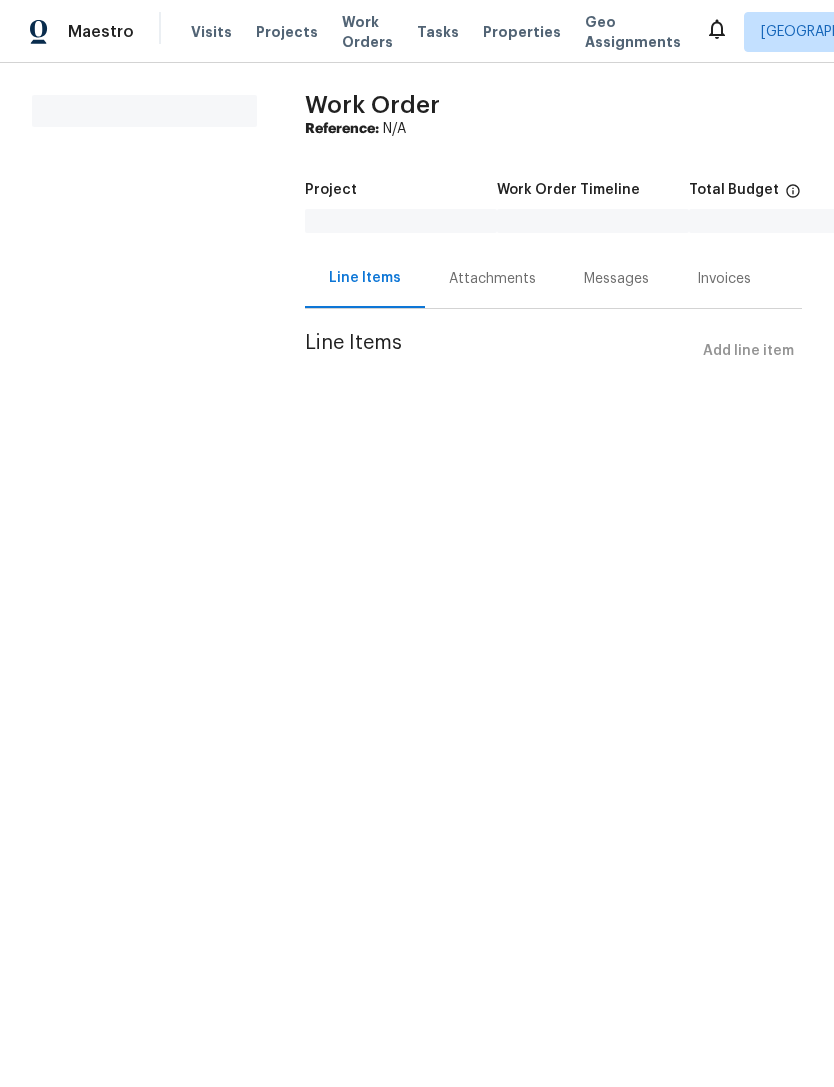 scroll, scrollTop: 0, scrollLeft: 0, axis: both 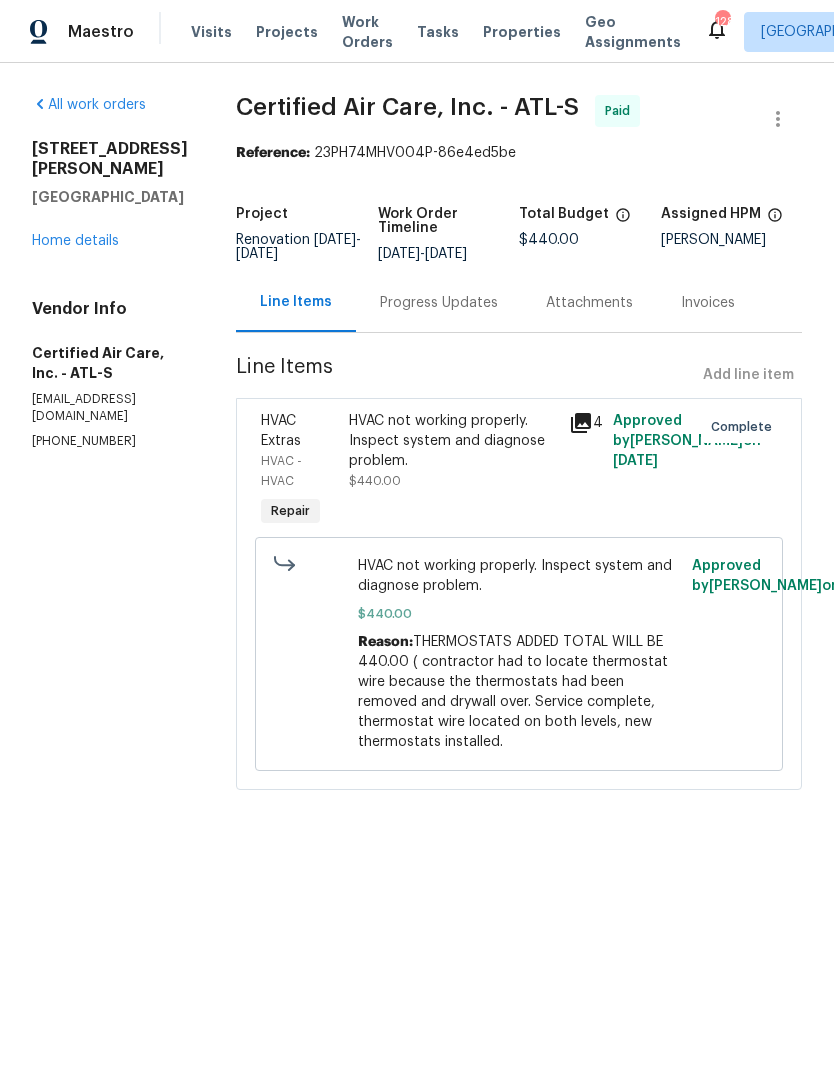 click on "HVAC not working properly. Inspect system and diagnose problem. $440.00" at bounding box center (453, 451) 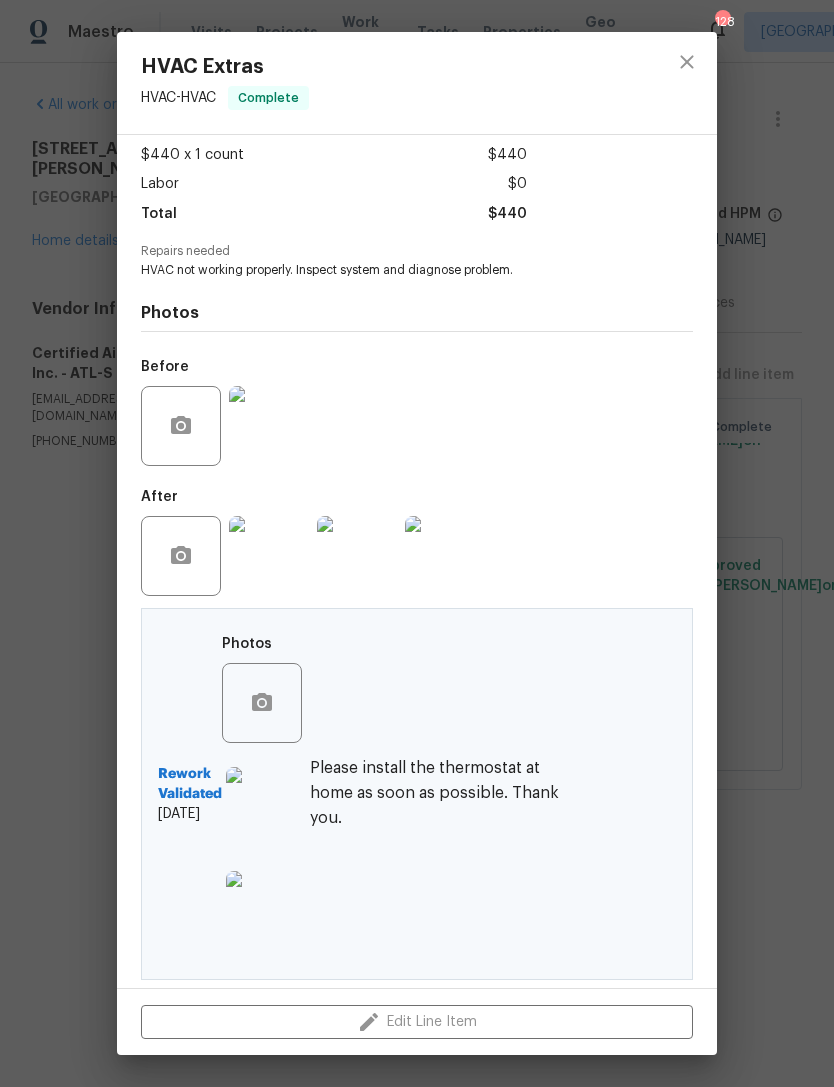 click on "HVAC Extras HVAC  -  HVAC Complete Vendor Certified Air Care, Inc. Account Category Repairs Cost $440 x 1 count $440 Labor $0 Total $440 Repairs needed HVAC not working properly. Inspect system and diagnose problem. Photos Before After Rework Validated [DATE] Photos Please install the thermostat at home as soon as possible. Thank you.  Edit Line Item" at bounding box center (417, 543) 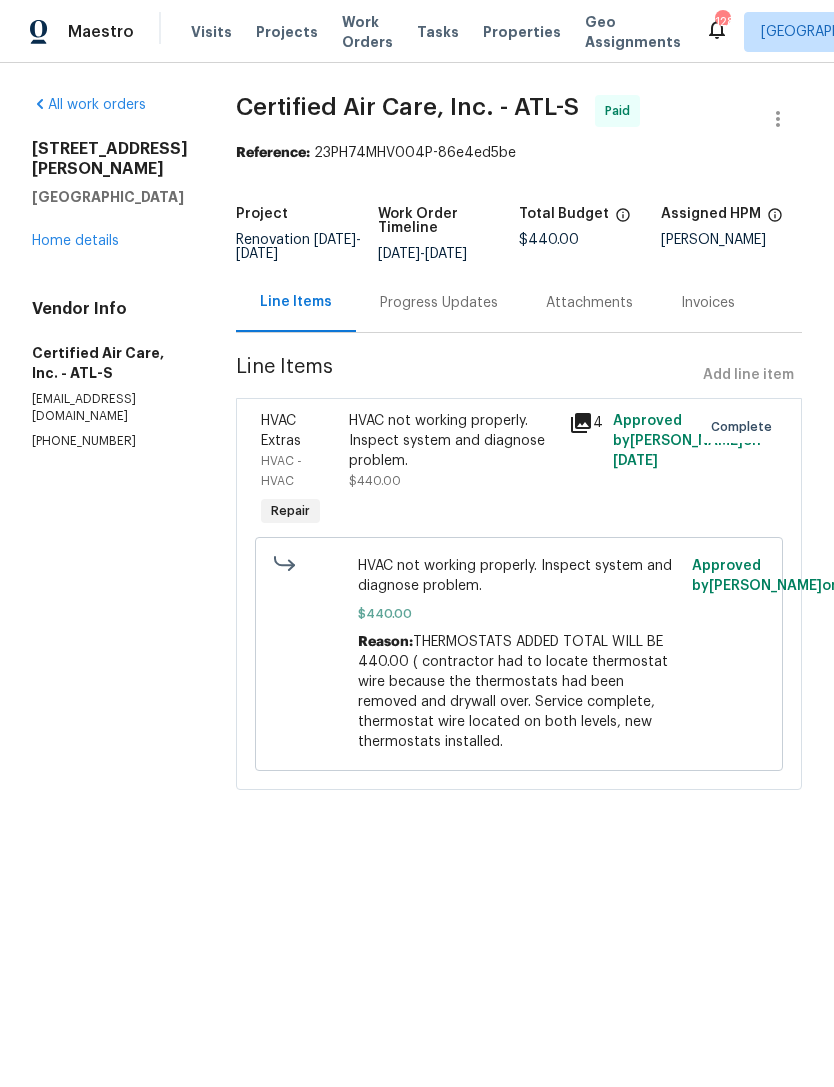 click on "Home details" at bounding box center [75, 241] 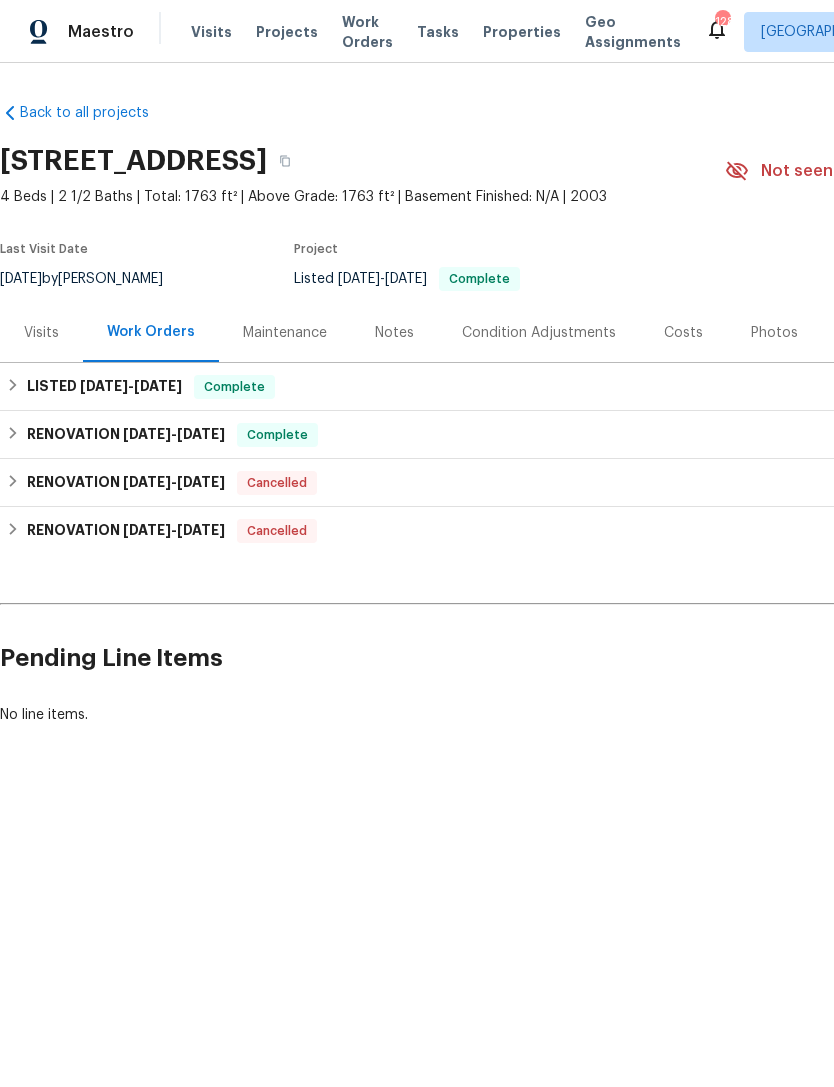 click on "RENOVATION   [DATE]  -  [DATE] Complete" at bounding box center [565, 435] 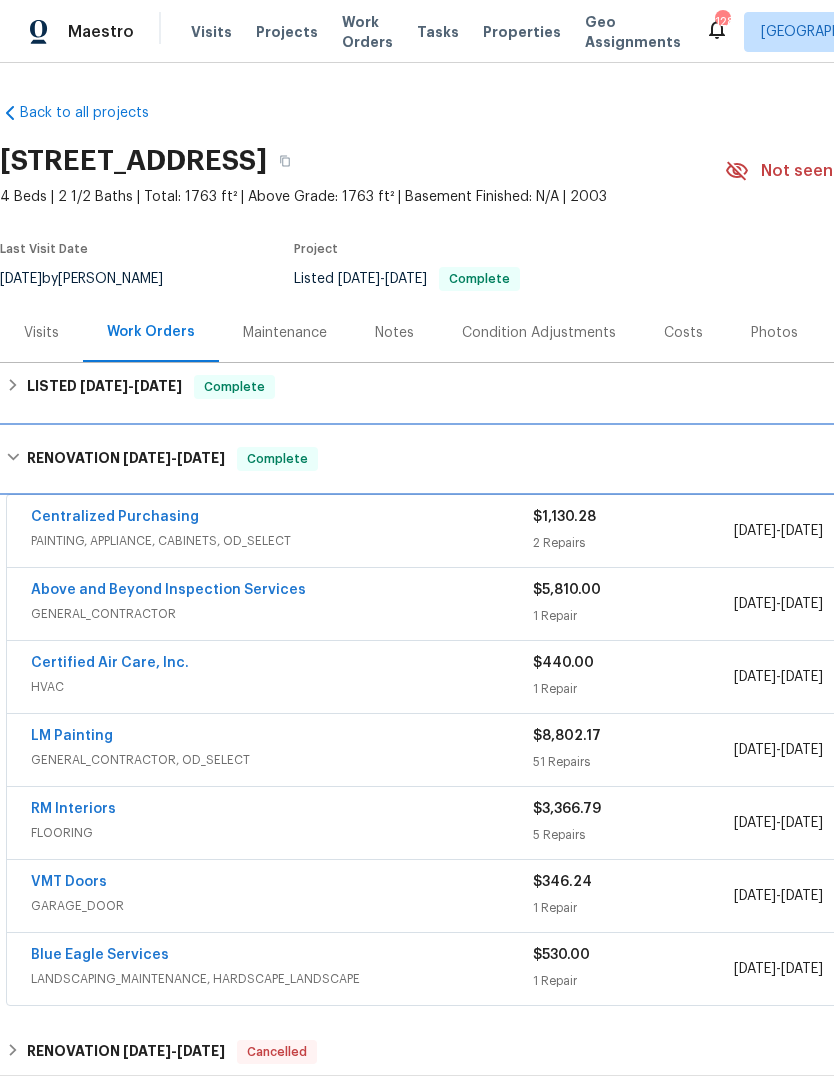 click on "LISTED   [DATE]  -  [DATE]" at bounding box center [104, 387] 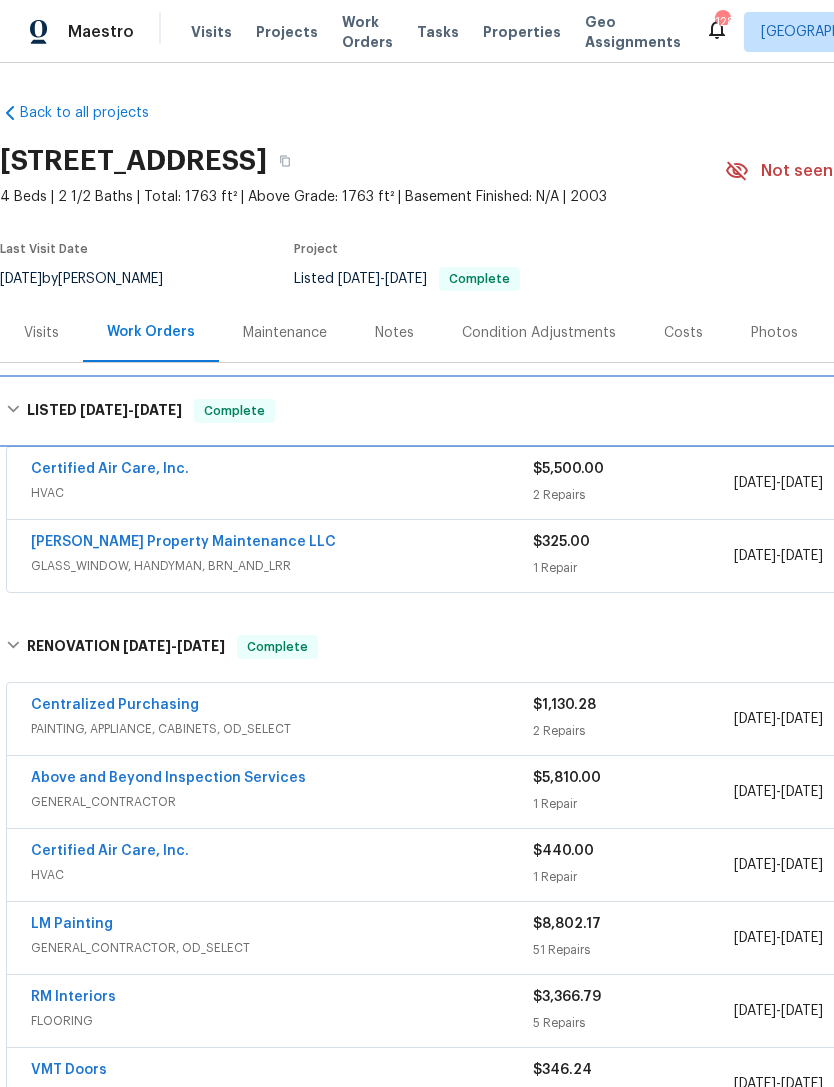 scroll, scrollTop: 0, scrollLeft: 0, axis: both 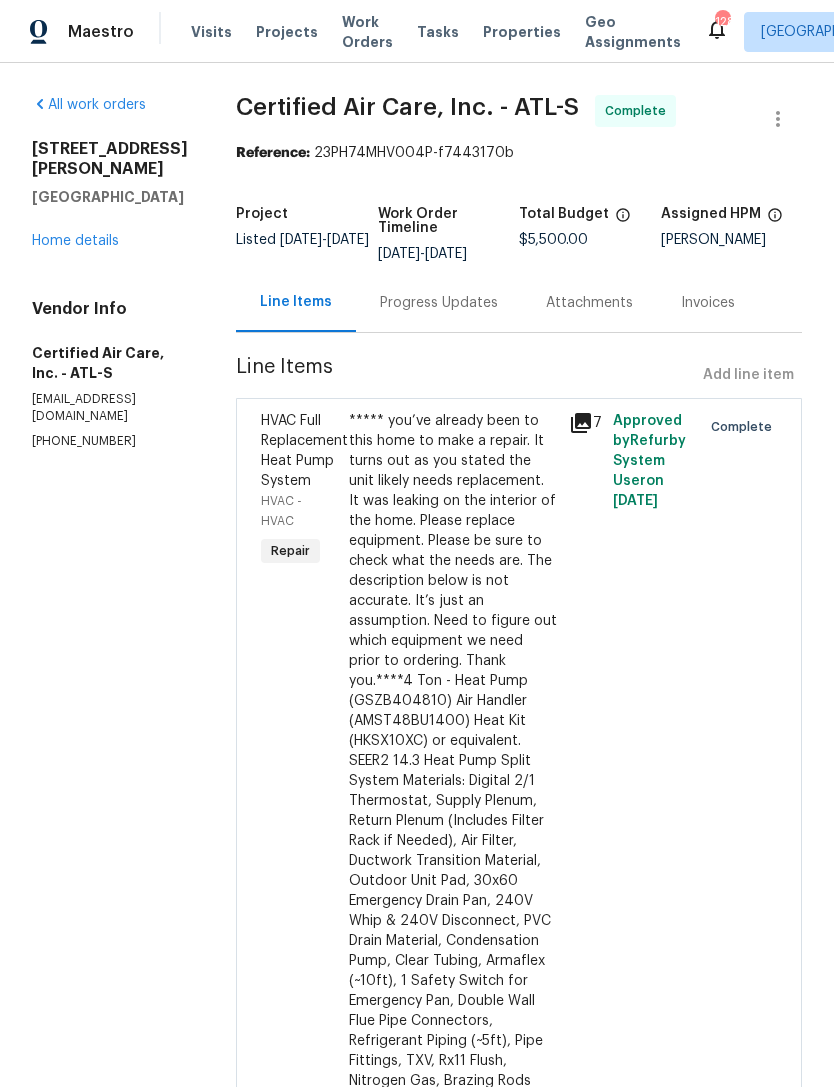 click on "Home details" at bounding box center (75, 241) 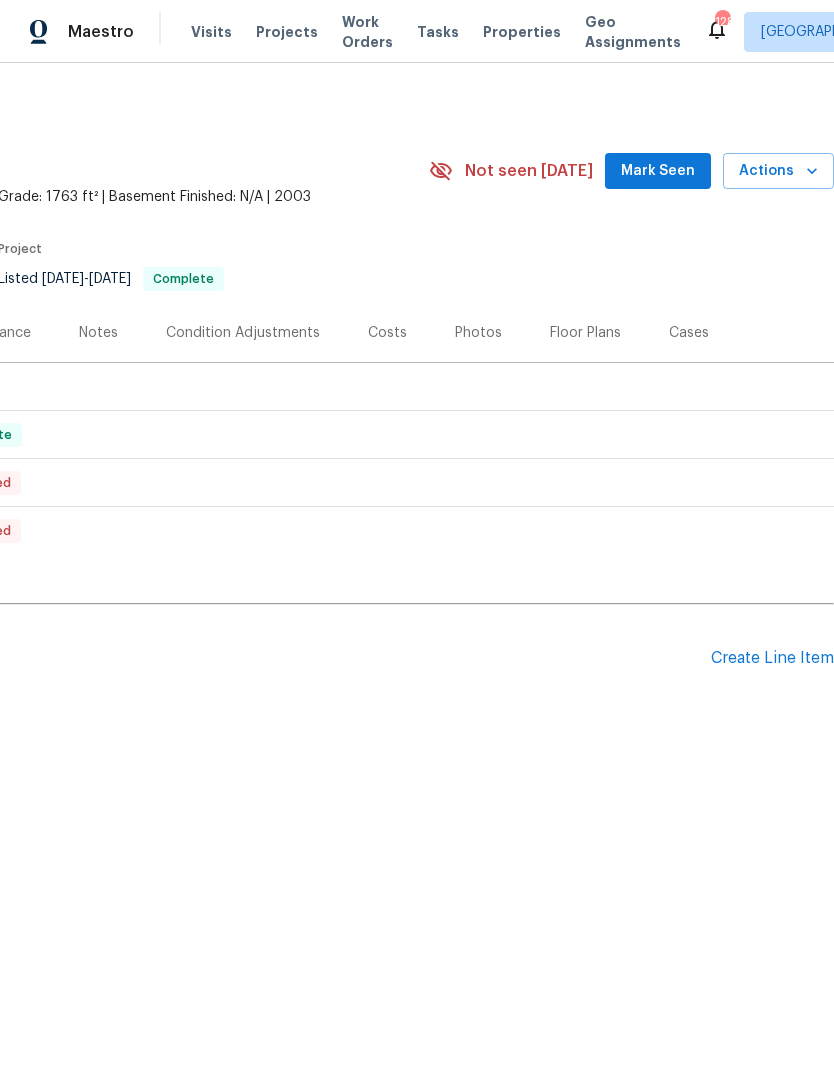 scroll, scrollTop: 0, scrollLeft: 296, axis: horizontal 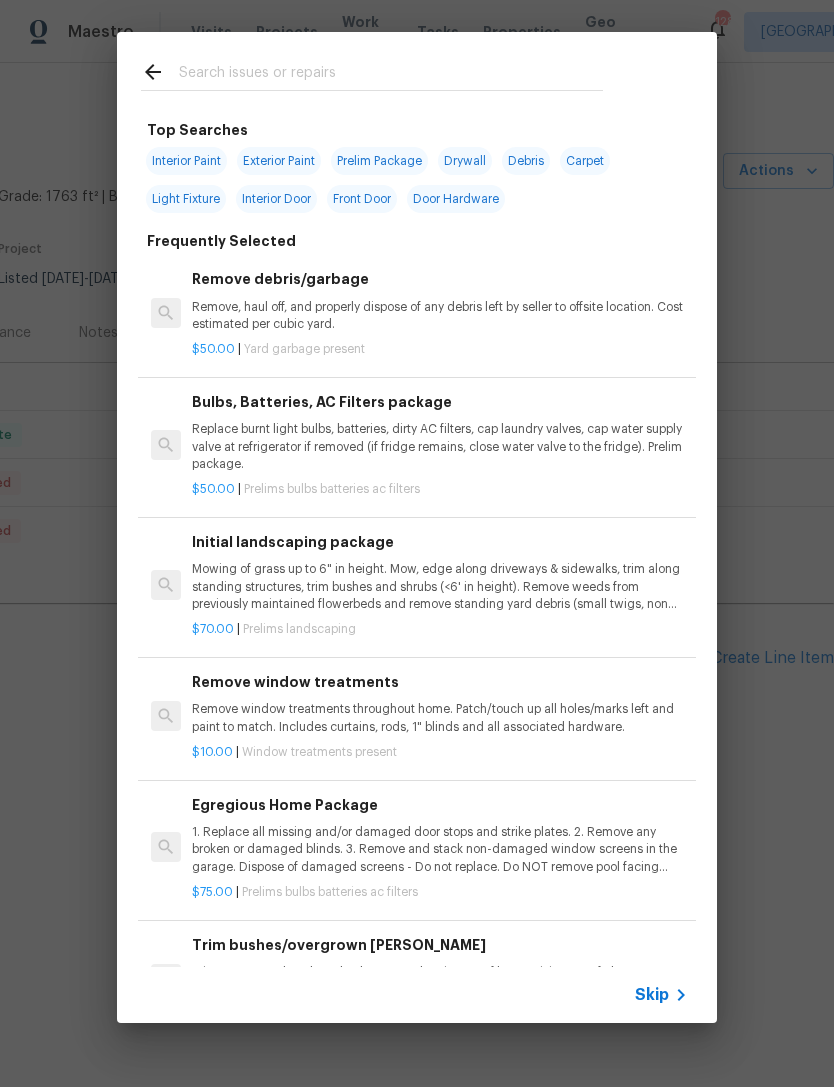 click at bounding box center (391, 75) 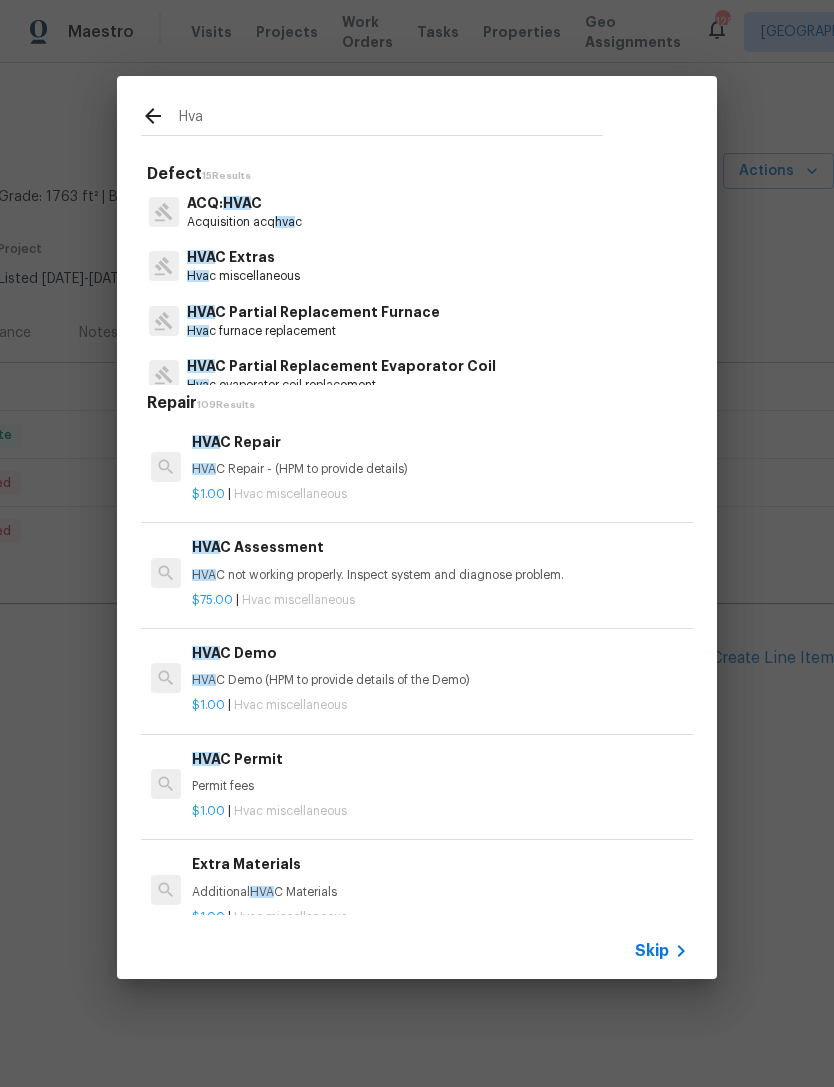type on "Hvac" 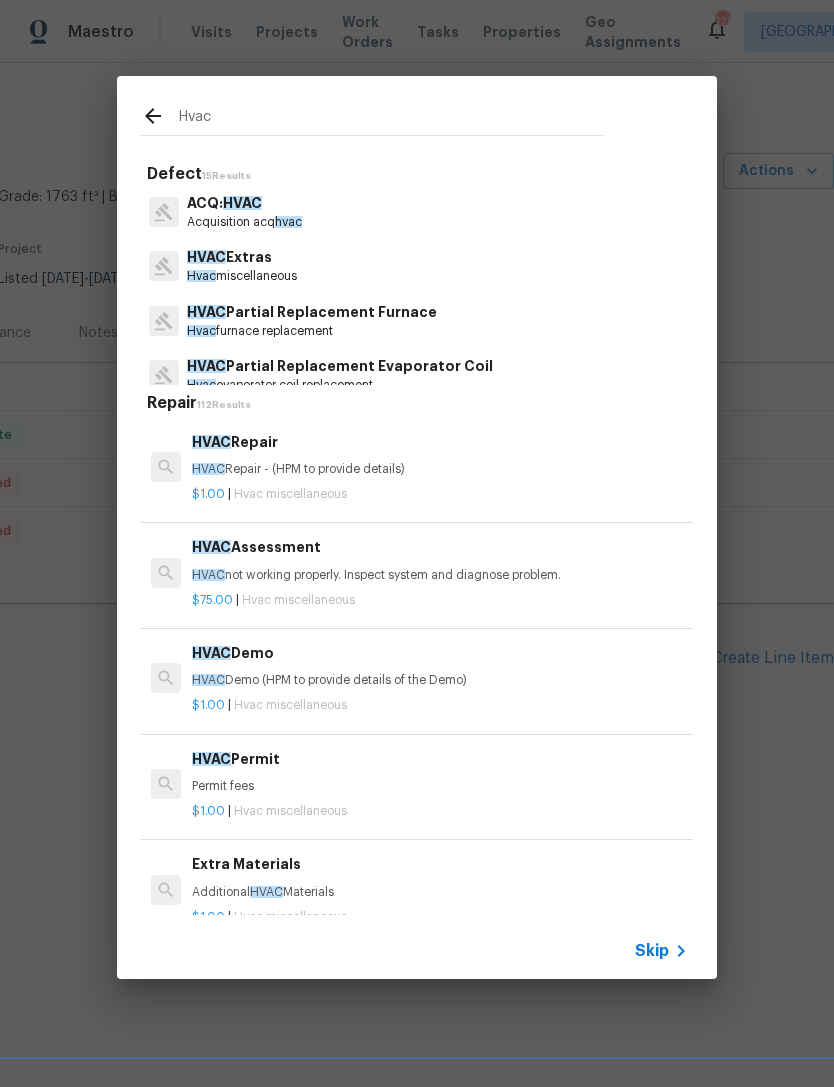 click on "Hvac  miscellaneous" at bounding box center [242, 276] 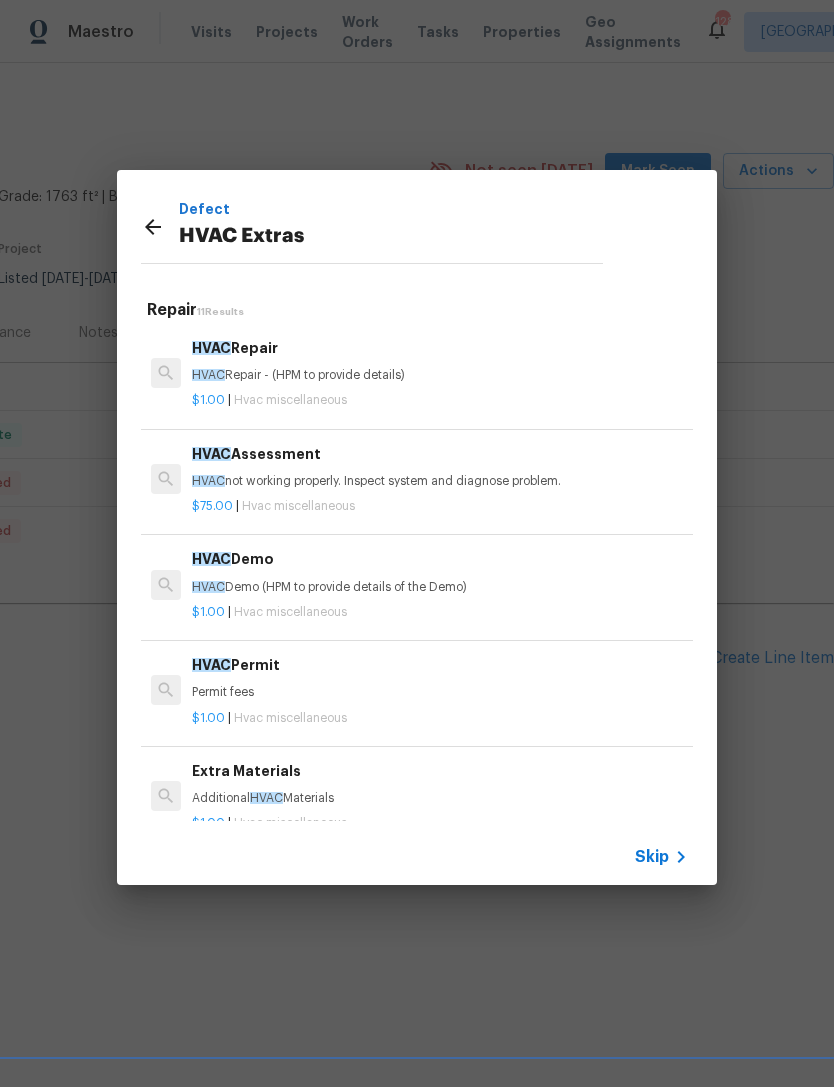 click on "HVAC  Repair - (HPM to provide details)" at bounding box center [440, 375] 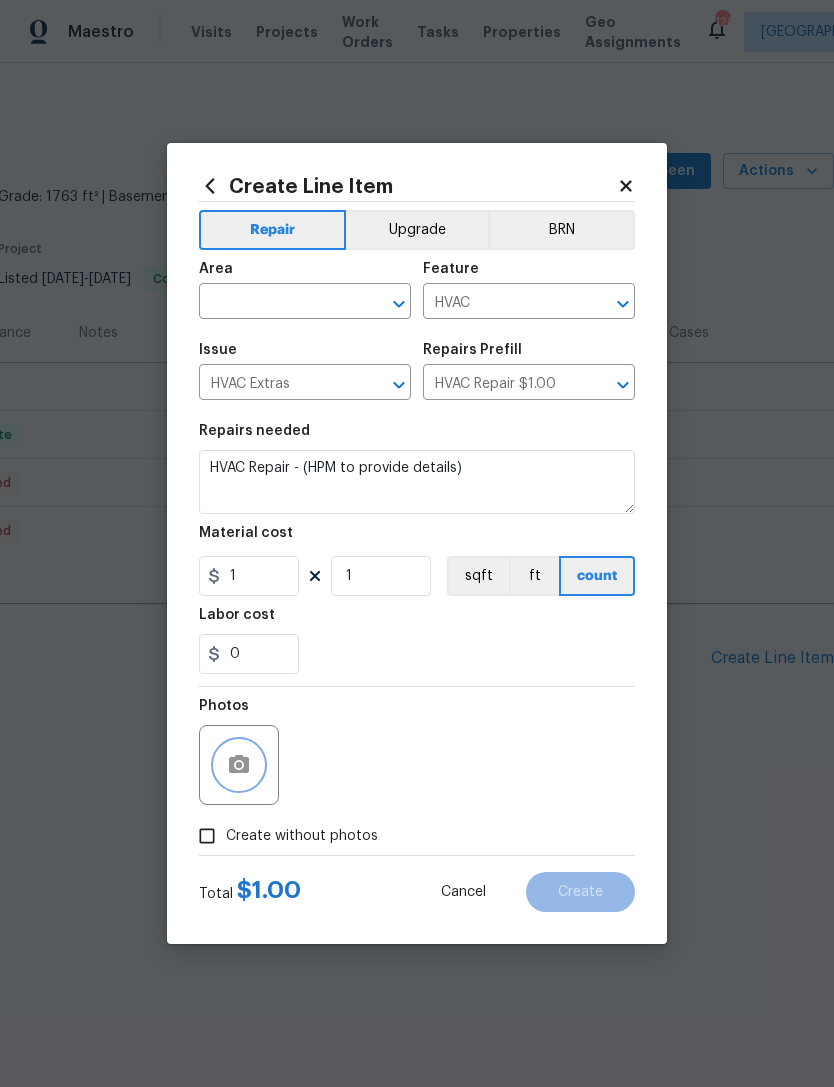 click 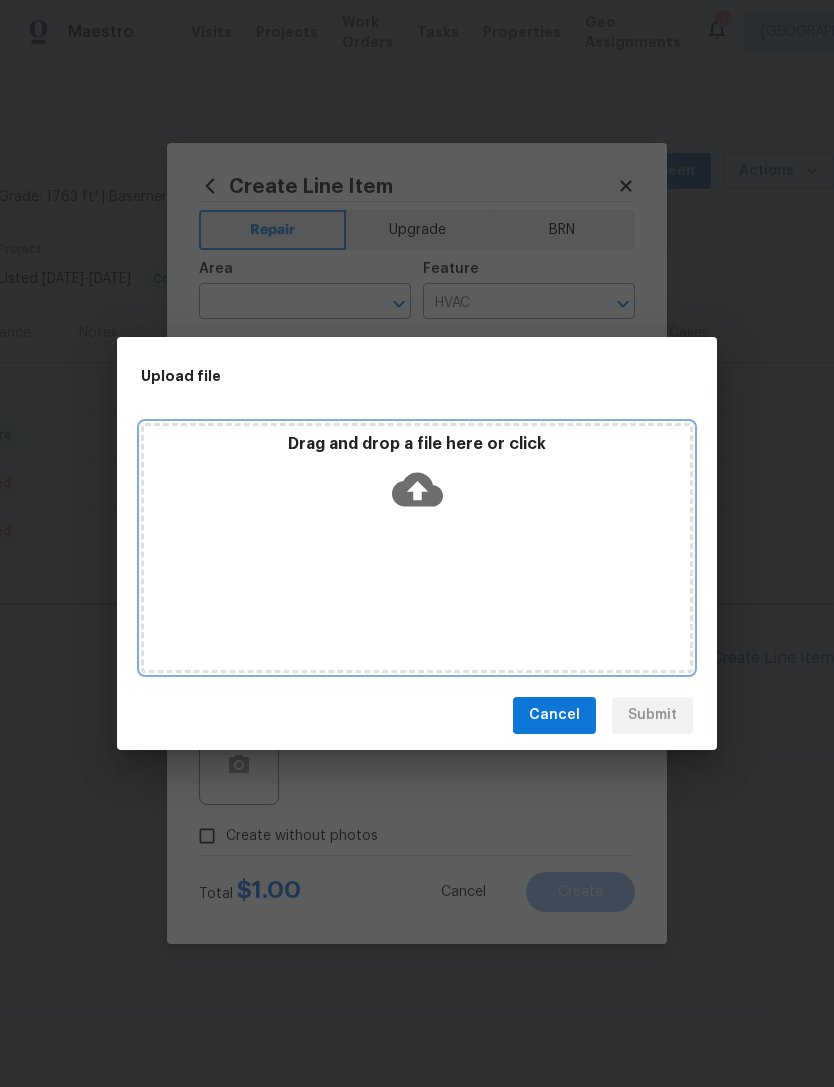 click 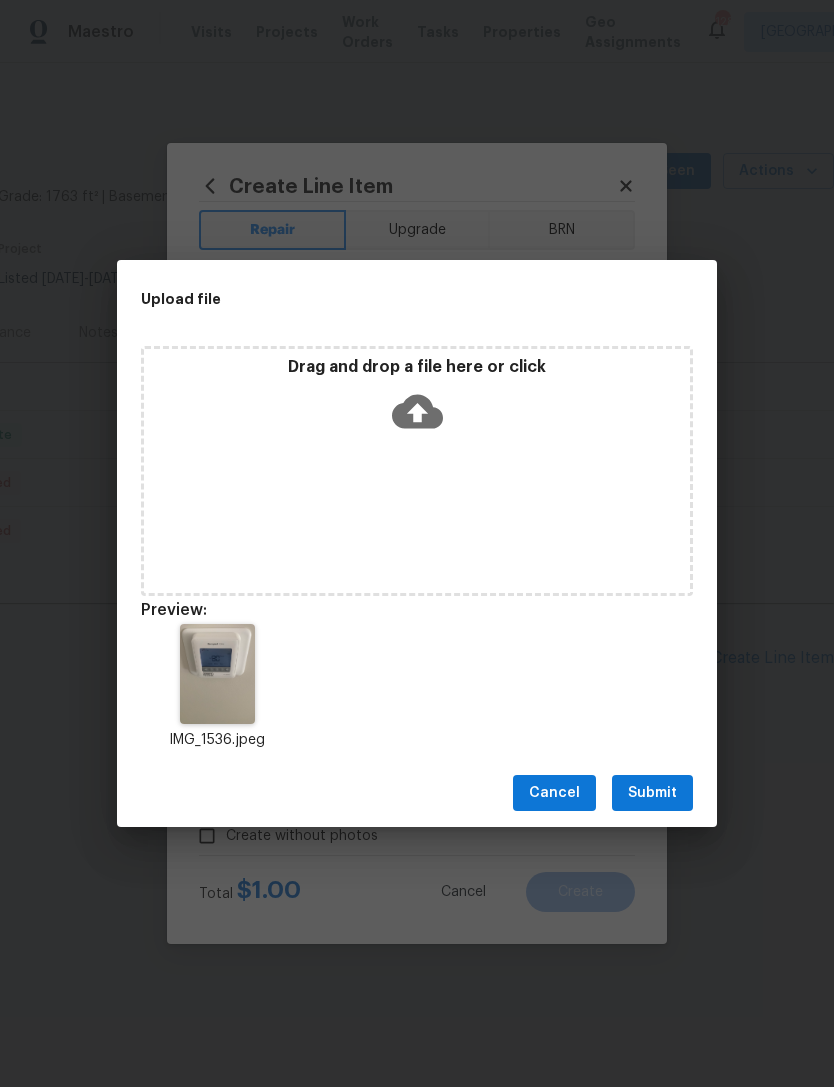 click on "Submit" at bounding box center [652, 793] 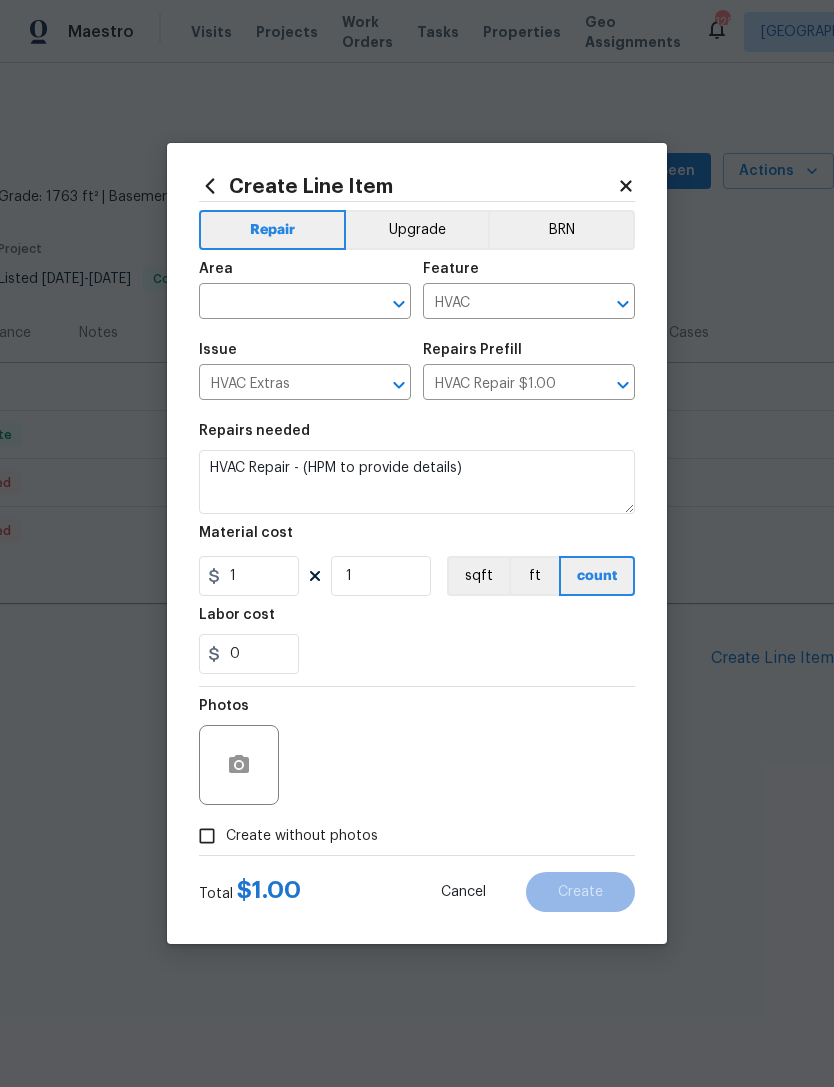 click at bounding box center (277, 303) 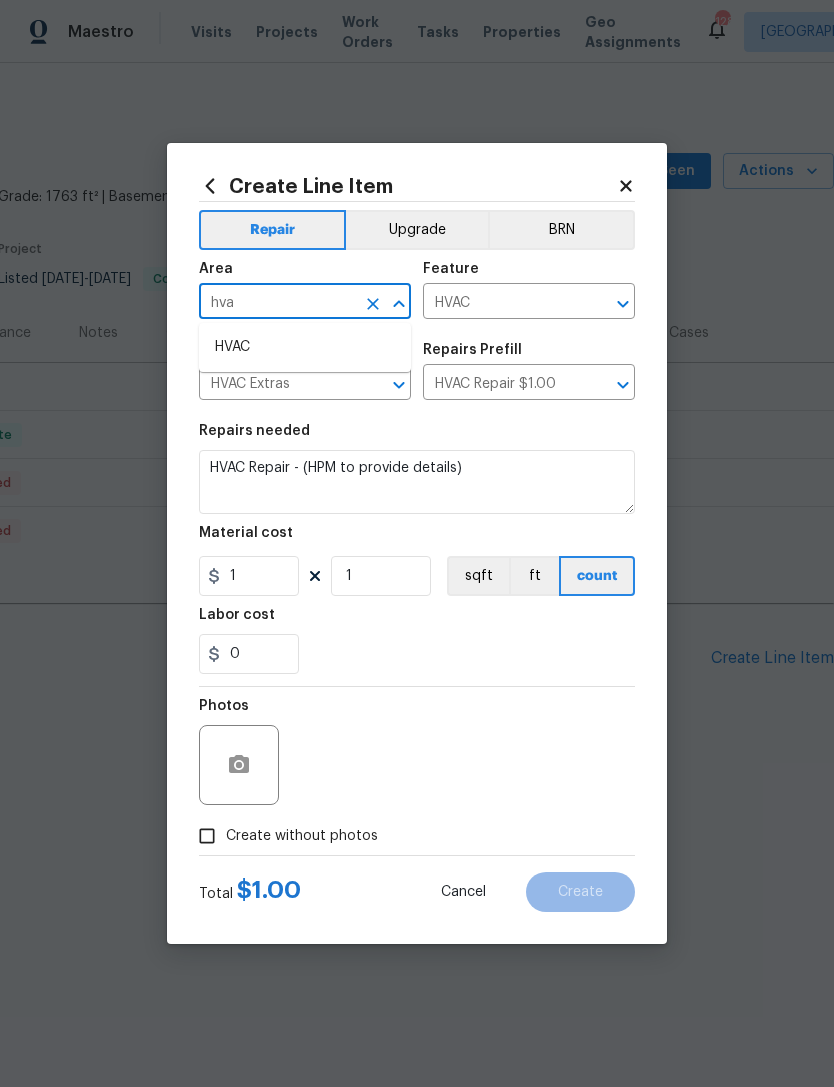 type on "hvac" 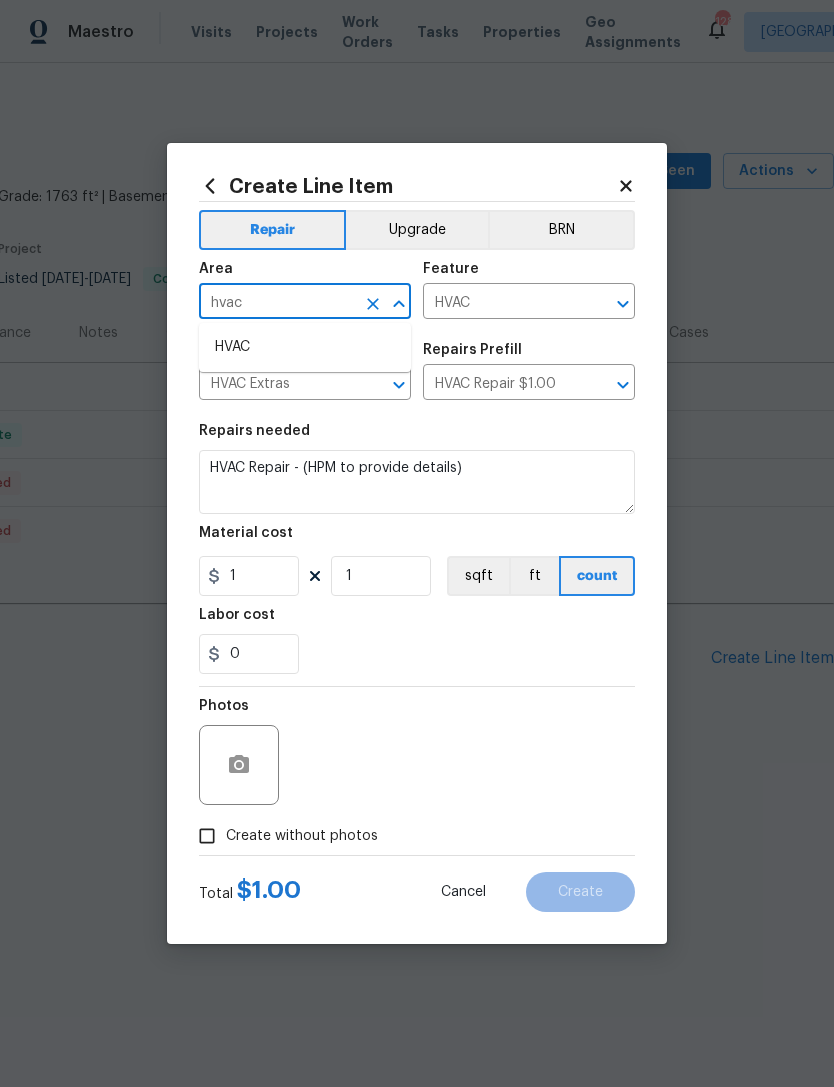 type 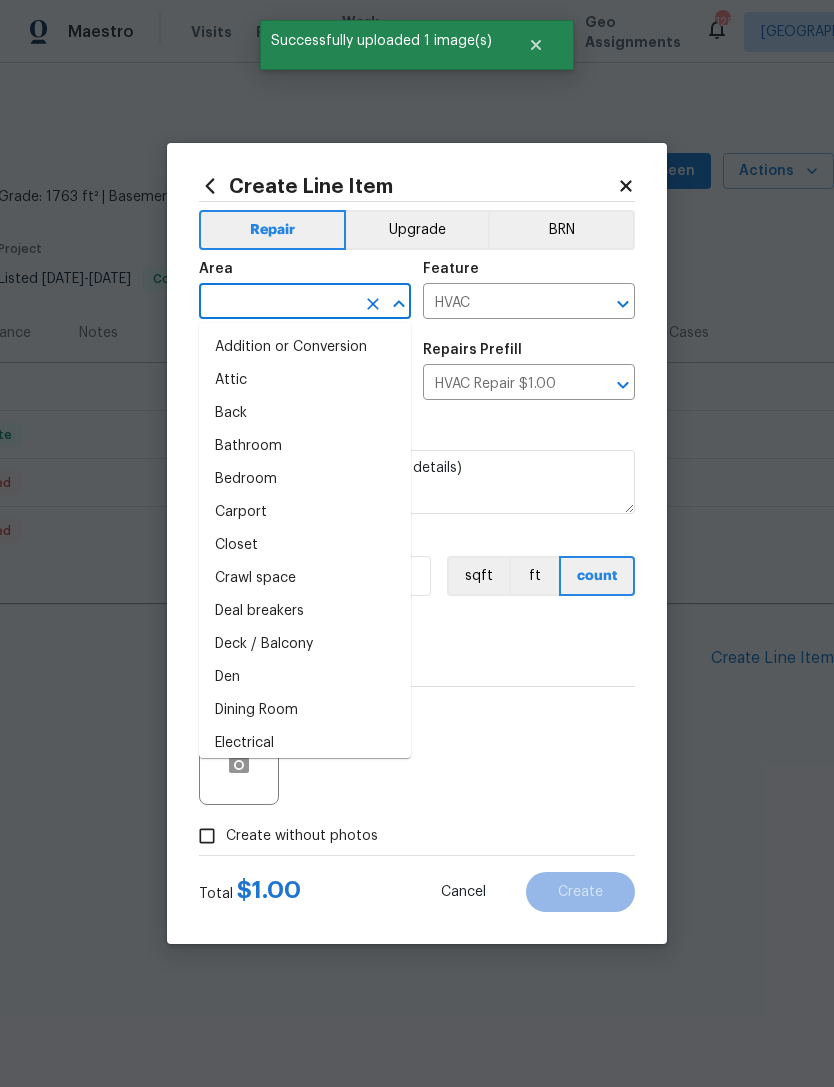click on "HVAC Repair - (HPM to provide details)" at bounding box center (417, 482) 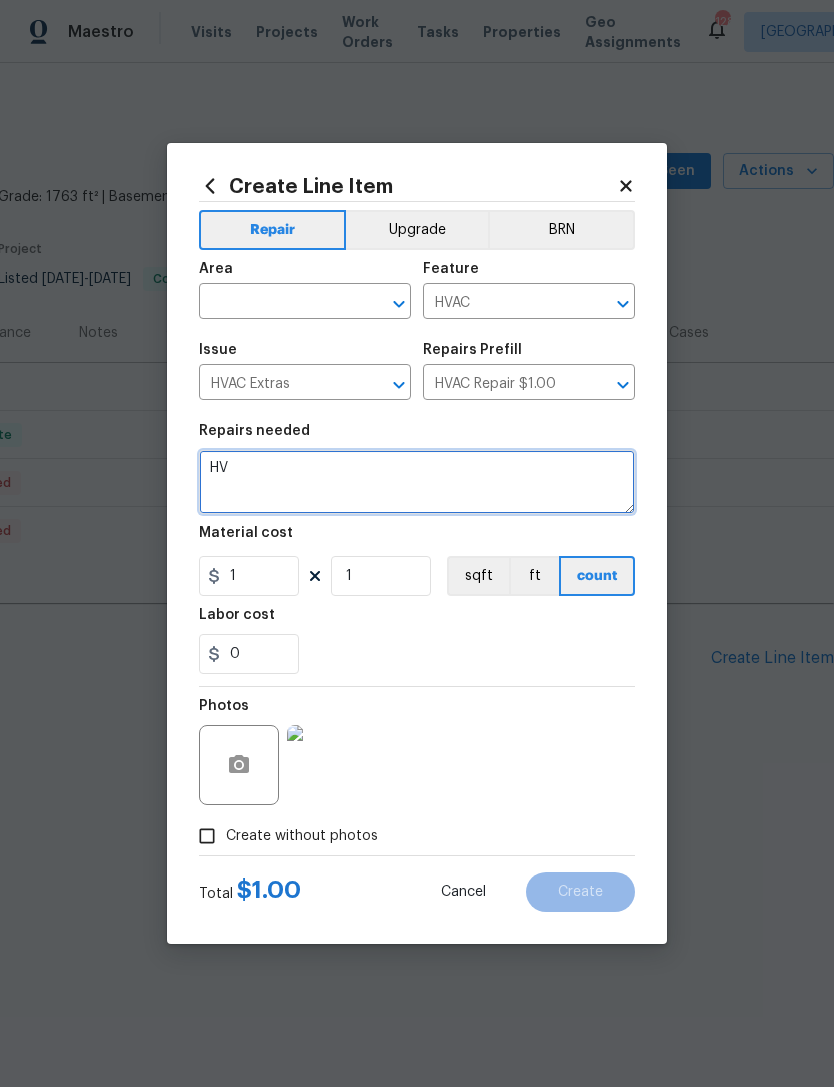 type on "H" 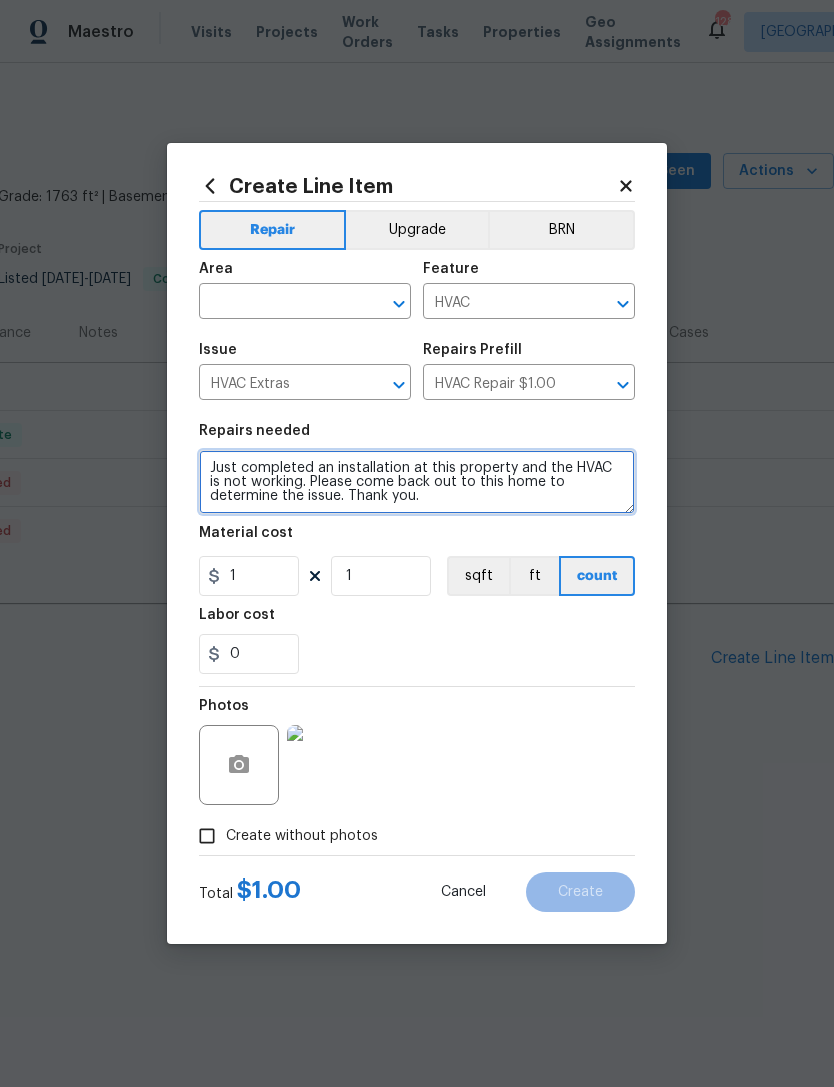 click on "Just completed an installation at this property and the HVAC is not working. Please come back out to this home to determine the issue. Thank you." at bounding box center [417, 482] 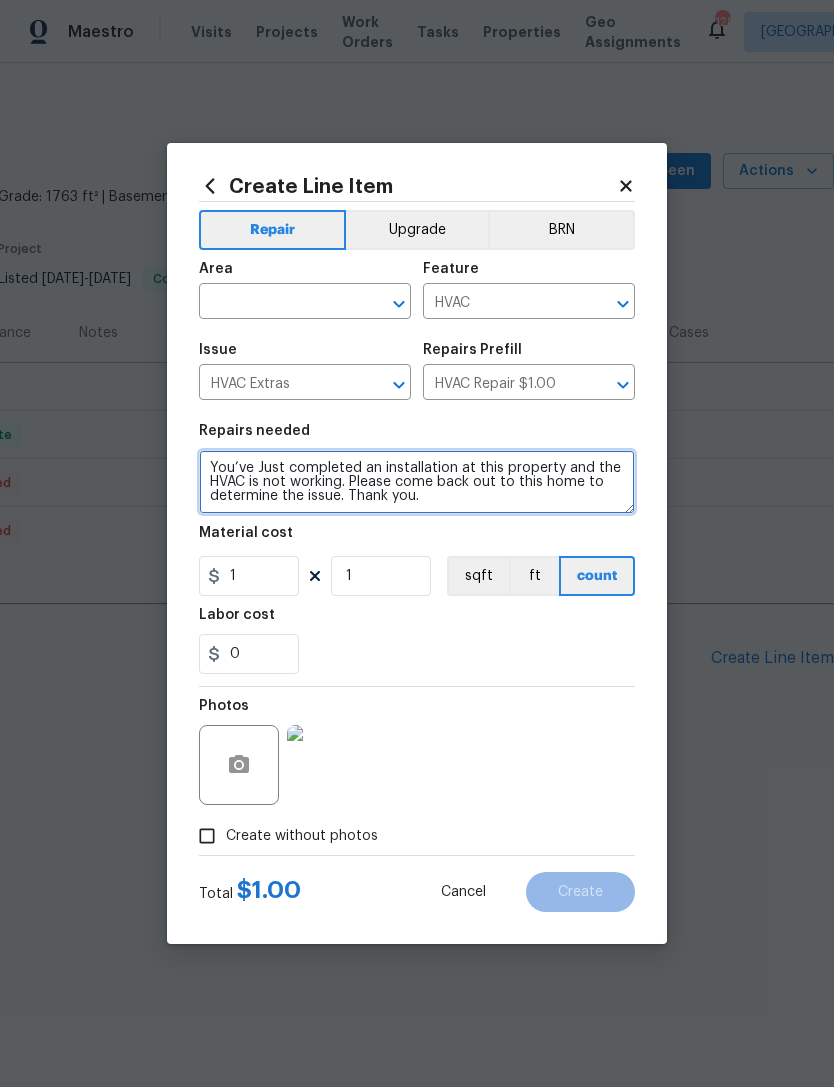 click on "You’ve Just completed an installation at this property and the HVAC is not working. Please come back out to this home to determine the issue. Thank you." at bounding box center [417, 482] 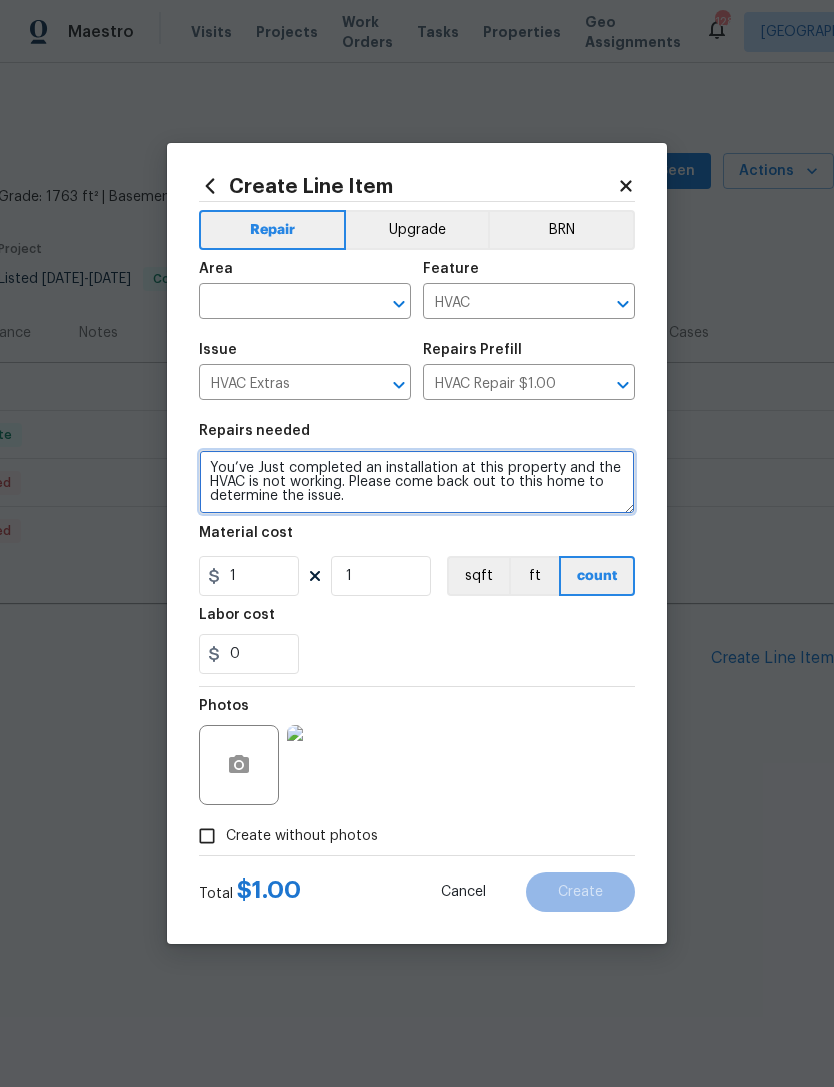 type on "You’ve Just completed an installation at this property and the HVAC is not working. Please come back out to this home to determine the issue." 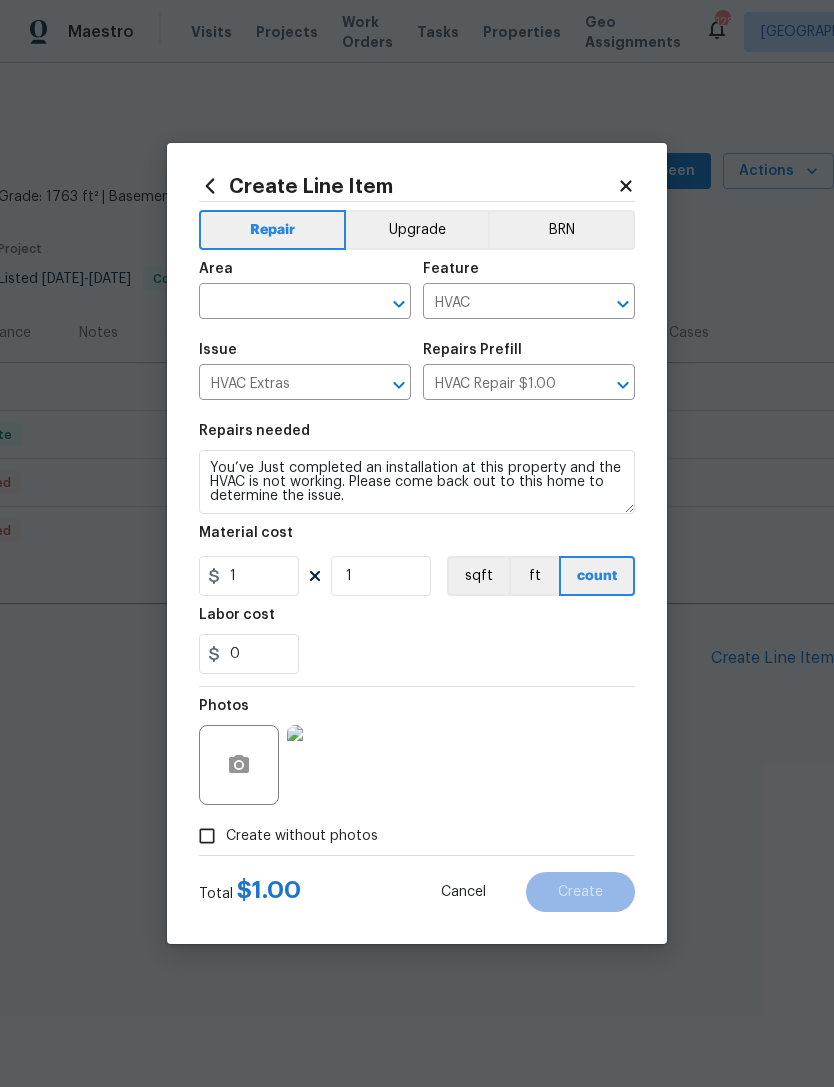 click at bounding box center (277, 303) 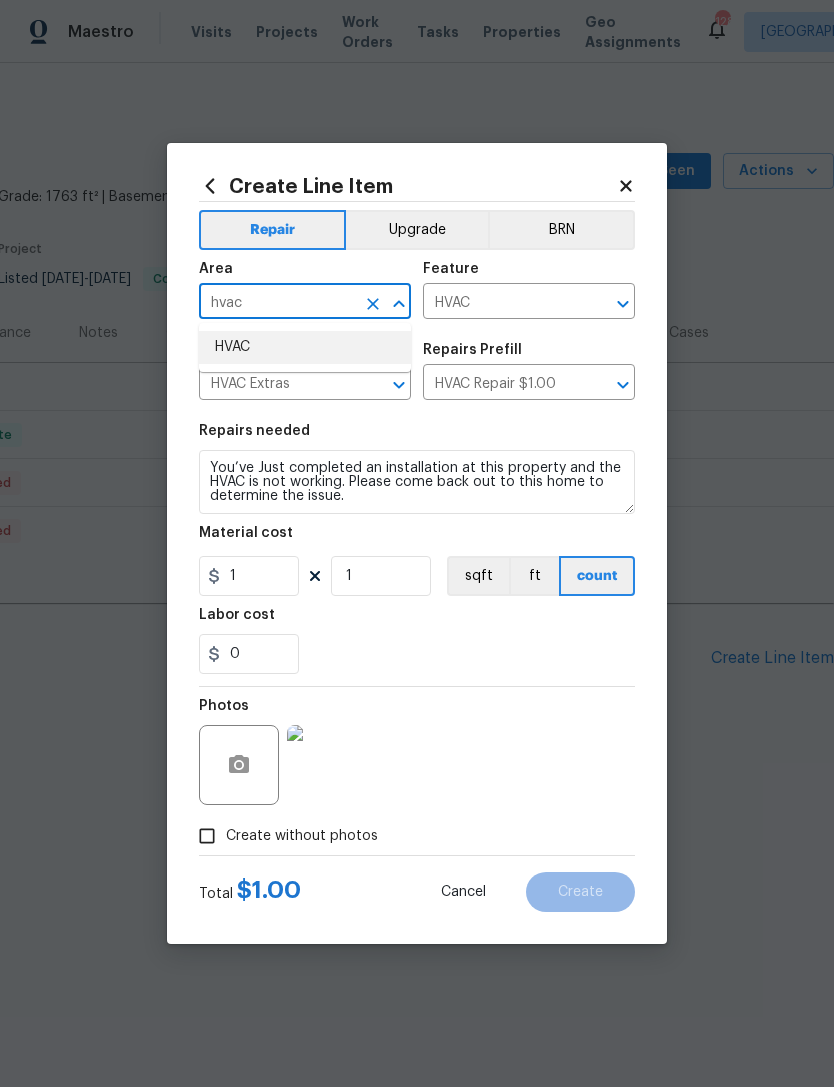 click on "HVAC" at bounding box center [305, 347] 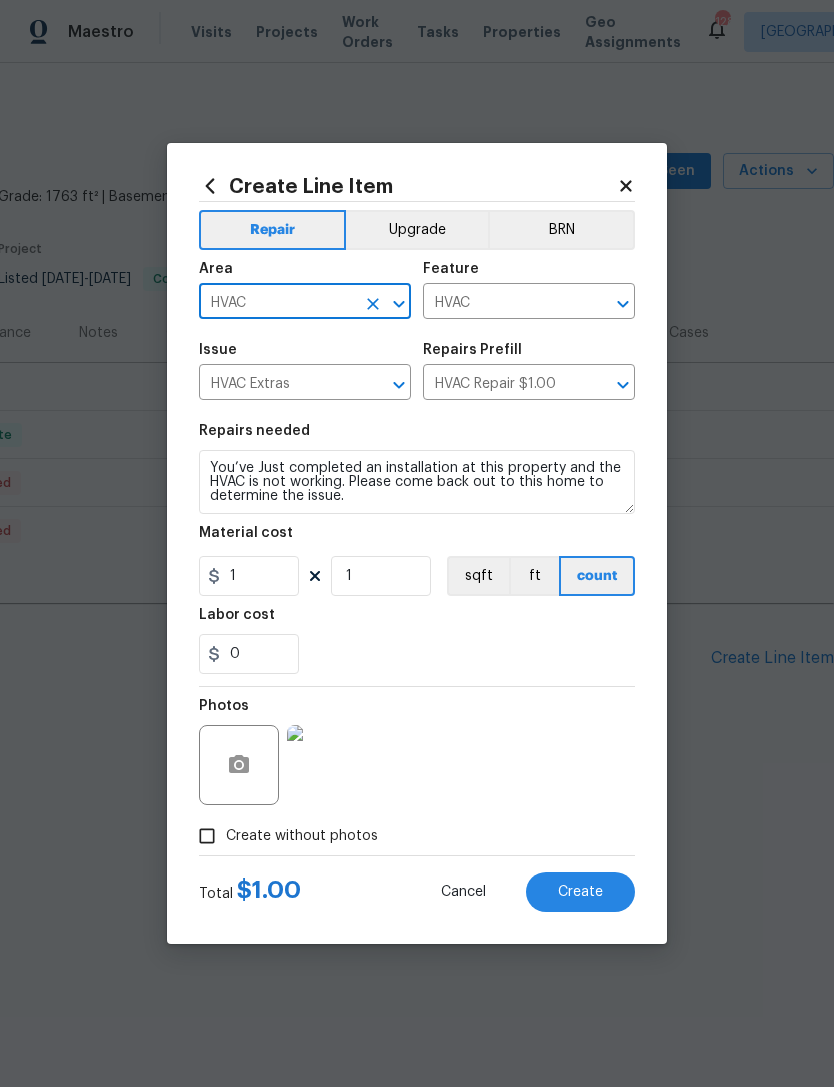 click on "0" at bounding box center (417, 654) 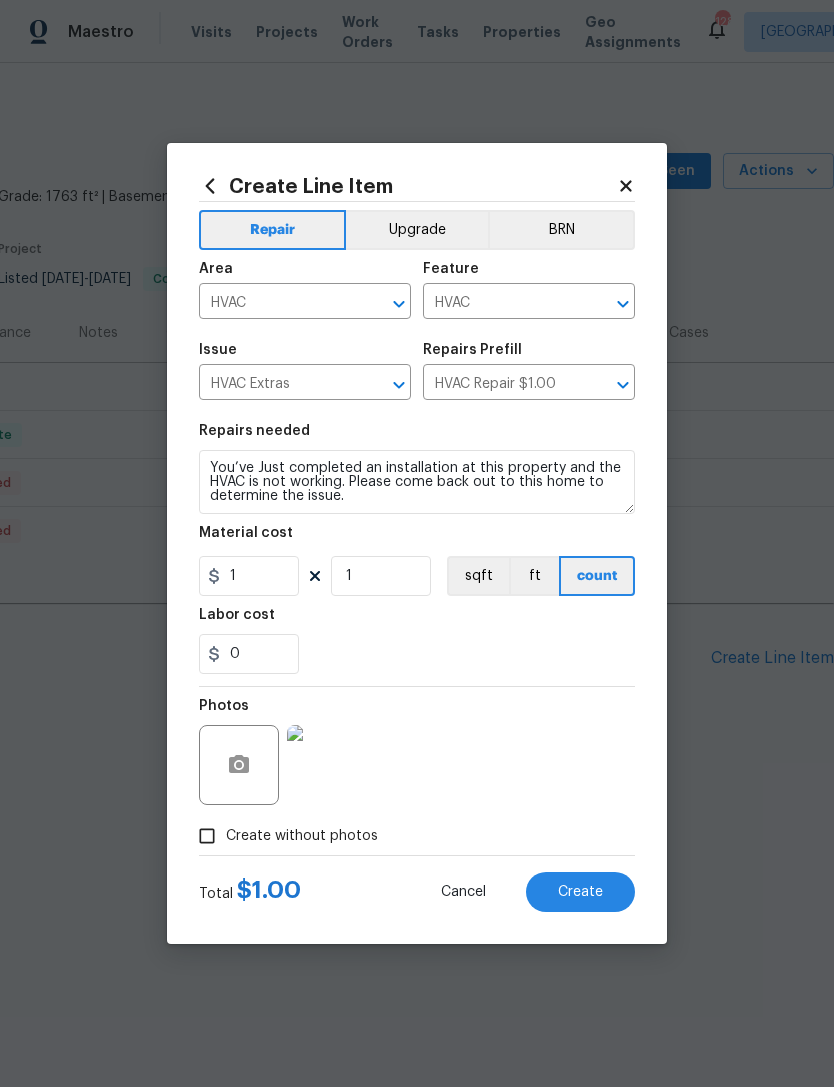 click on "Create" at bounding box center [580, 892] 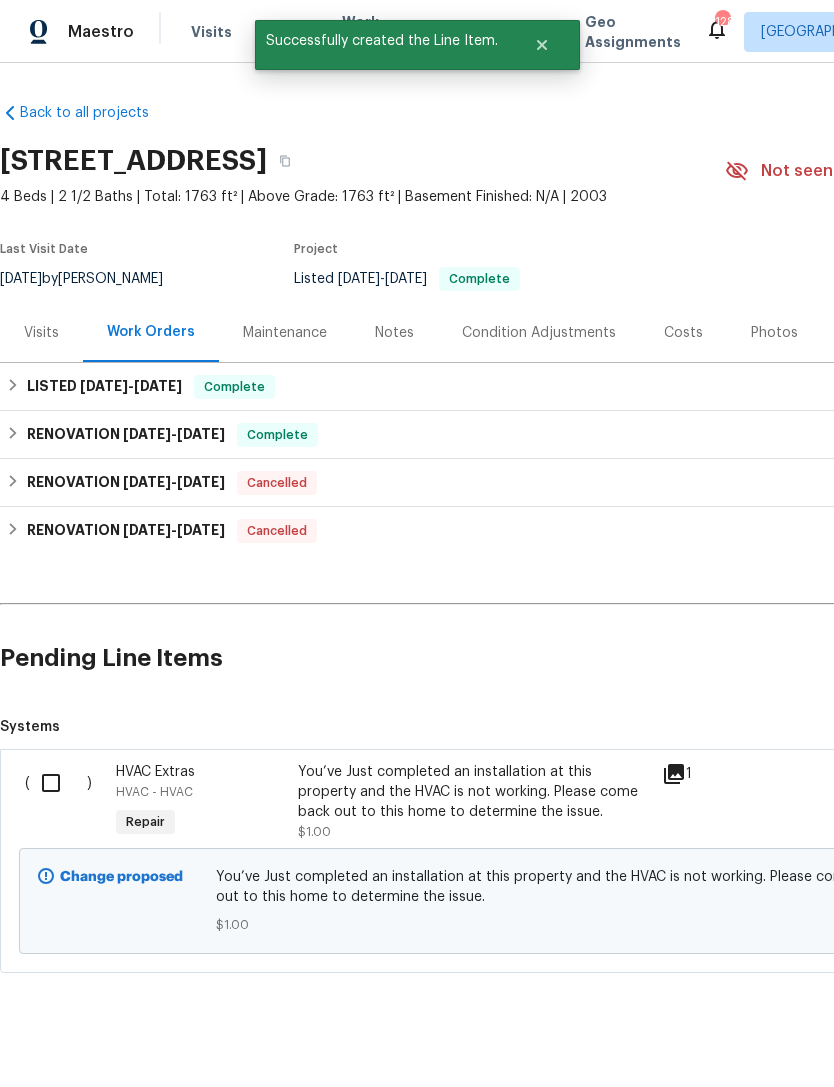 scroll, scrollTop: 0, scrollLeft: 0, axis: both 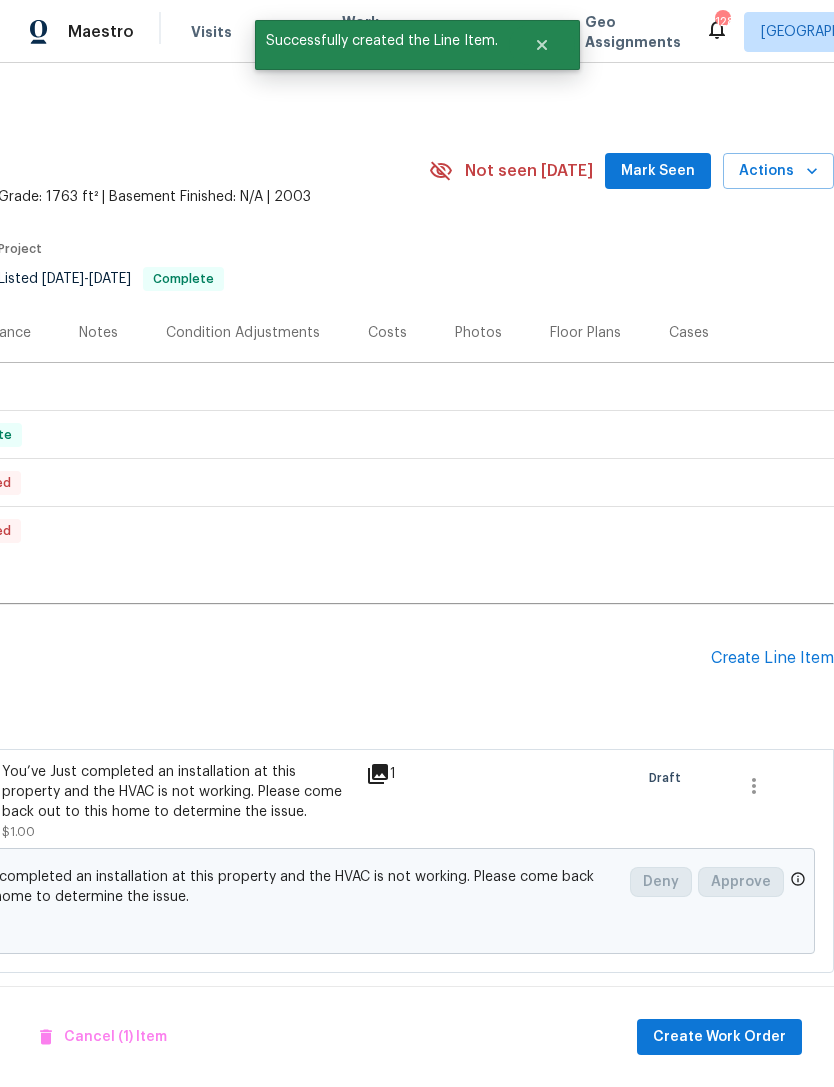 click on "Create Work Order" at bounding box center (719, 1037) 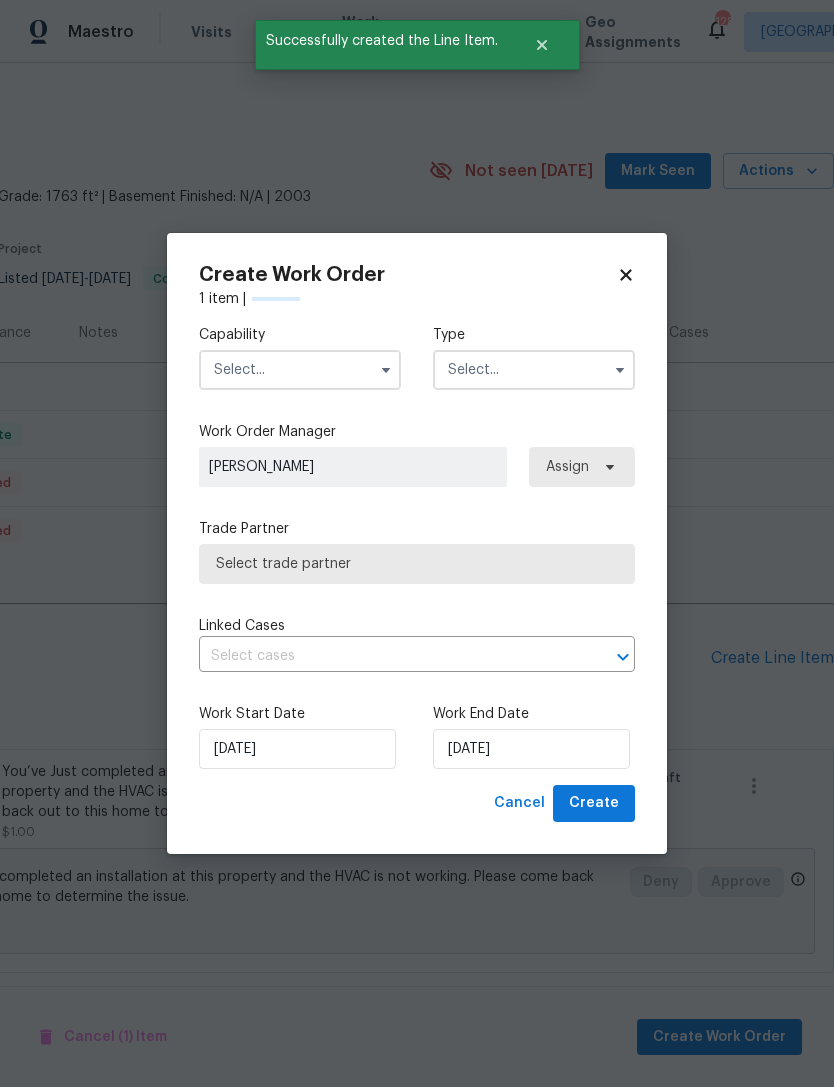 scroll, scrollTop: 0, scrollLeft: 296, axis: horizontal 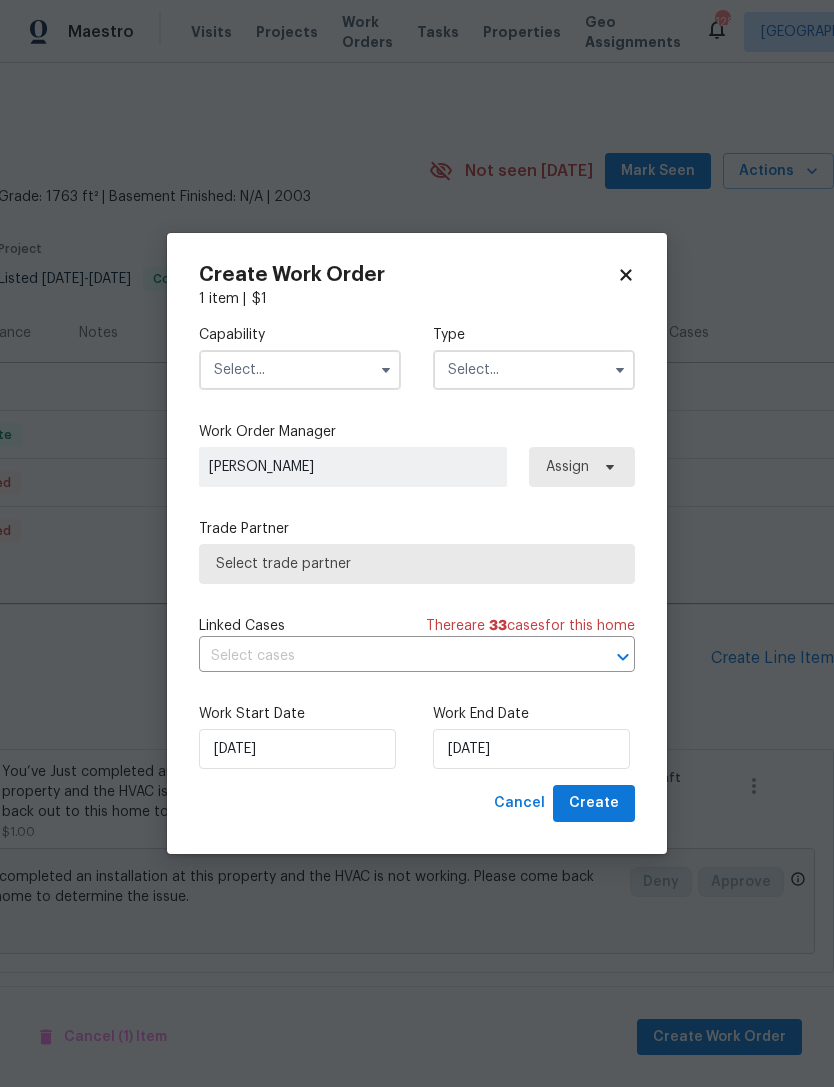 click at bounding box center [300, 370] 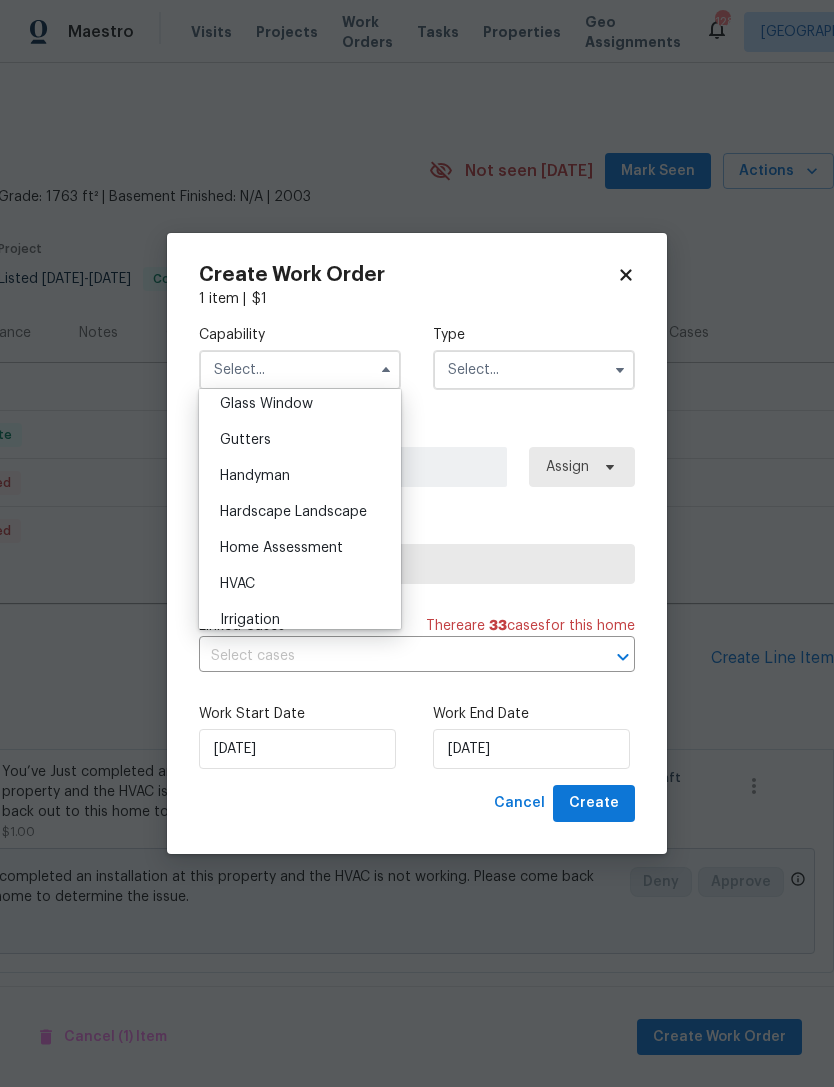 scroll, scrollTop: 1052, scrollLeft: 0, axis: vertical 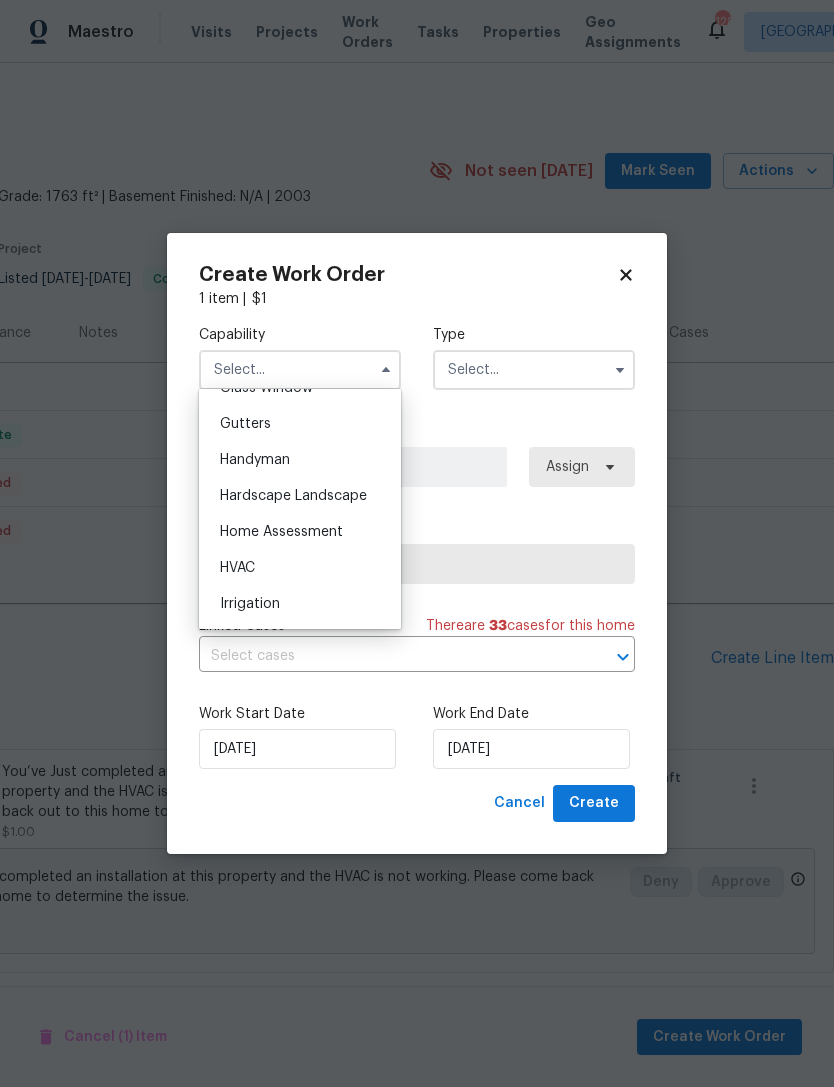click on "HVAC" at bounding box center [300, 568] 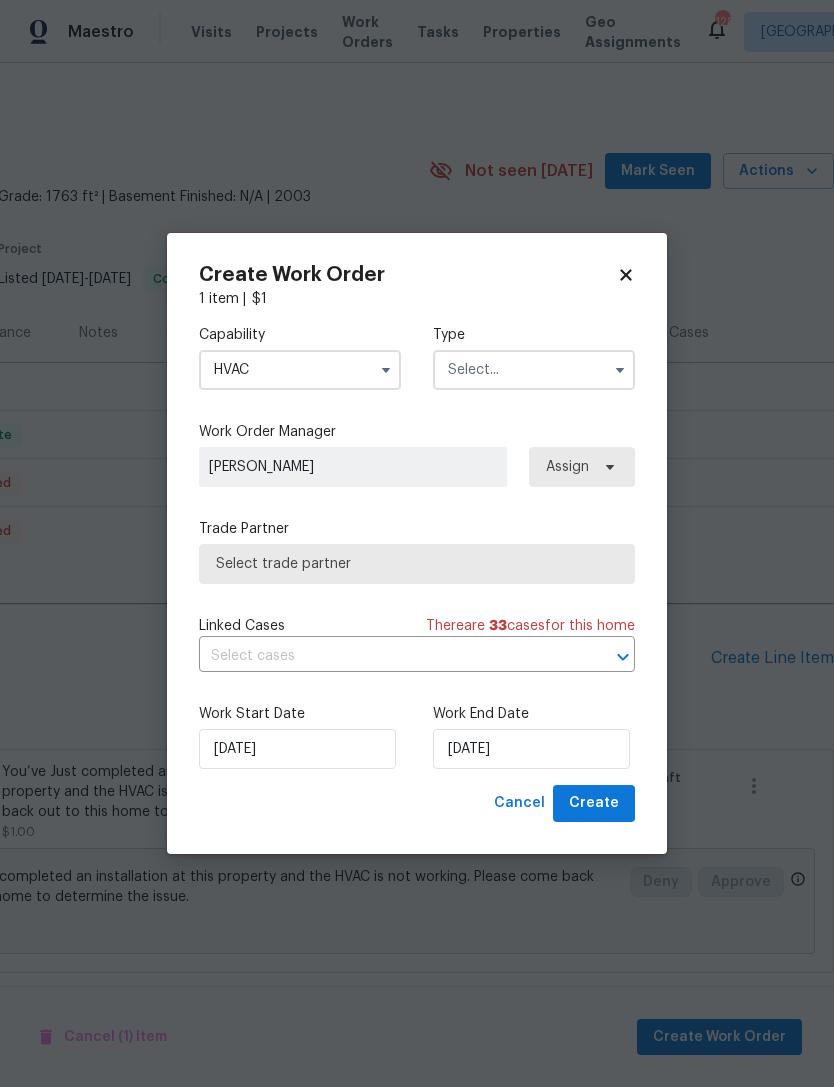 click at bounding box center (534, 370) 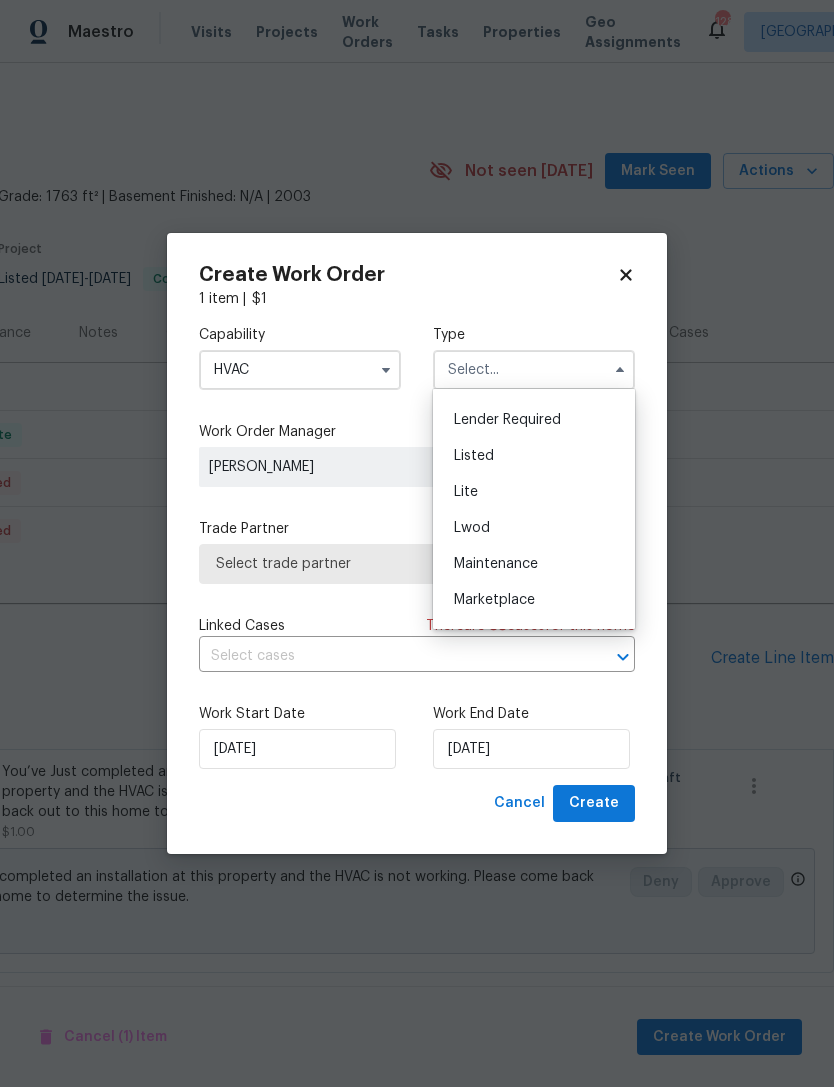 scroll, scrollTop: 156, scrollLeft: 0, axis: vertical 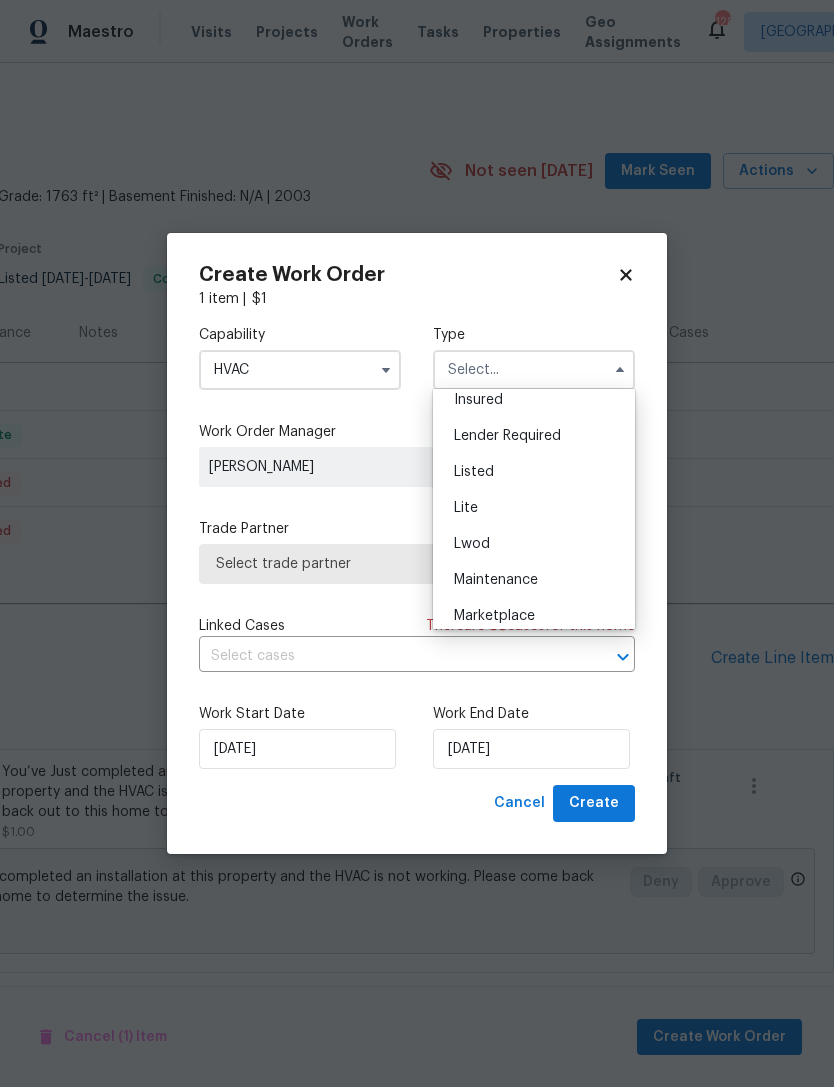 click on "Listed" at bounding box center (534, 472) 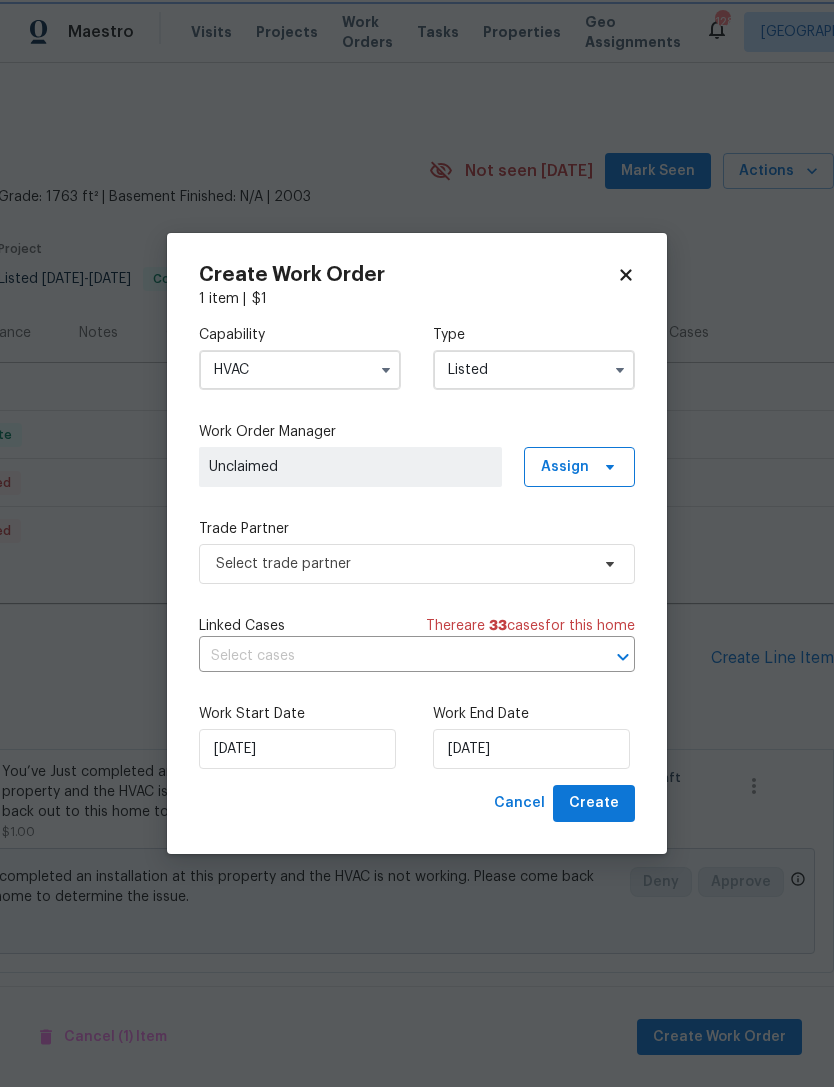 scroll, scrollTop: 0, scrollLeft: 0, axis: both 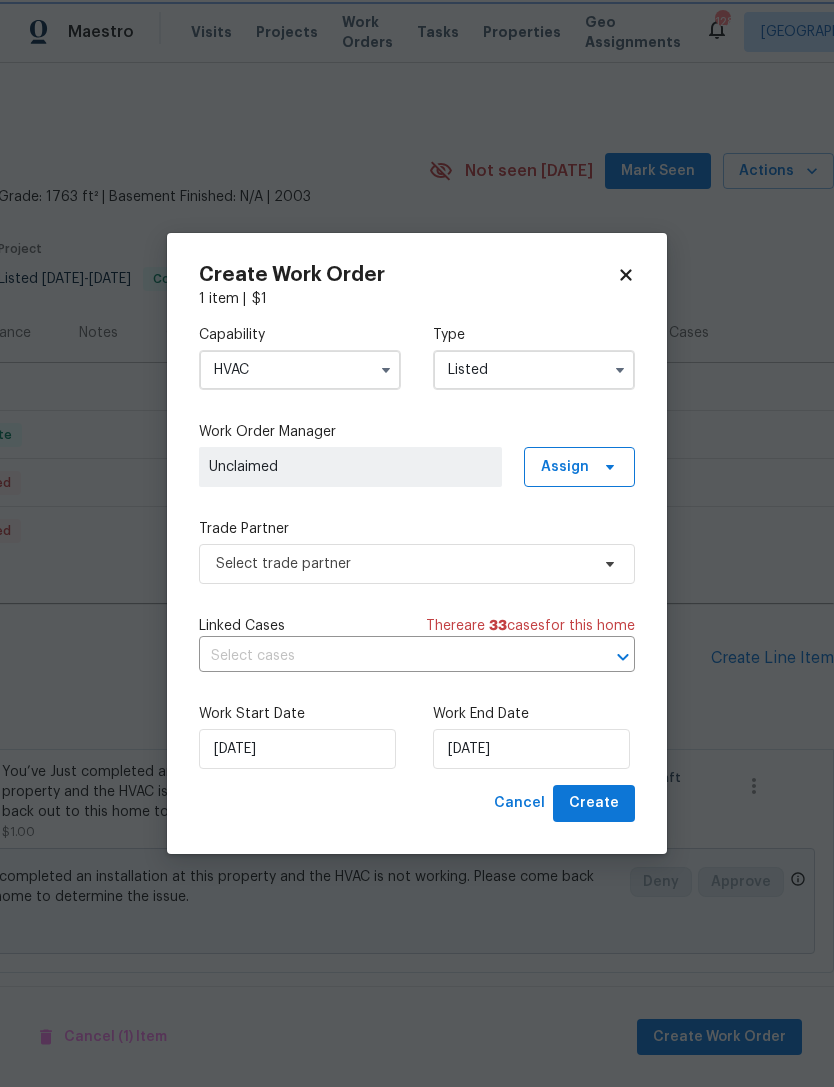 click on "Select trade partner" at bounding box center (402, 564) 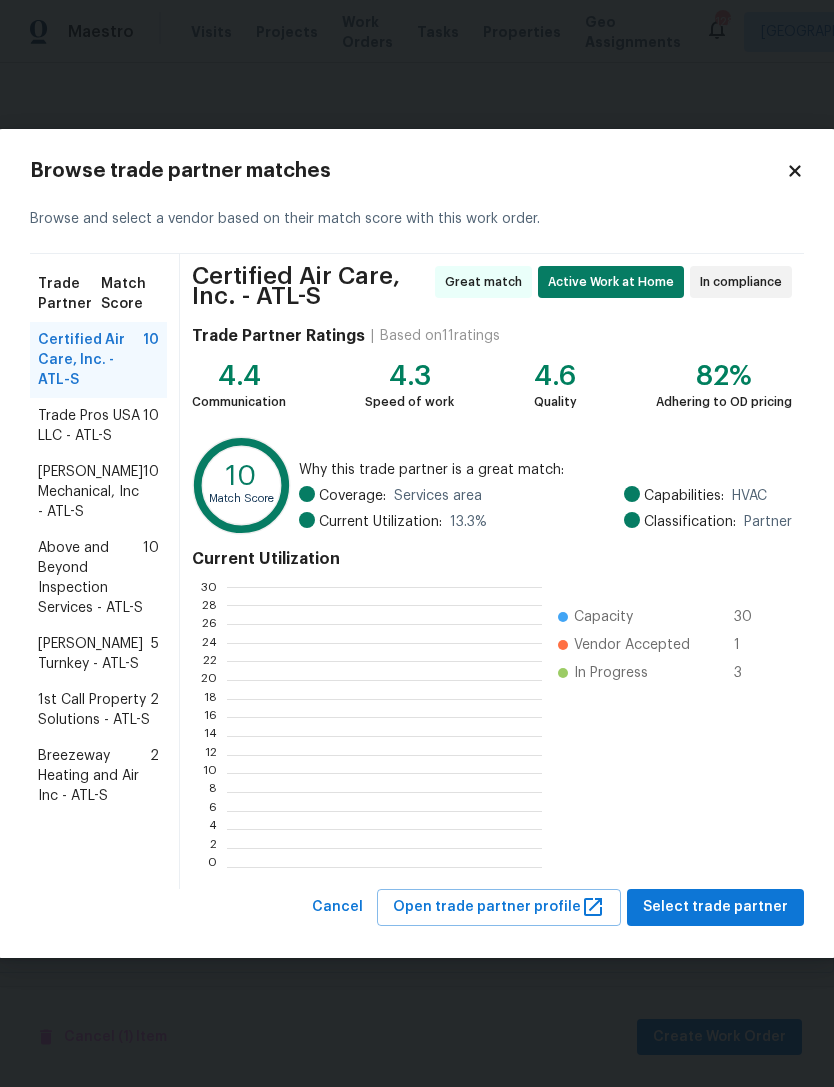 scroll, scrollTop: 280, scrollLeft: 314, axis: both 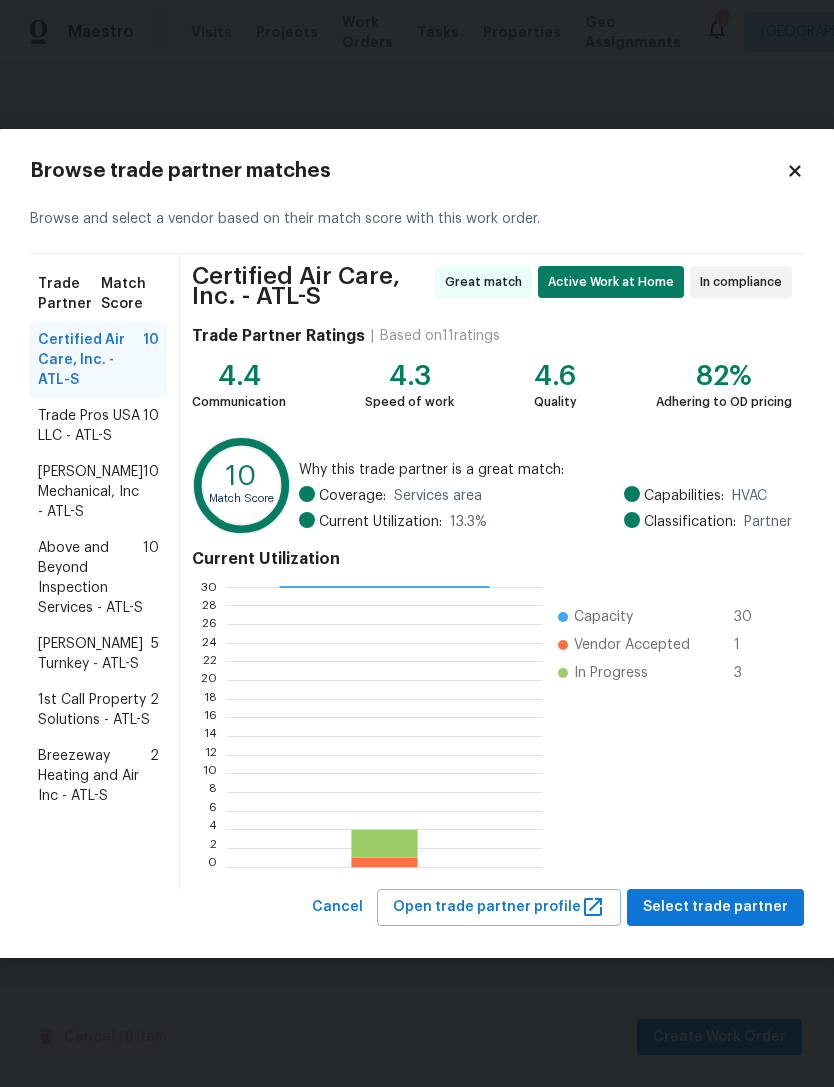 click on "Select trade partner" at bounding box center (715, 907) 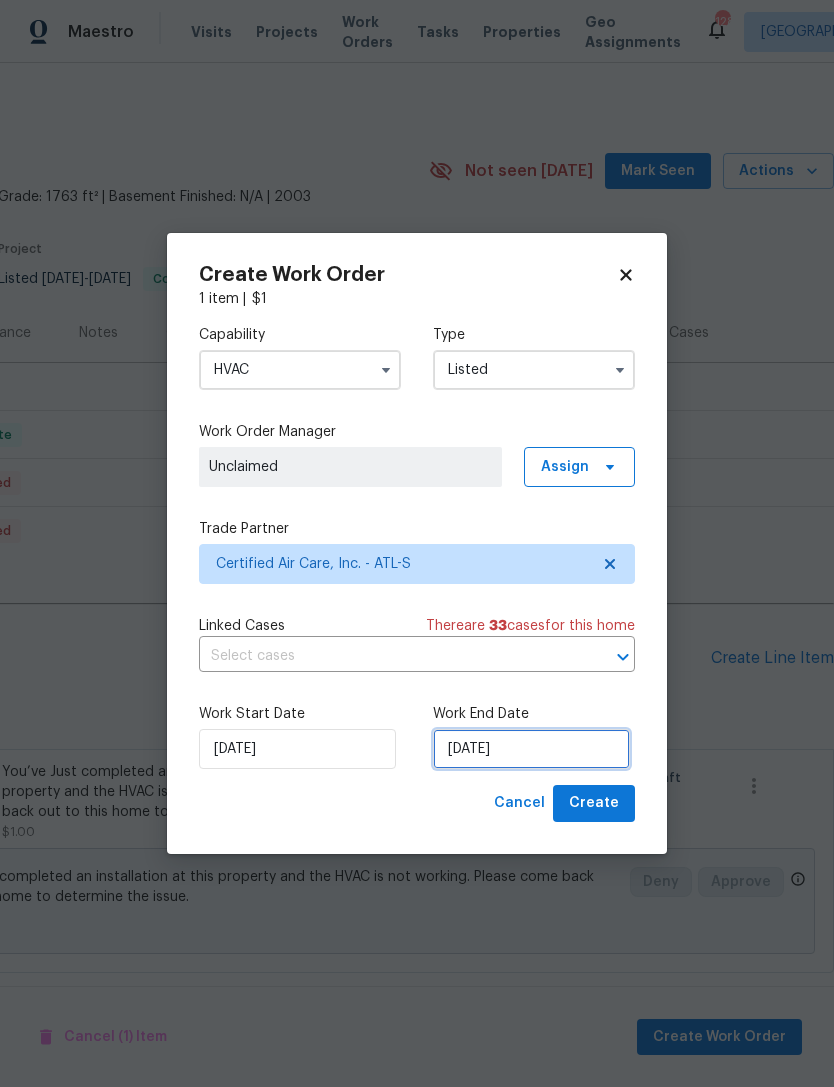 click on "[DATE]" at bounding box center [531, 749] 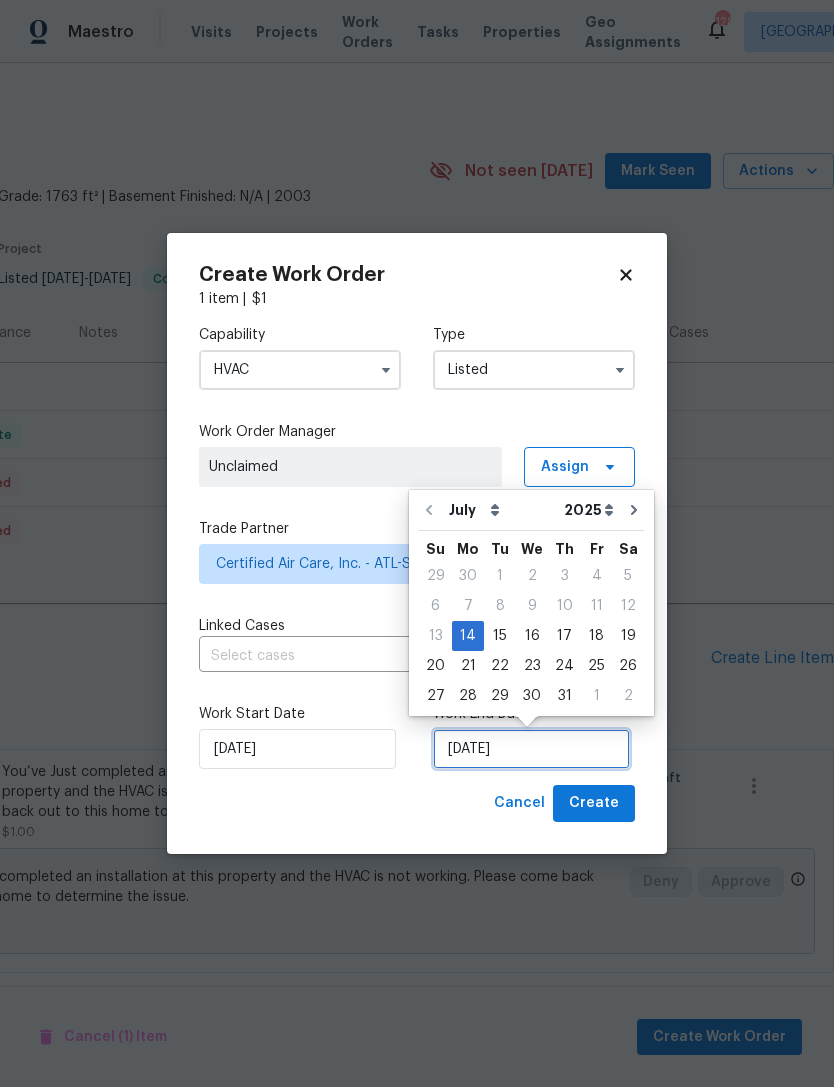 scroll, scrollTop: 22, scrollLeft: 0, axis: vertical 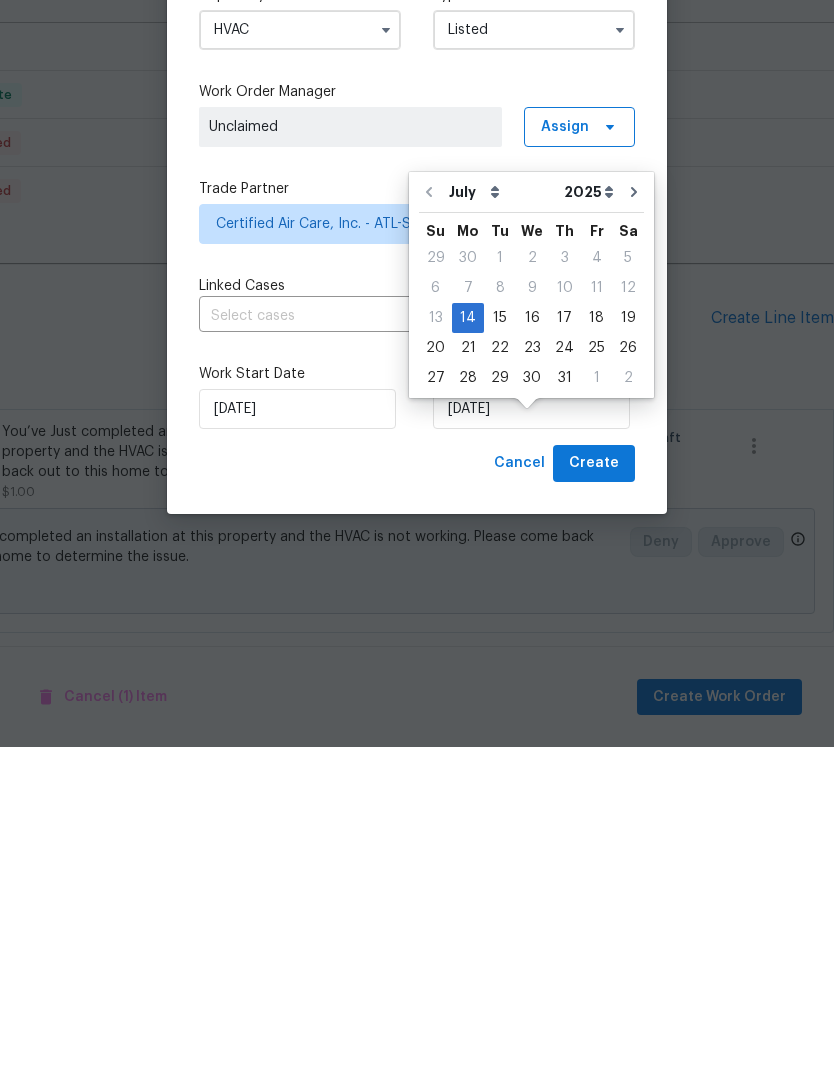 click on "17" at bounding box center [564, 658] 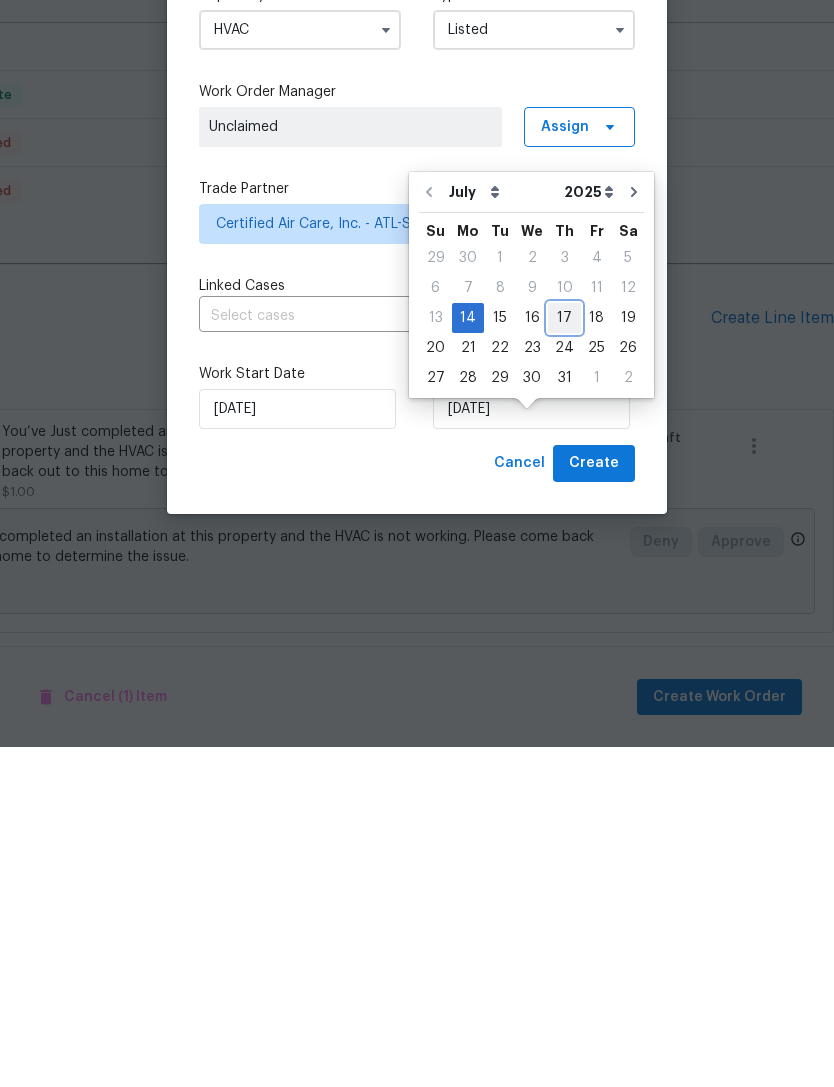type on "[DATE]" 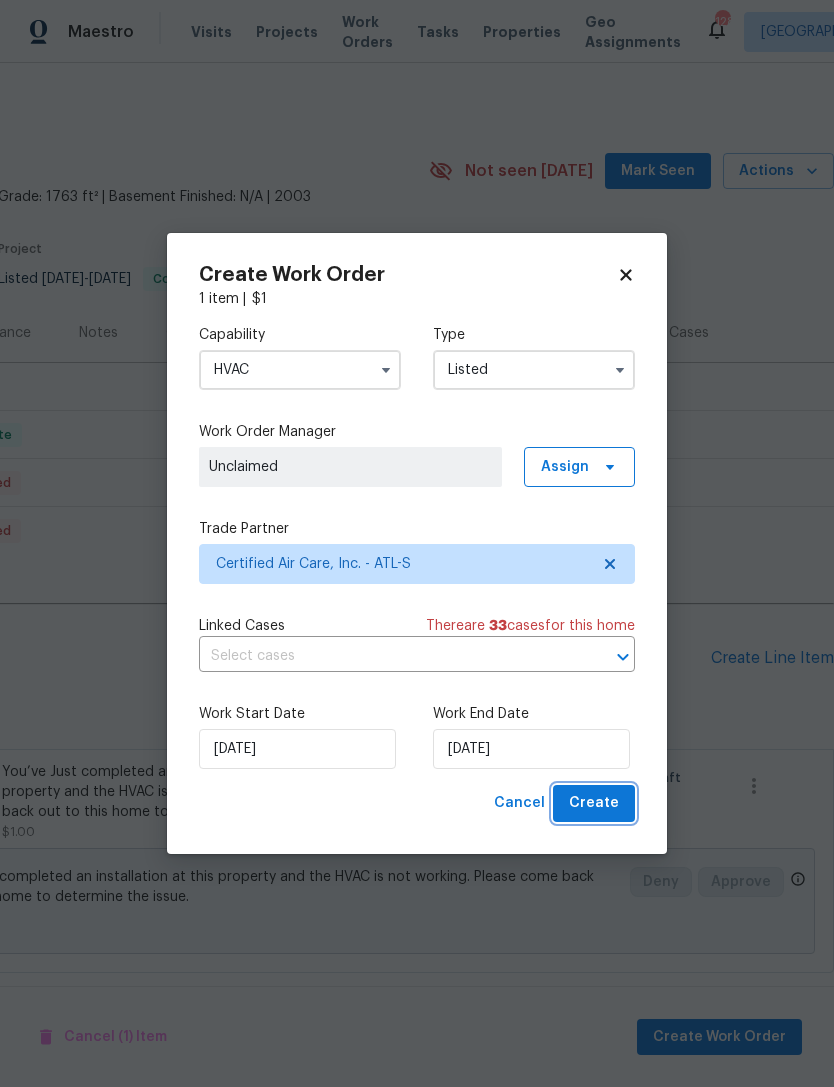 click on "Create" at bounding box center (594, 803) 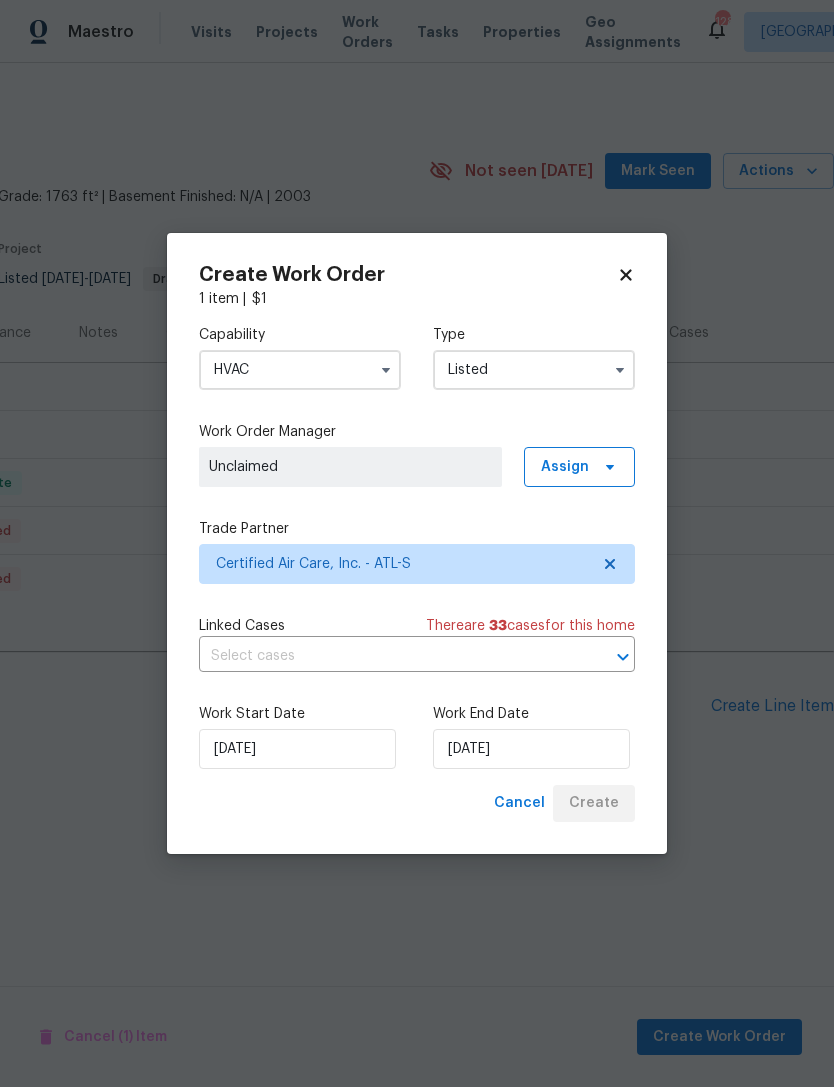 scroll, scrollTop: 0, scrollLeft: 0, axis: both 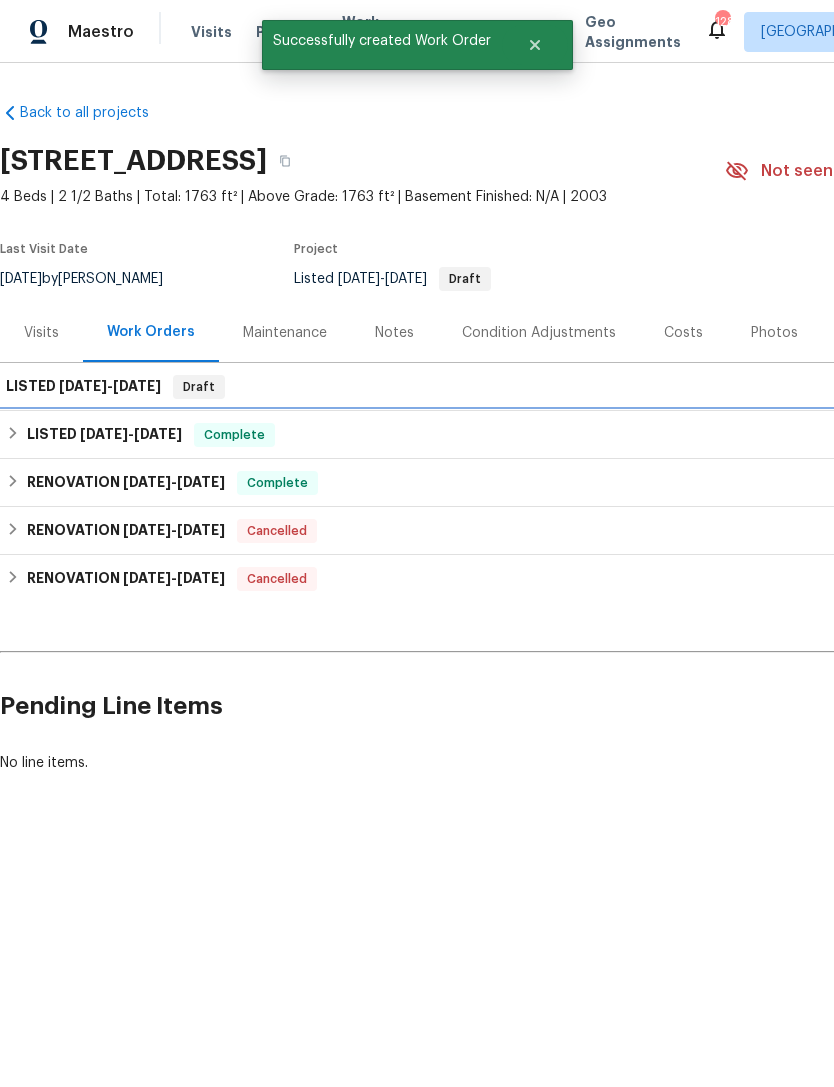 click on "[DATE]" at bounding box center (104, 434) 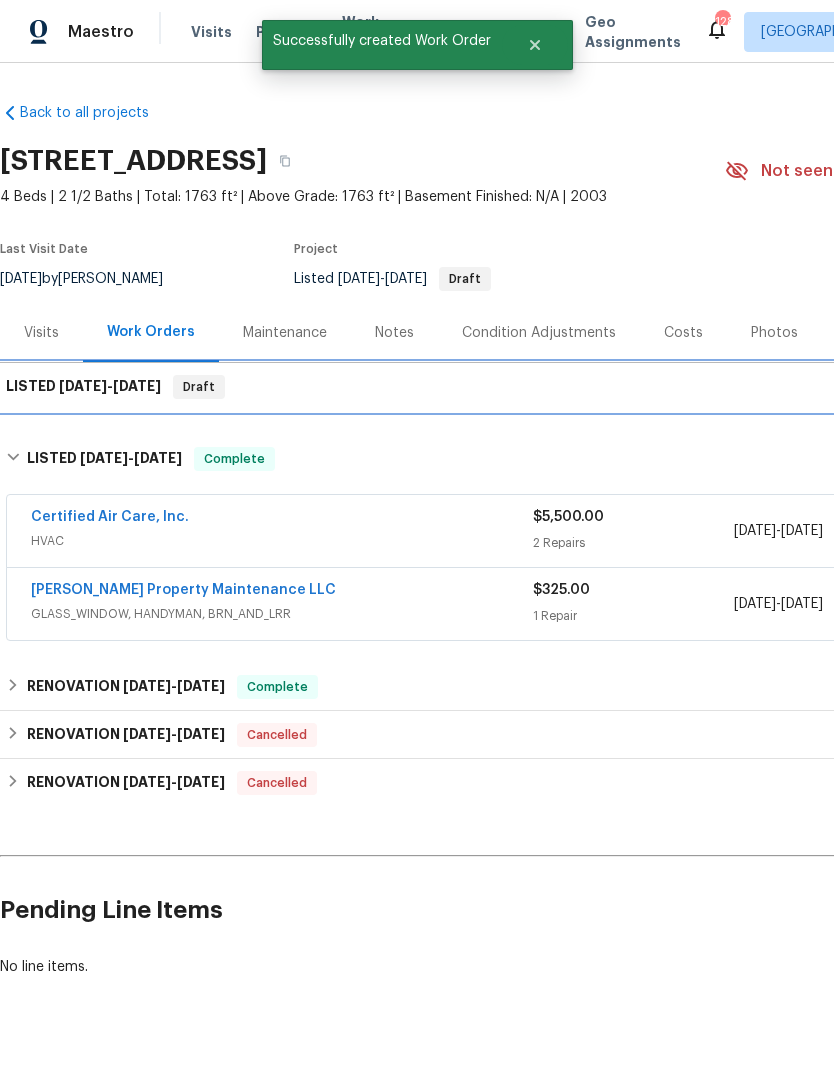 click on "[DATE]" at bounding box center [83, 386] 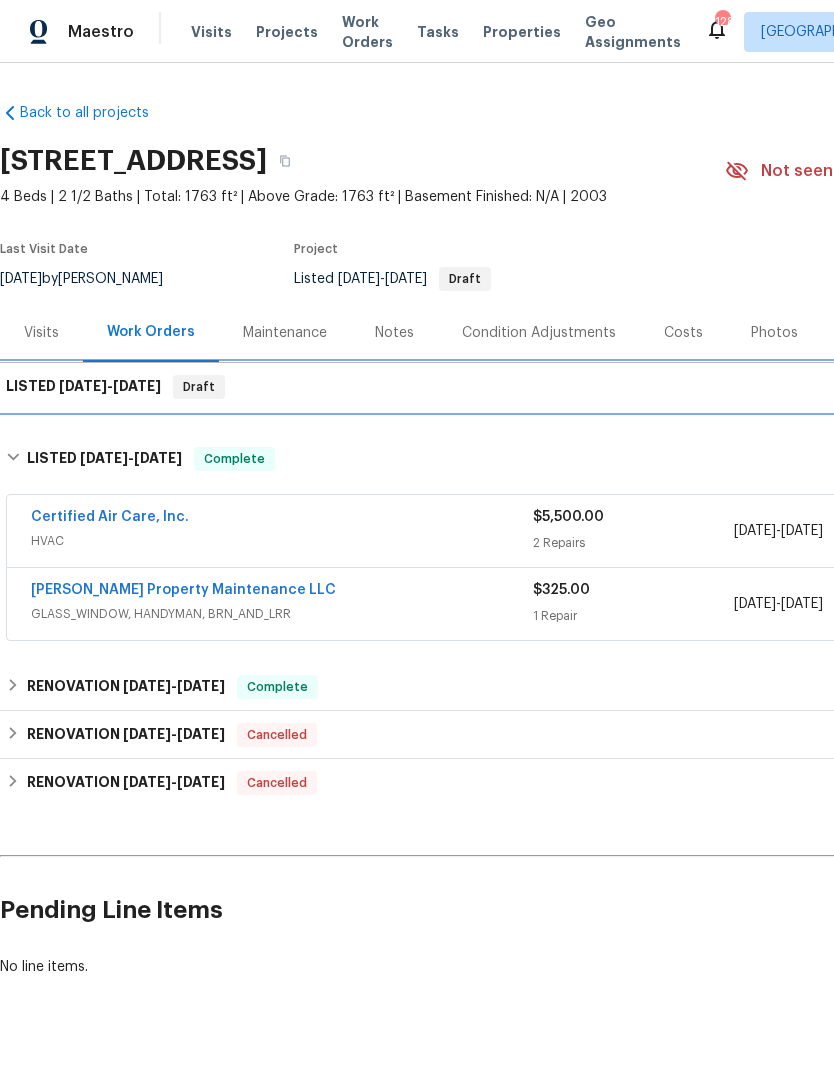click on "LISTED   [DATE]  -  [DATE]" at bounding box center (83, 387) 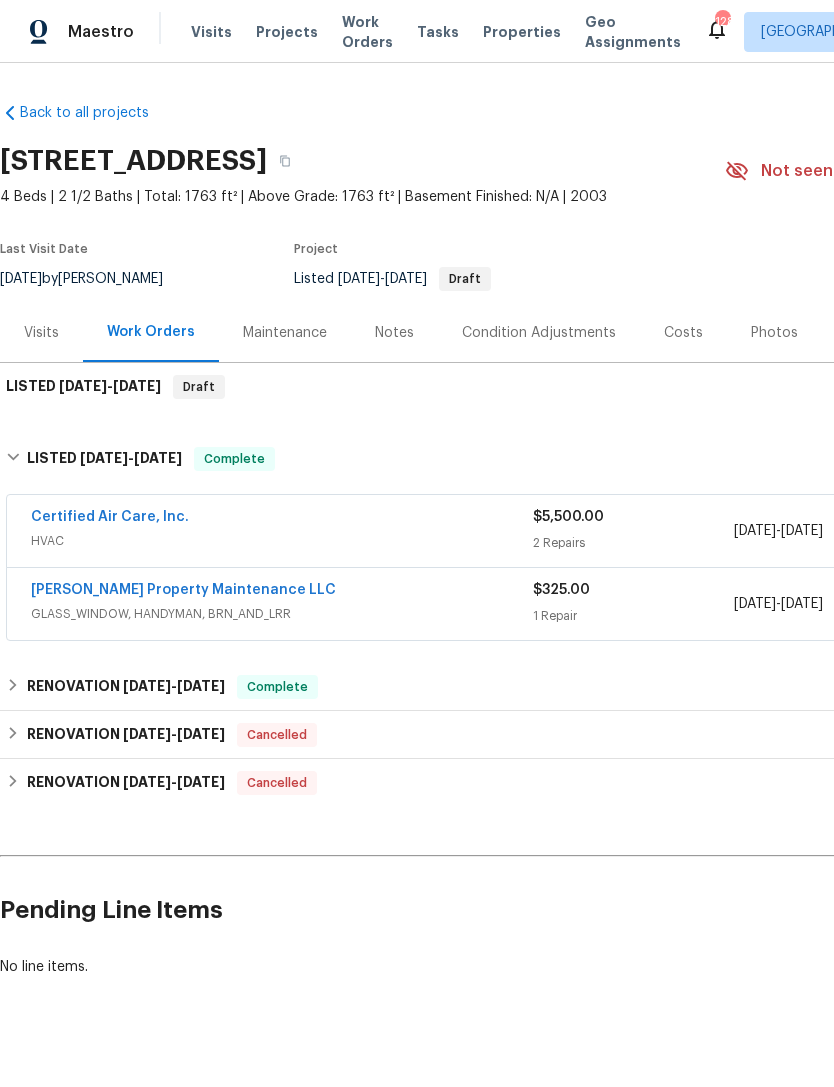 click on "LISTED   [DATE]  -  [DATE]" at bounding box center [83, 387] 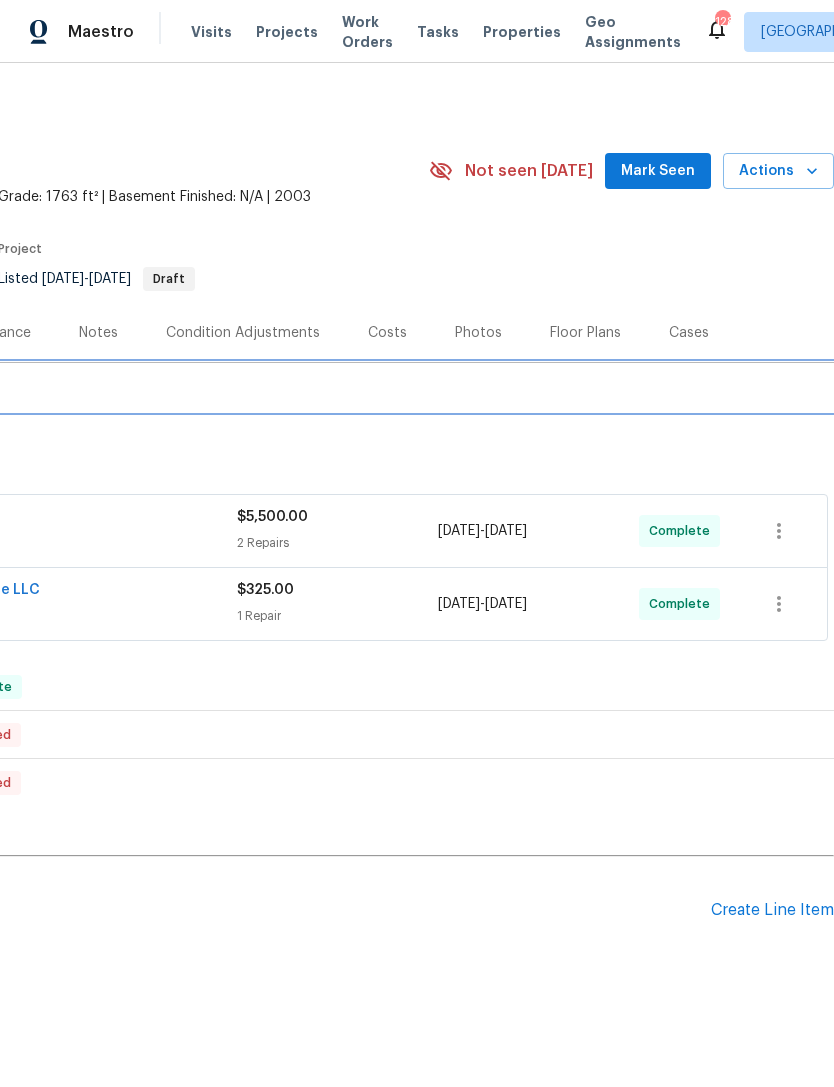 scroll, scrollTop: 0, scrollLeft: 298, axis: horizontal 